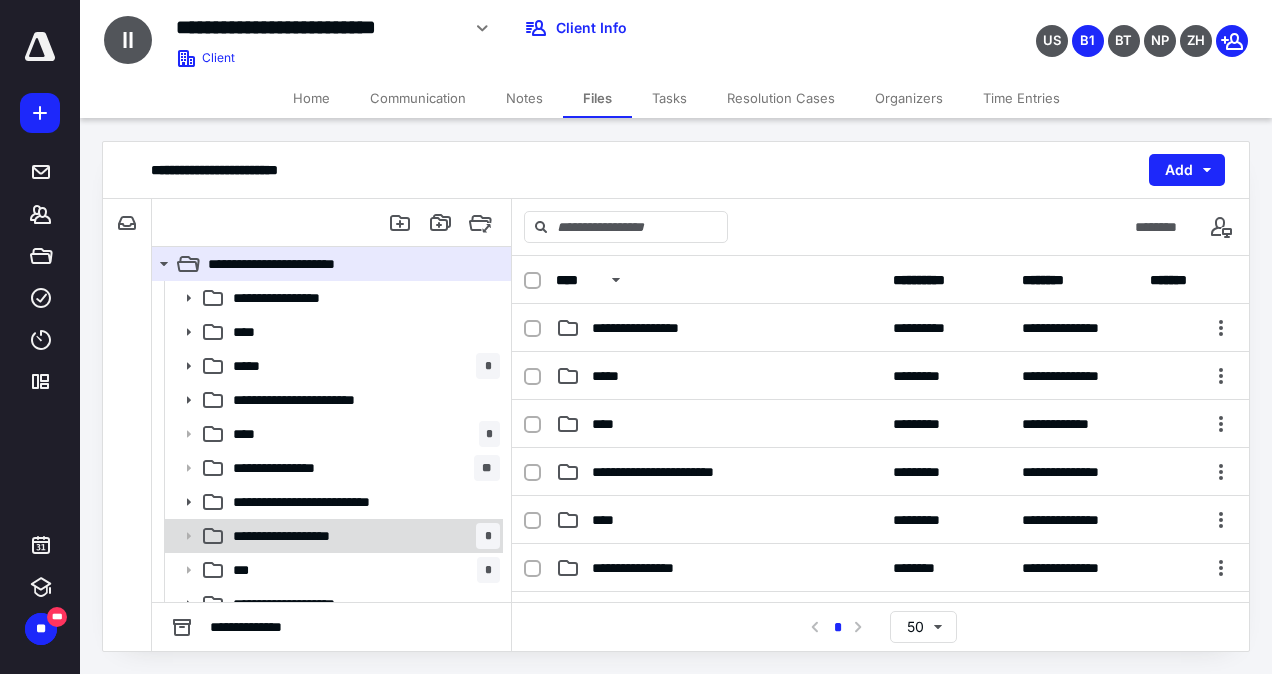 scroll, scrollTop: 0, scrollLeft: 0, axis: both 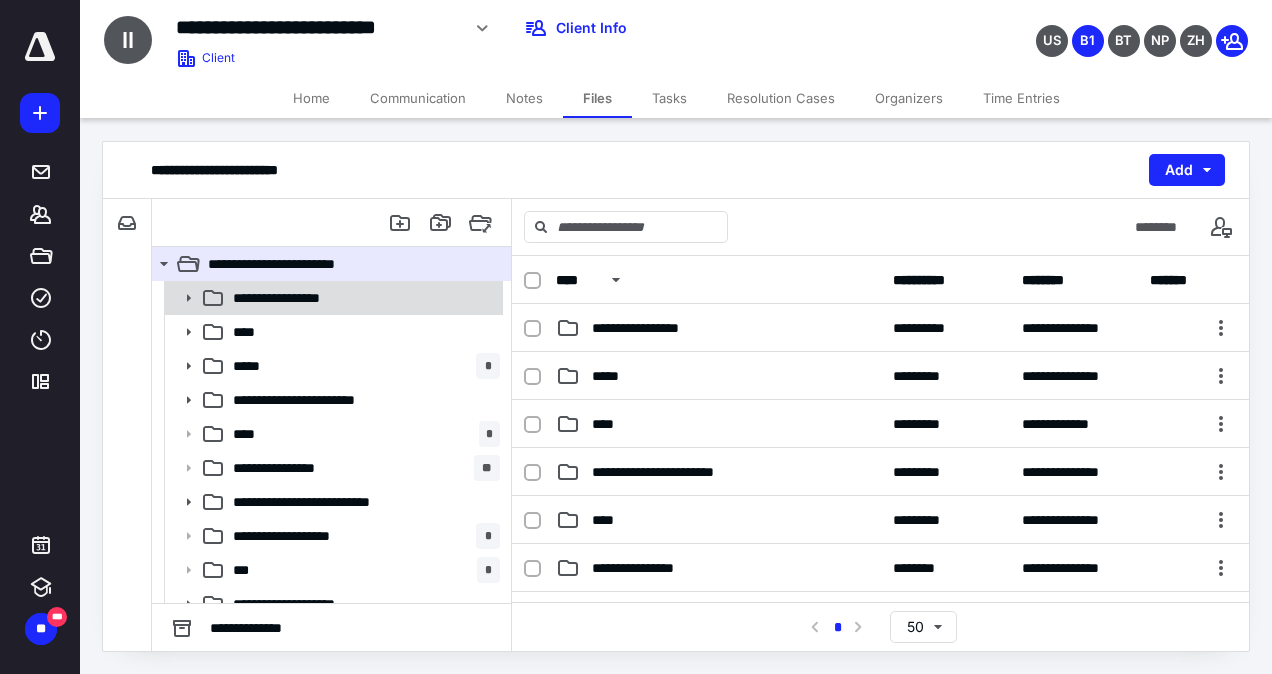 click on "**********" at bounding box center (286, 298) 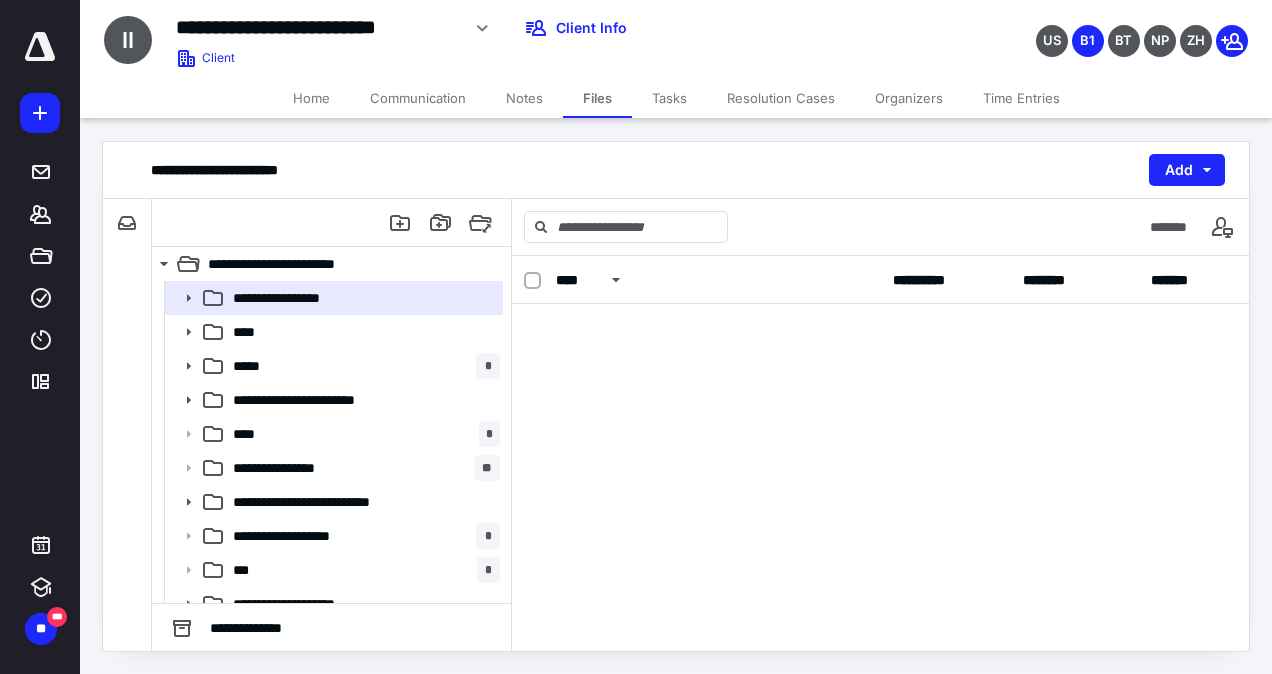 scroll, scrollTop: 0, scrollLeft: 0, axis: both 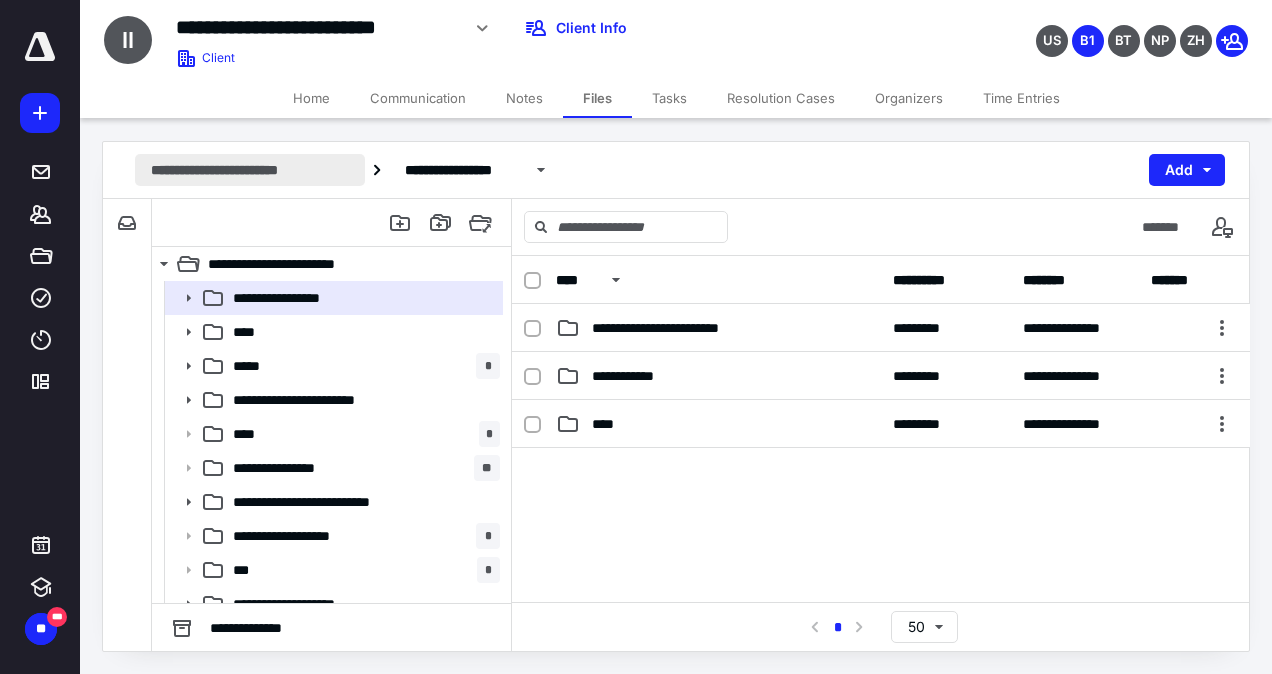 click on "**********" at bounding box center (250, 170) 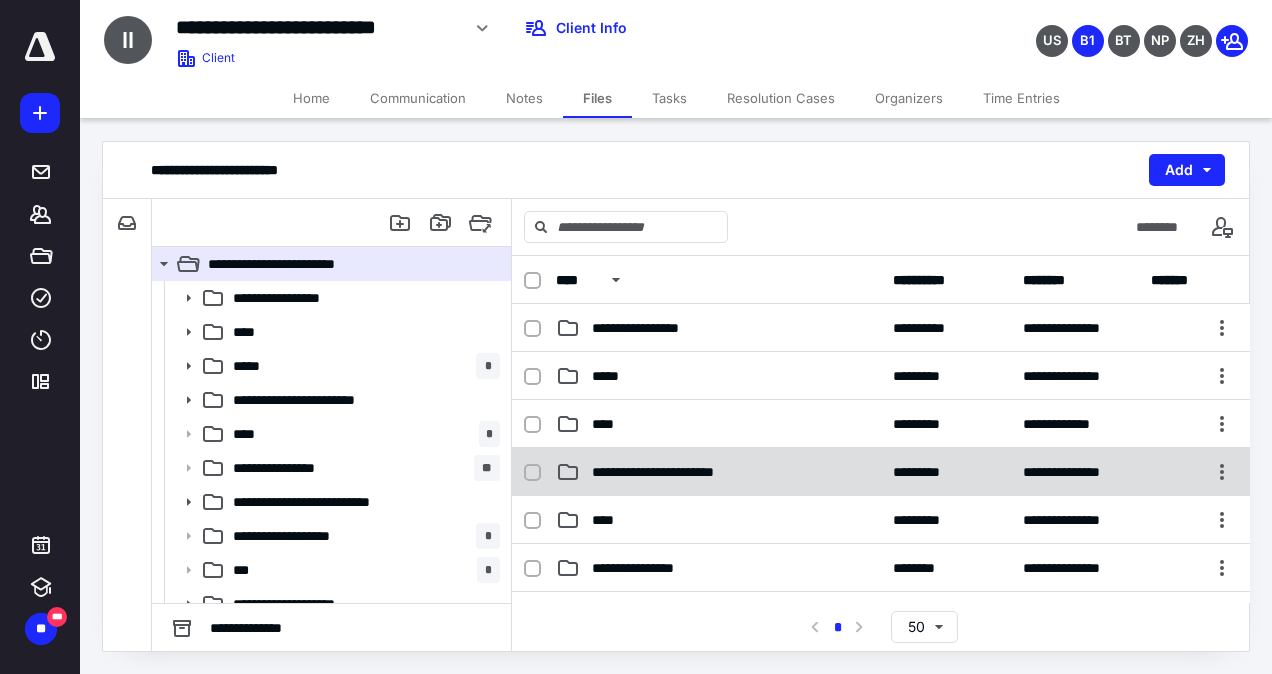 click on "**********" at bounding box center [696, 472] 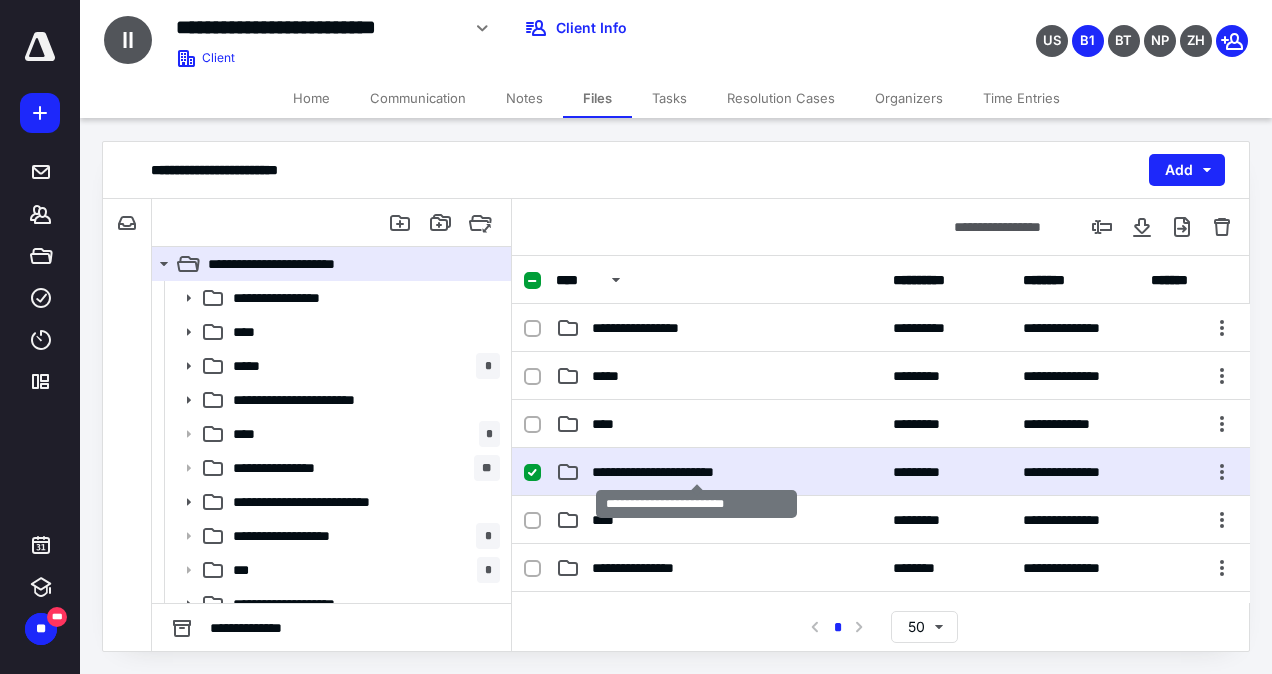 click on "**********" at bounding box center [696, 472] 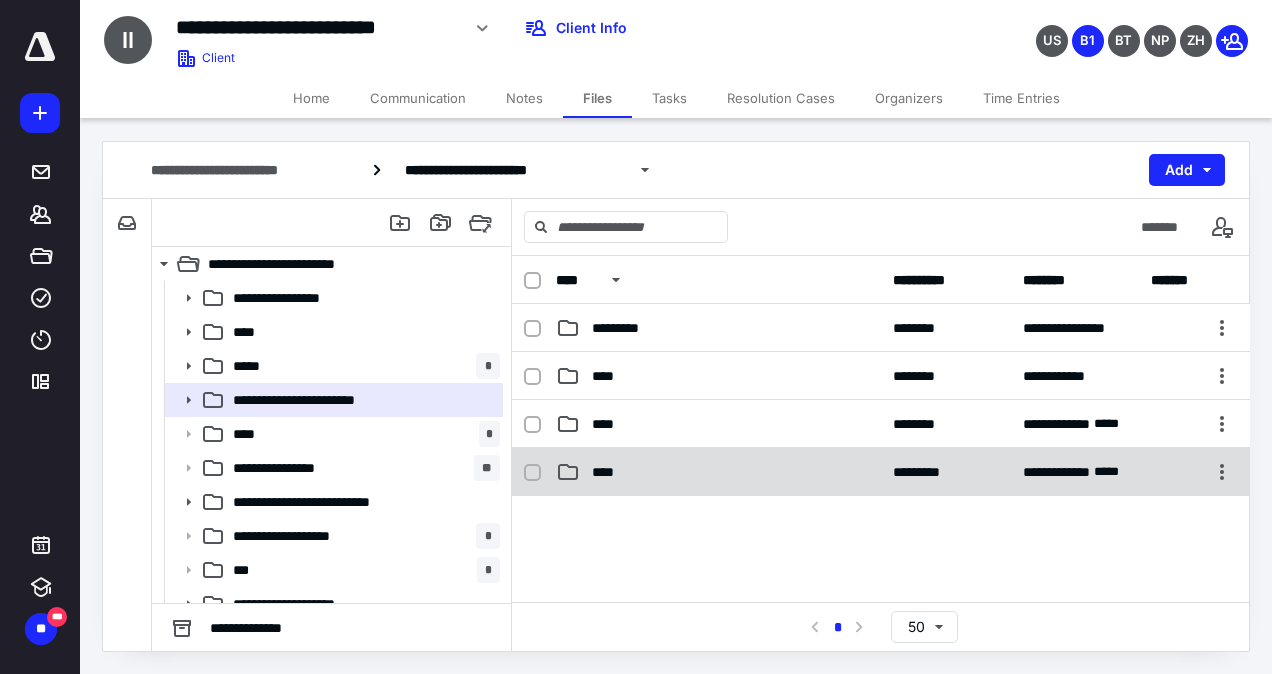 click on "****" at bounding box center [609, 472] 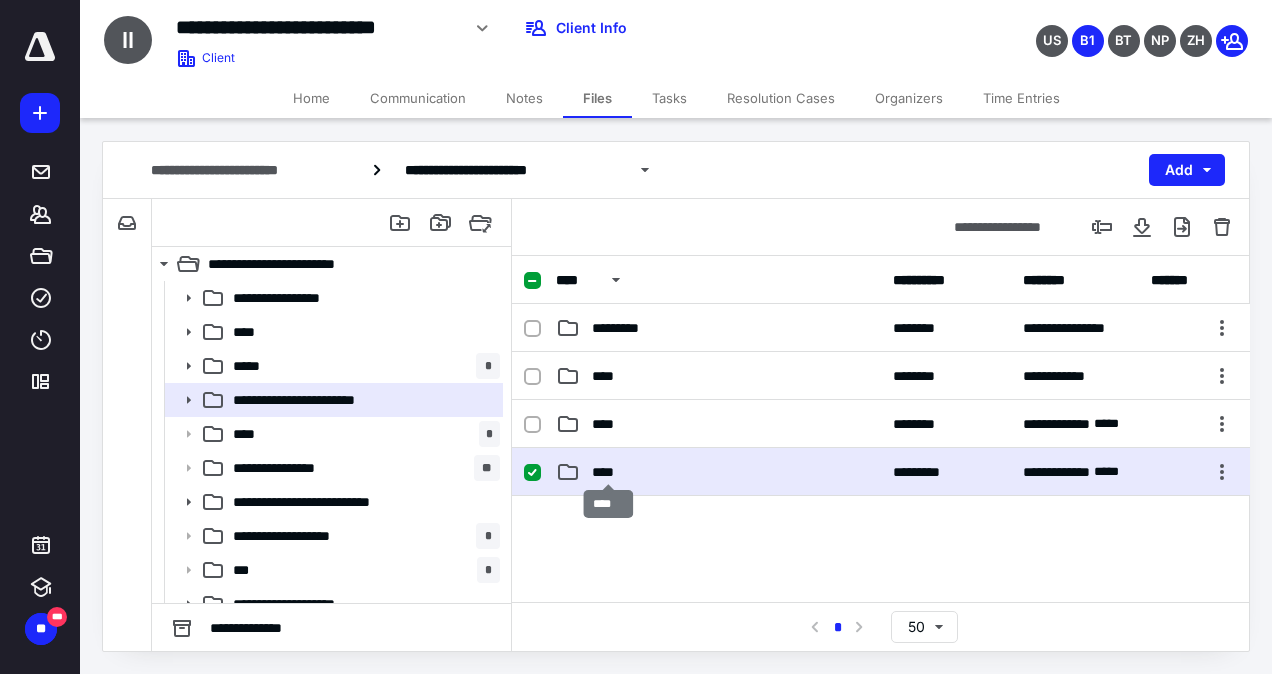 click on "****" at bounding box center [609, 472] 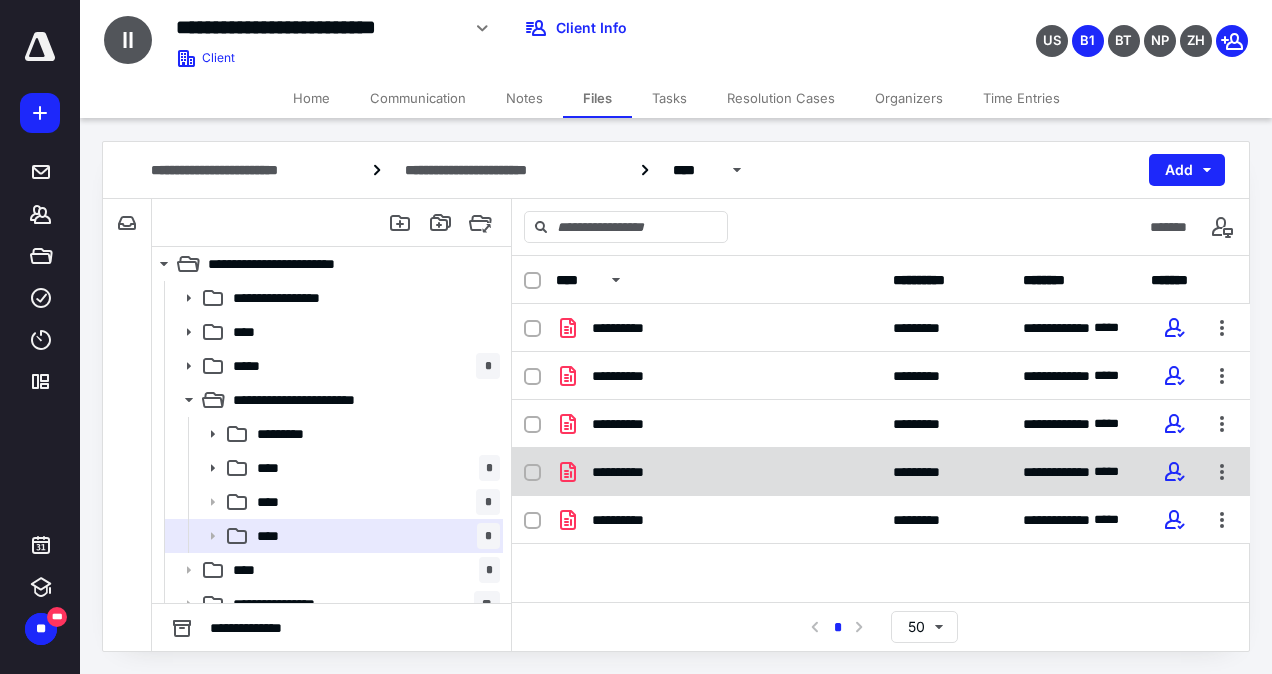 scroll, scrollTop: 0, scrollLeft: 0, axis: both 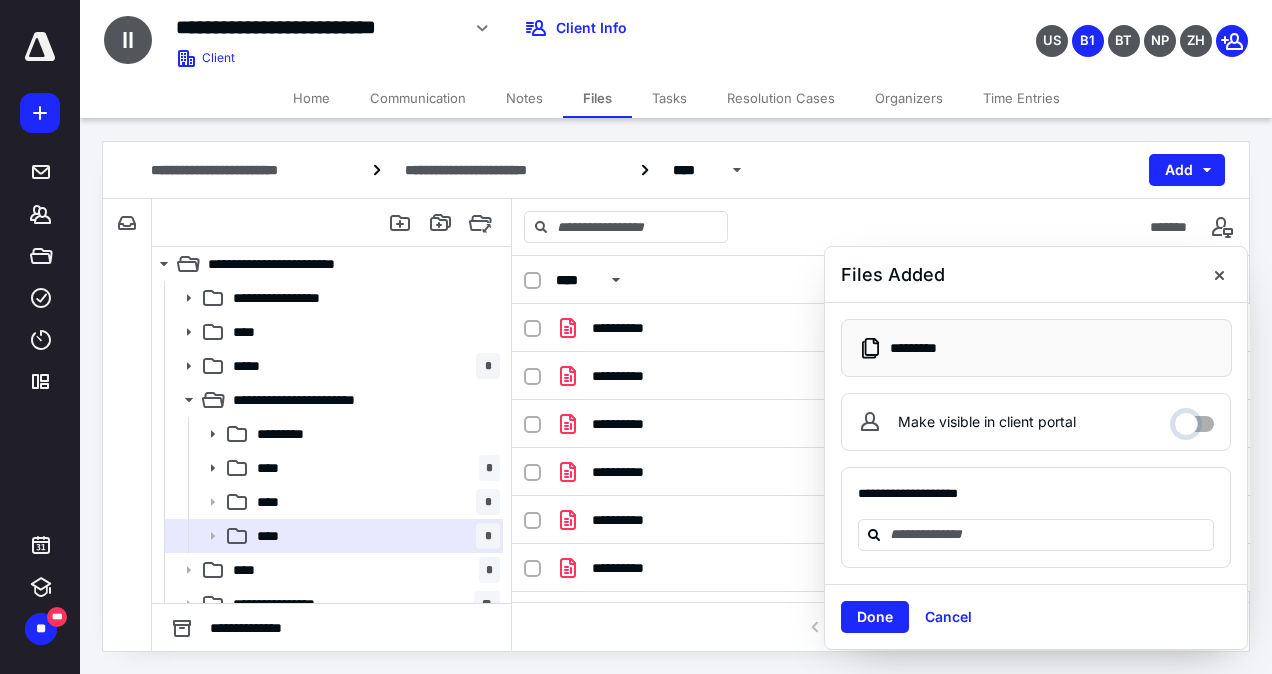 click on "Make visible in client portal" at bounding box center [1194, 419] 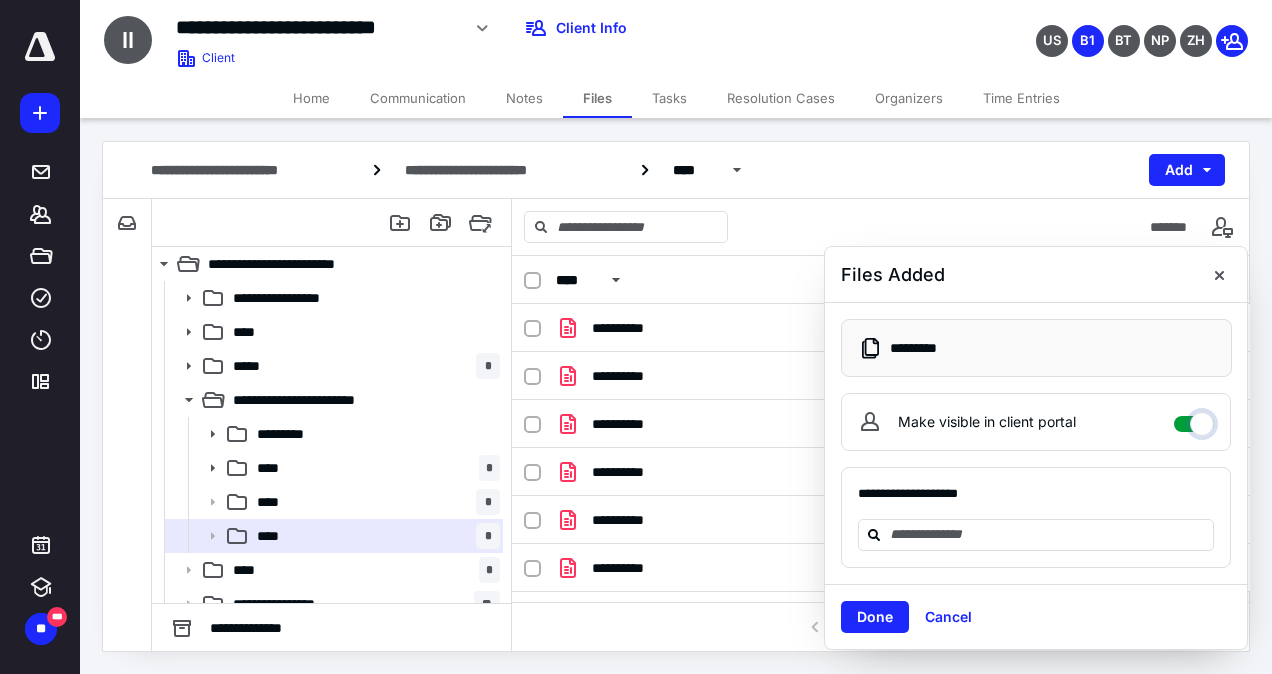 checkbox on "****" 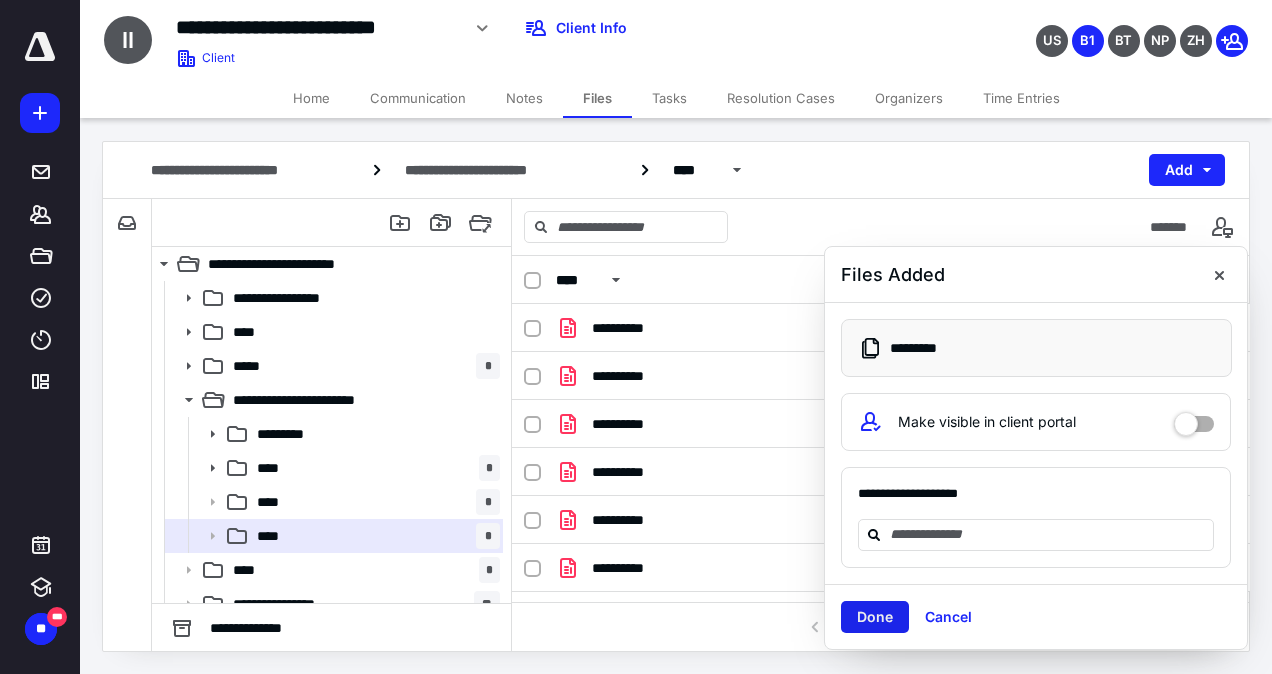 click on "Done" at bounding box center [875, 617] 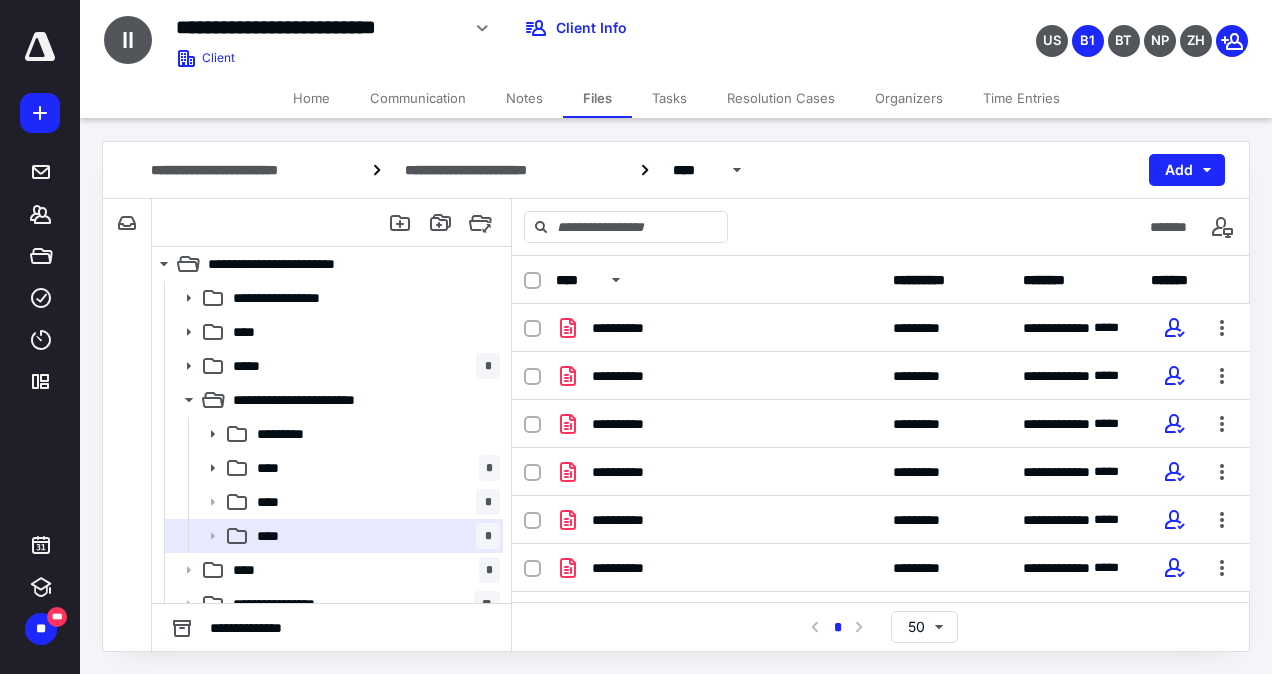 scroll, scrollTop: 0, scrollLeft: 0, axis: both 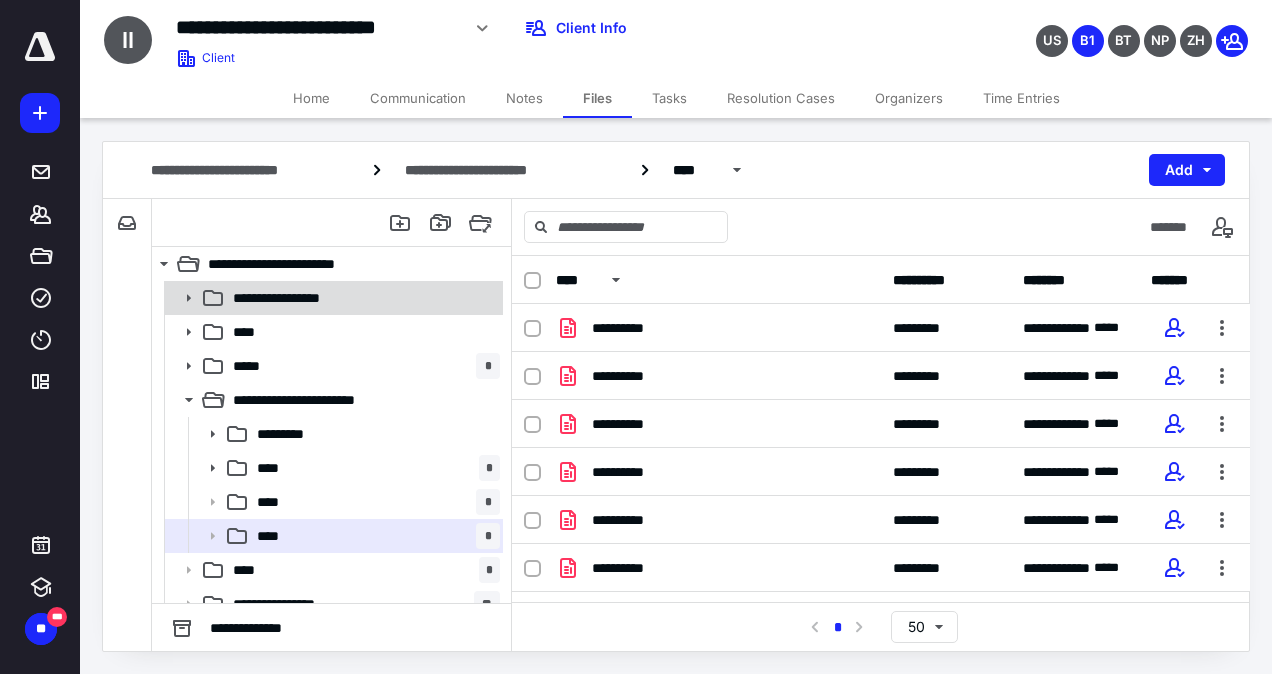 click on "**********" at bounding box center [286, 298] 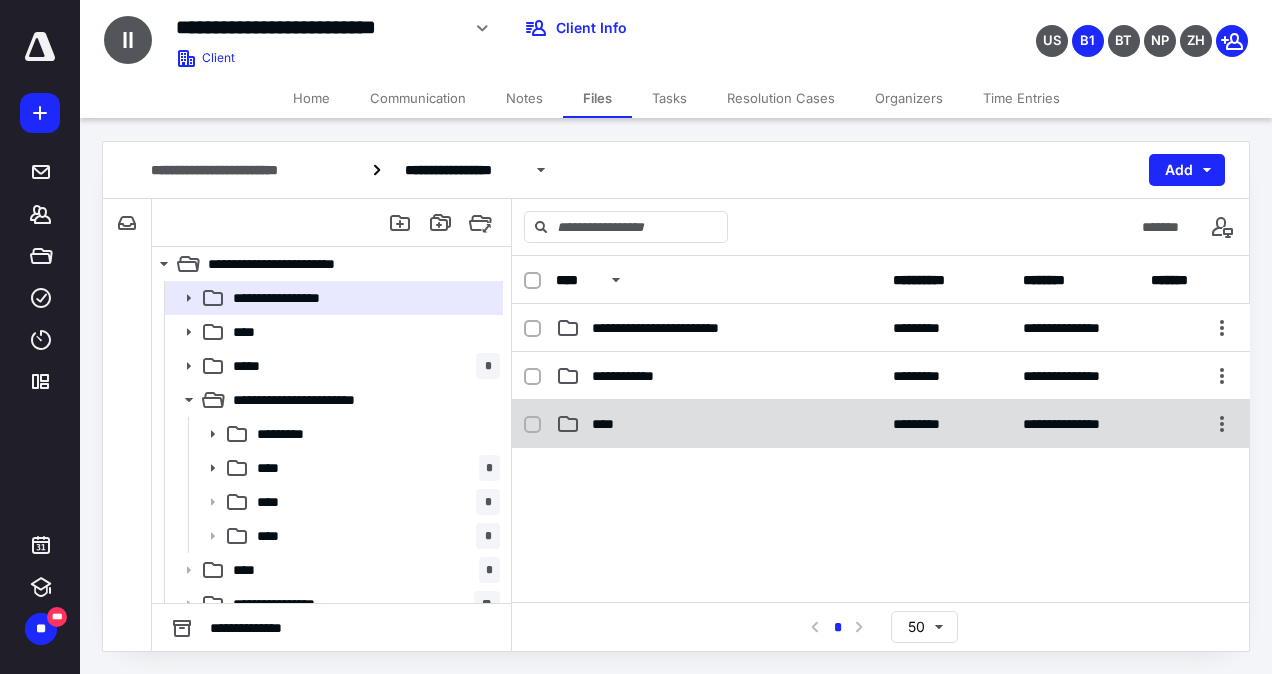 click on "****" at bounding box center (718, 424) 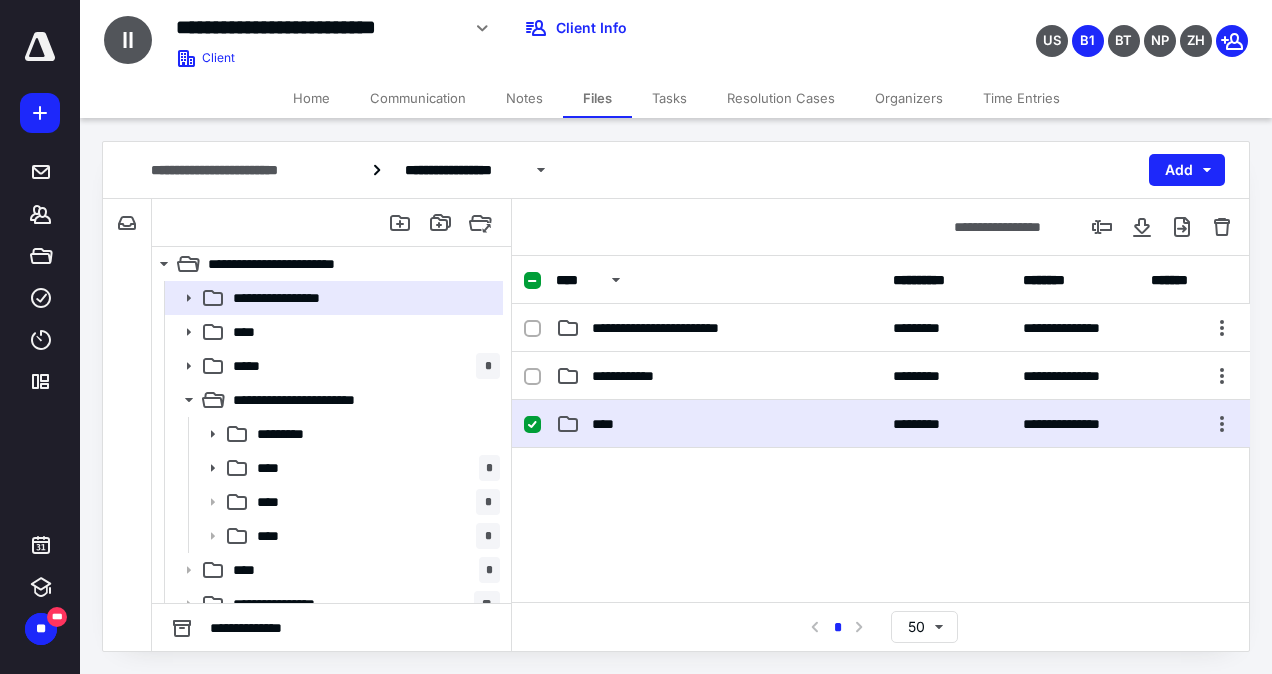 click on "****" at bounding box center [718, 424] 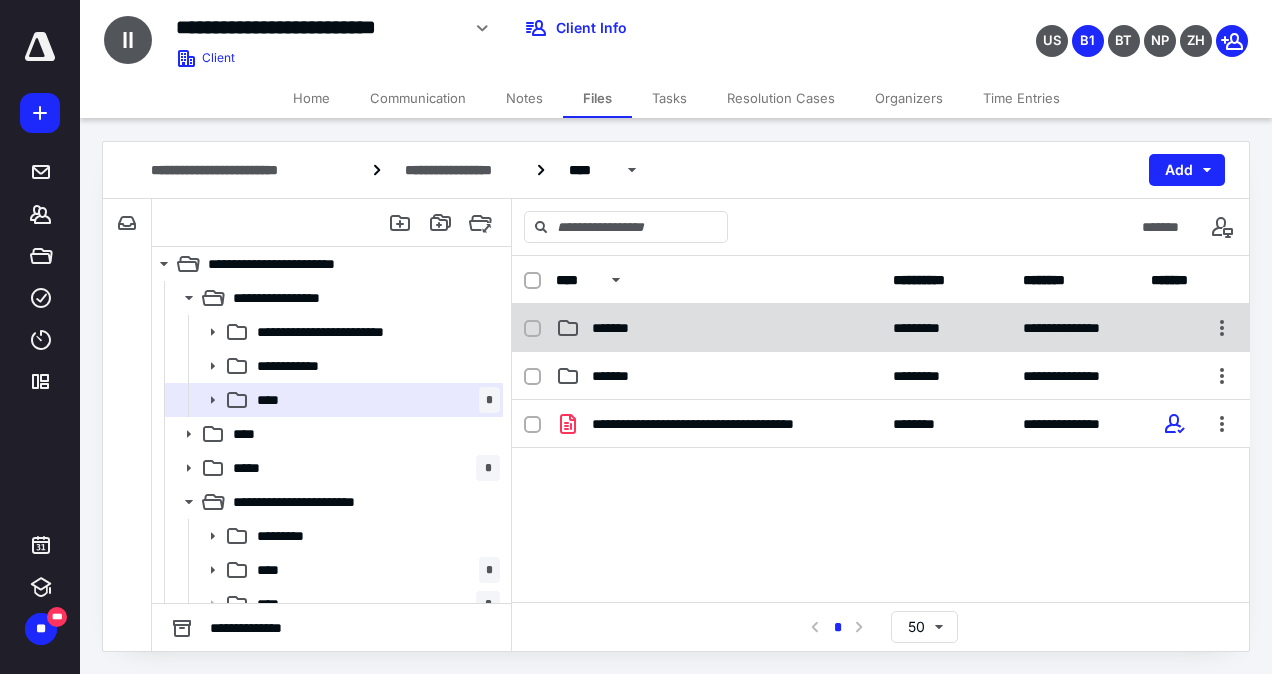 click on "*******" at bounding box center (718, 328) 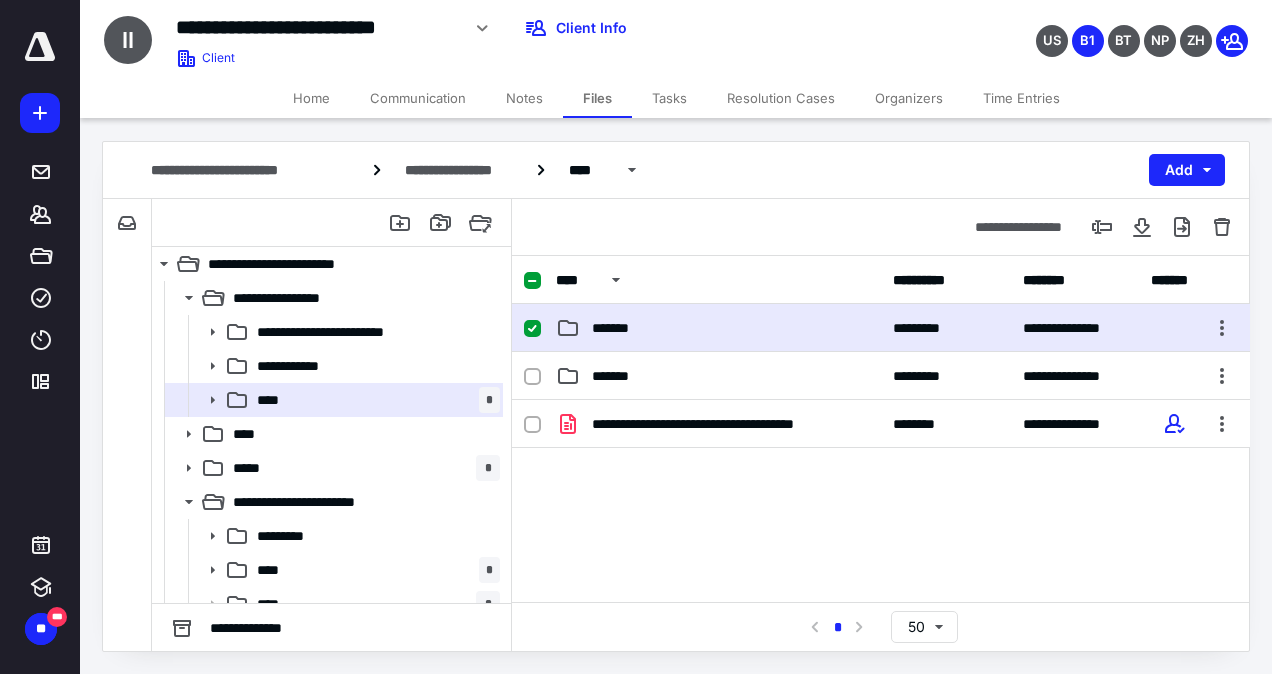 click on "*******" at bounding box center [718, 328] 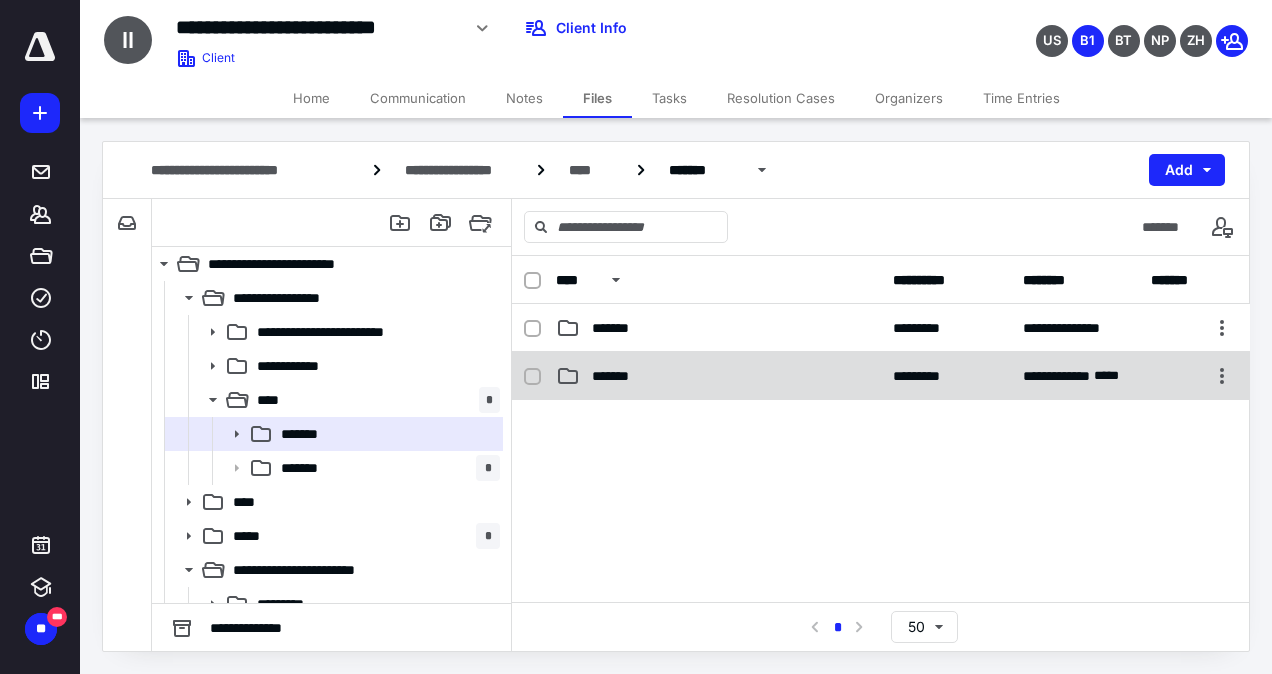 click on "*******" at bounding box center (718, 376) 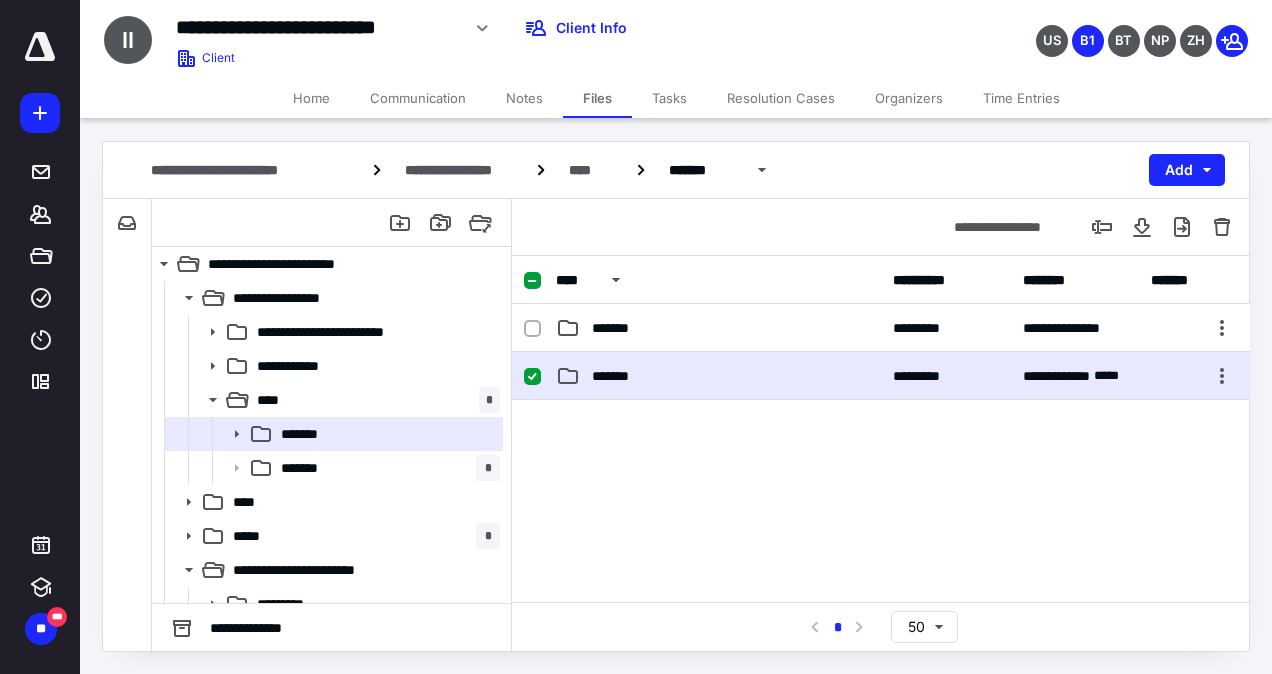 click on "*******" at bounding box center (718, 376) 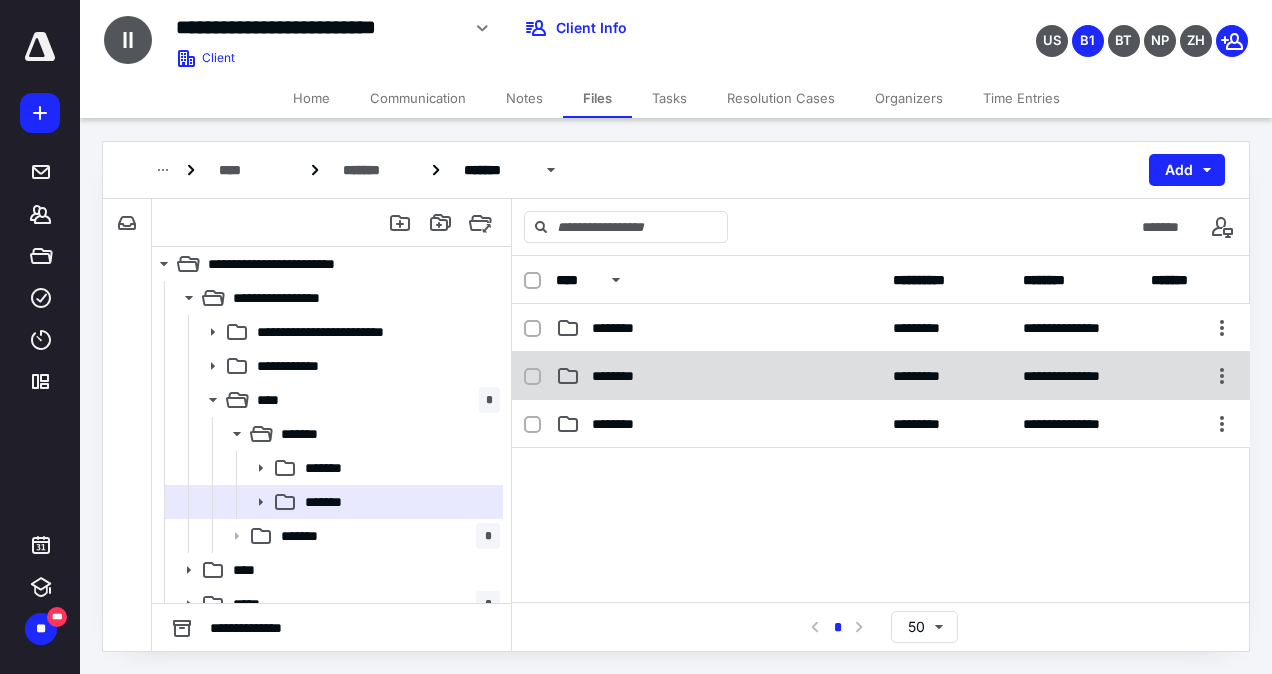 click on "********" at bounding box center (718, 376) 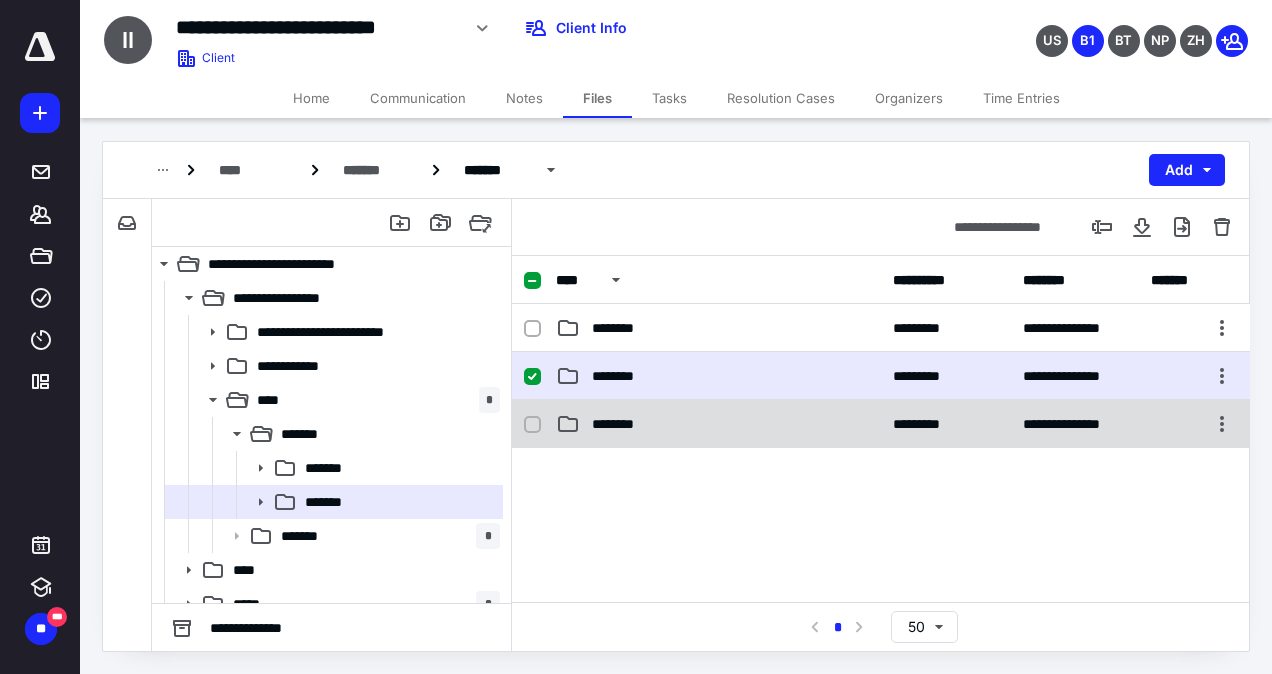 click on "********" at bounding box center (718, 424) 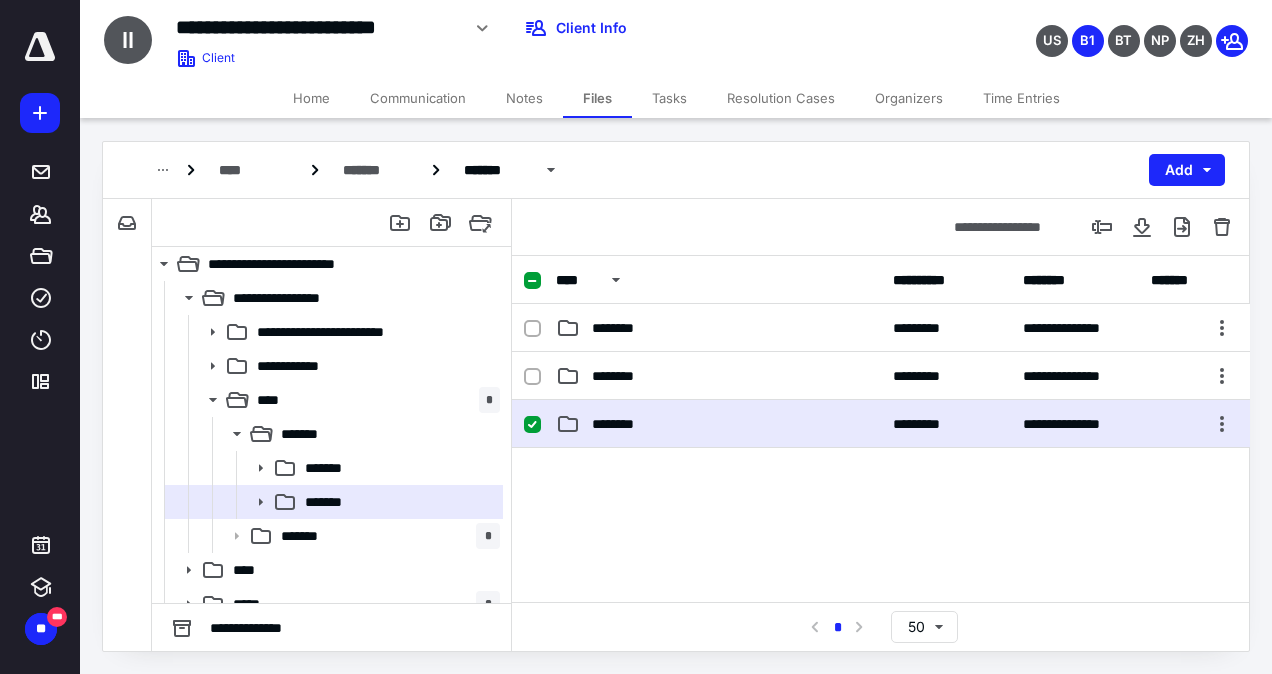 click on "********" at bounding box center [718, 424] 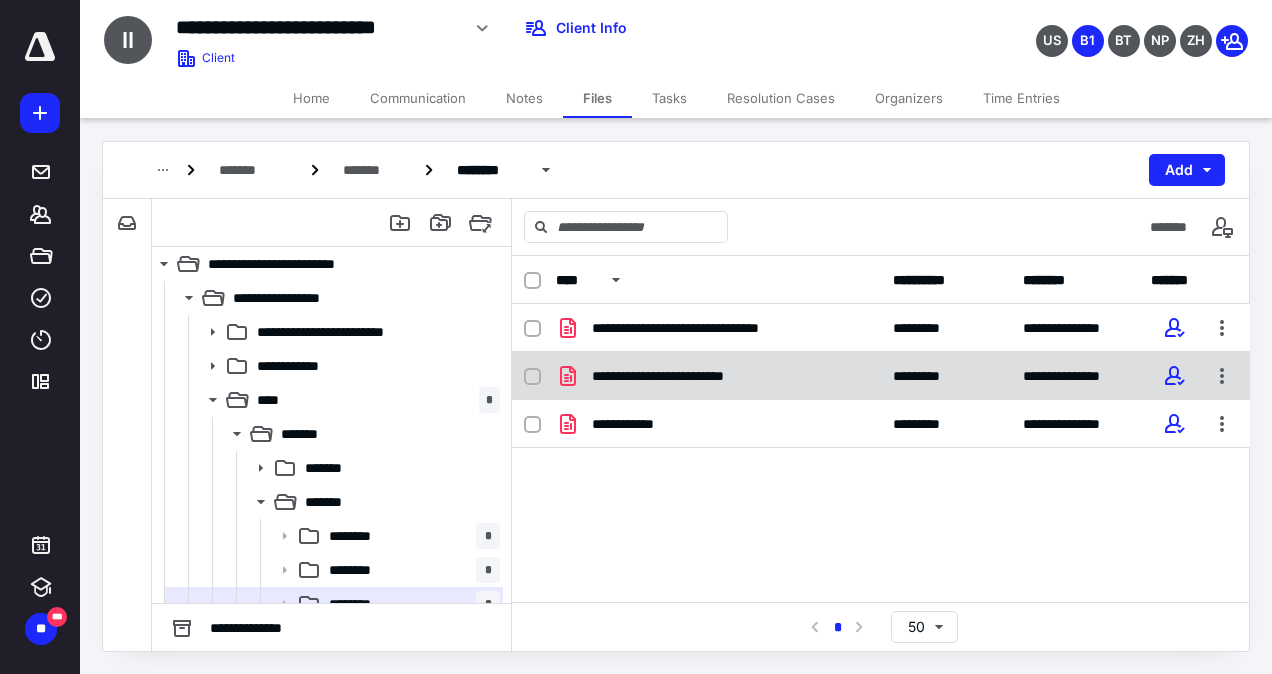 scroll, scrollTop: 0, scrollLeft: 0, axis: both 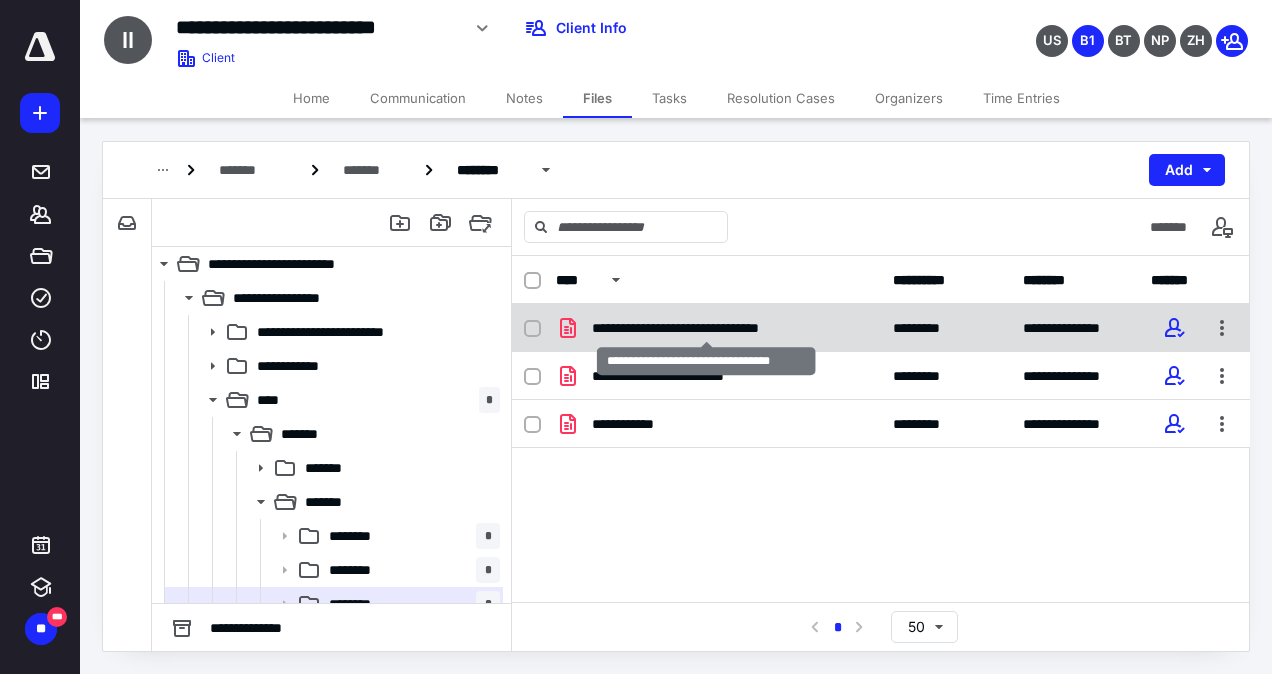 click on "**********" at bounding box center (707, 328) 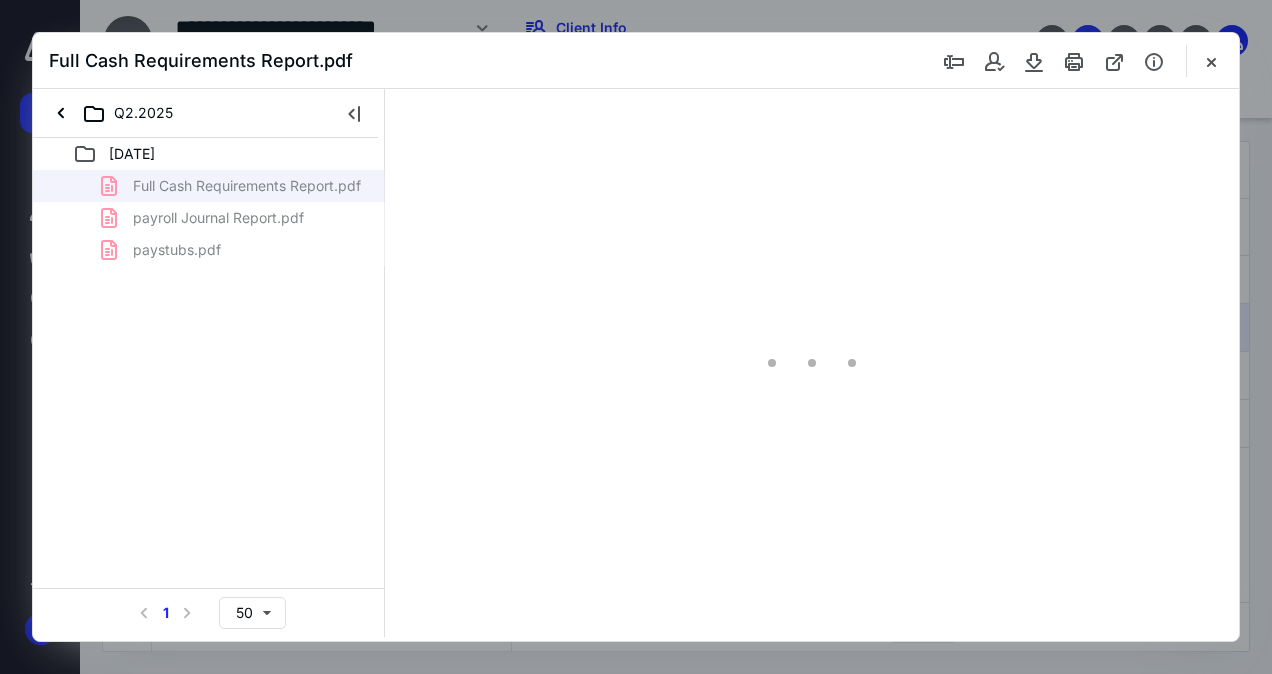scroll, scrollTop: 0, scrollLeft: 0, axis: both 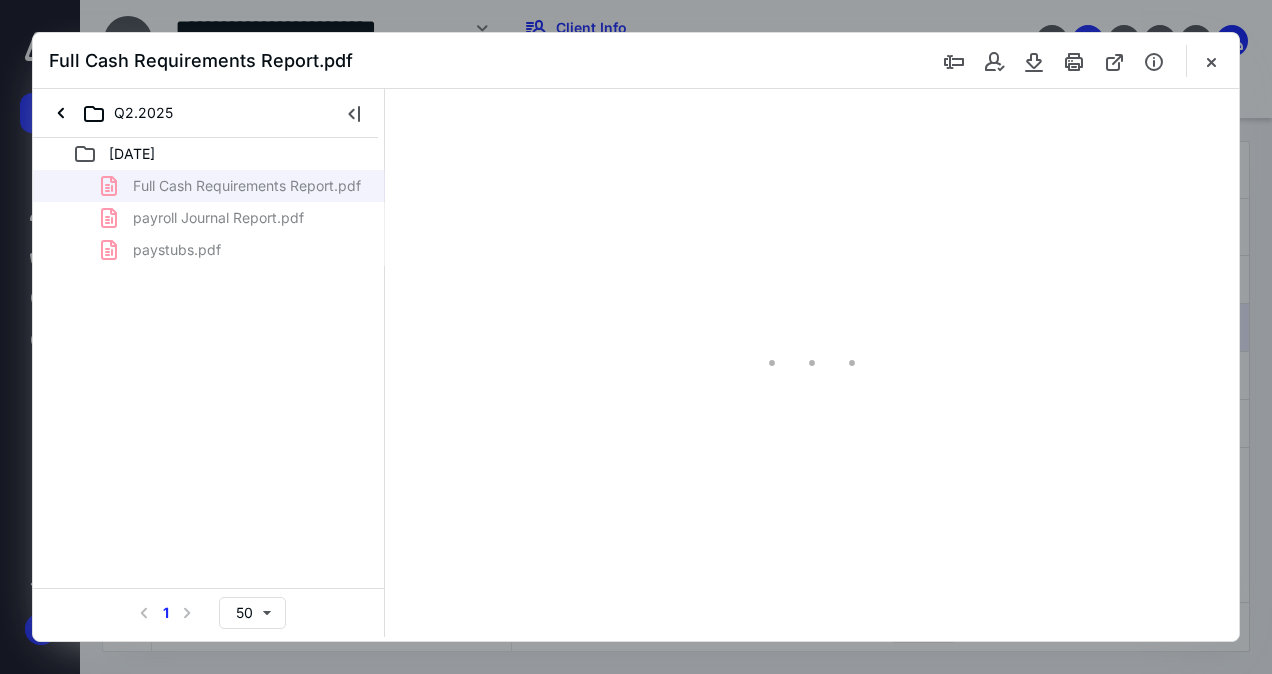 type on "81" 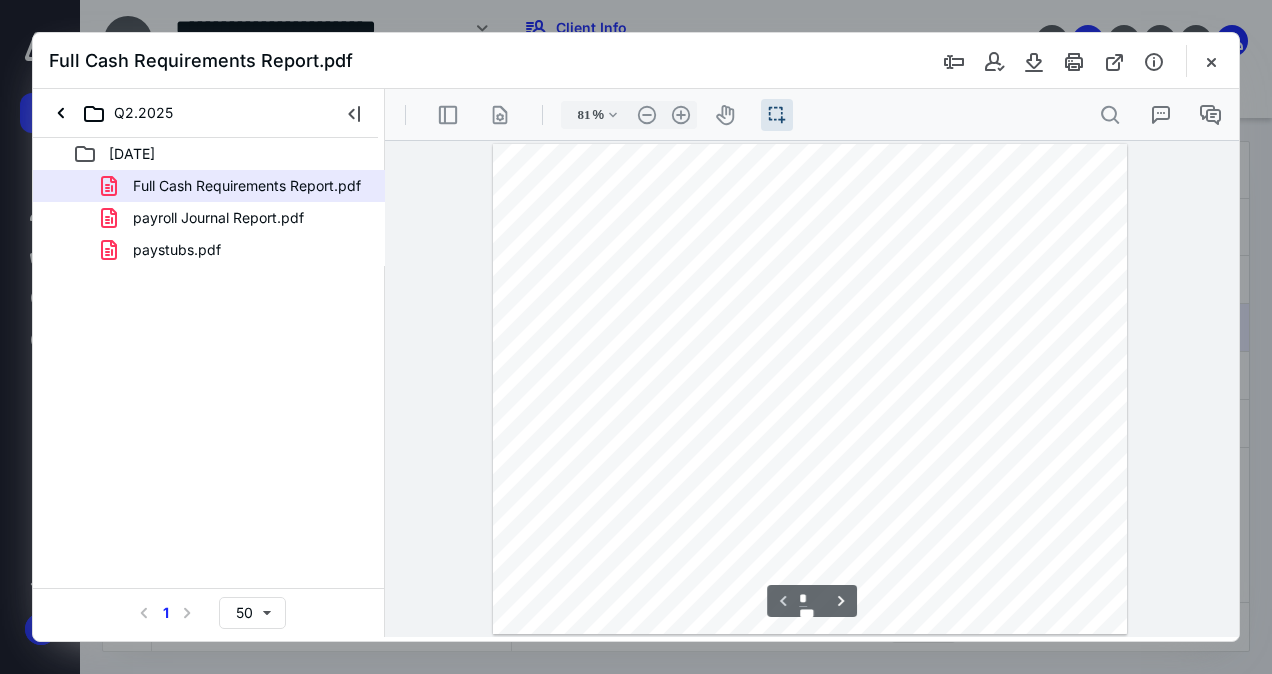scroll, scrollTop: 0, scrollLeft: 0, axis: both 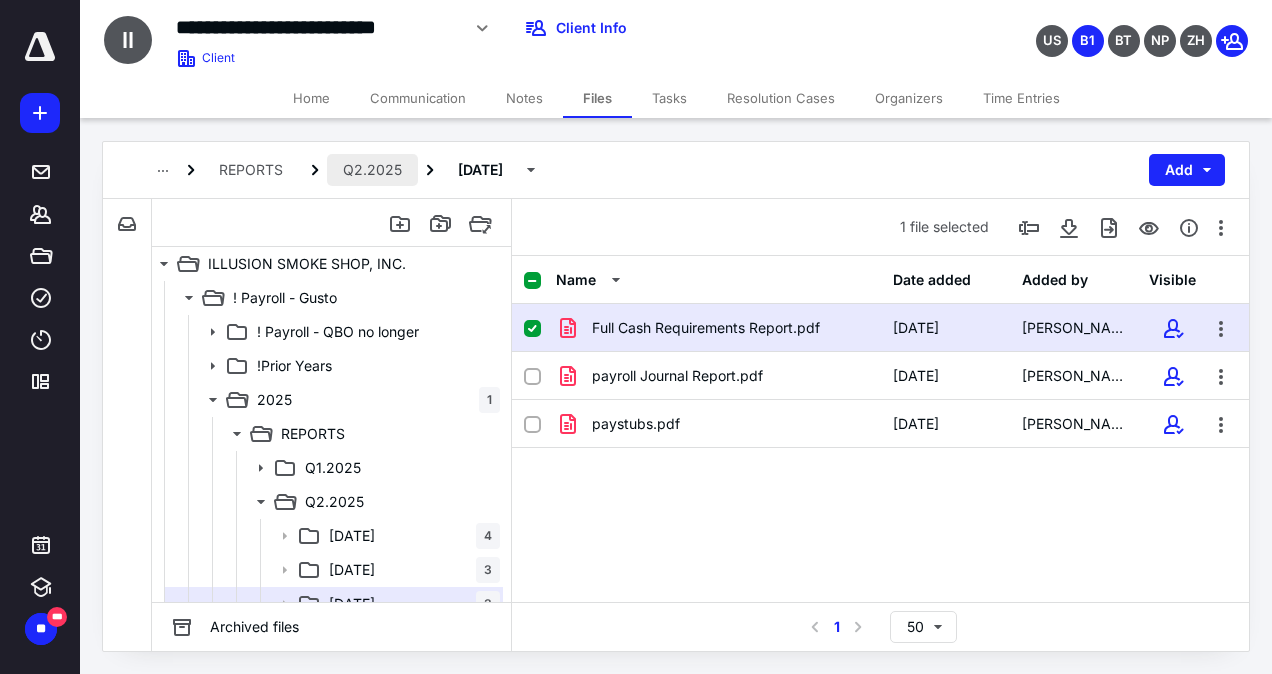 click on "Q2.2025" at bounding box center [372, 170] 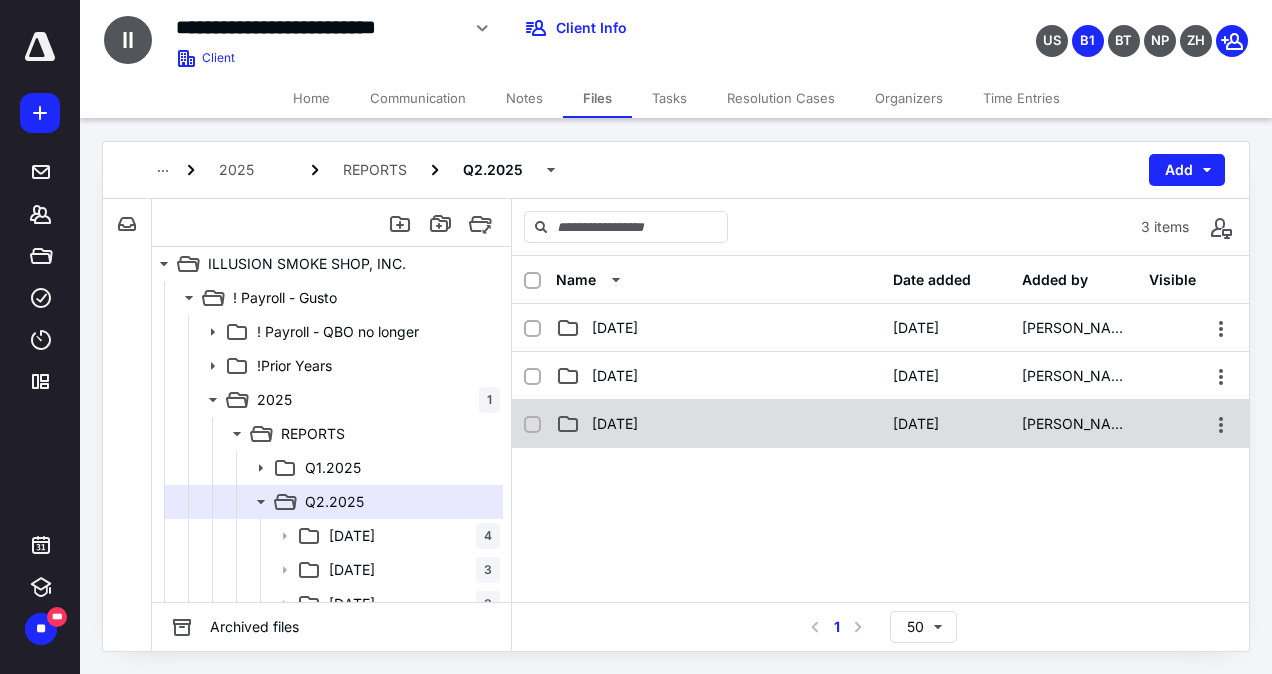 click on "[DATE]" at bounding box center [718, 424] 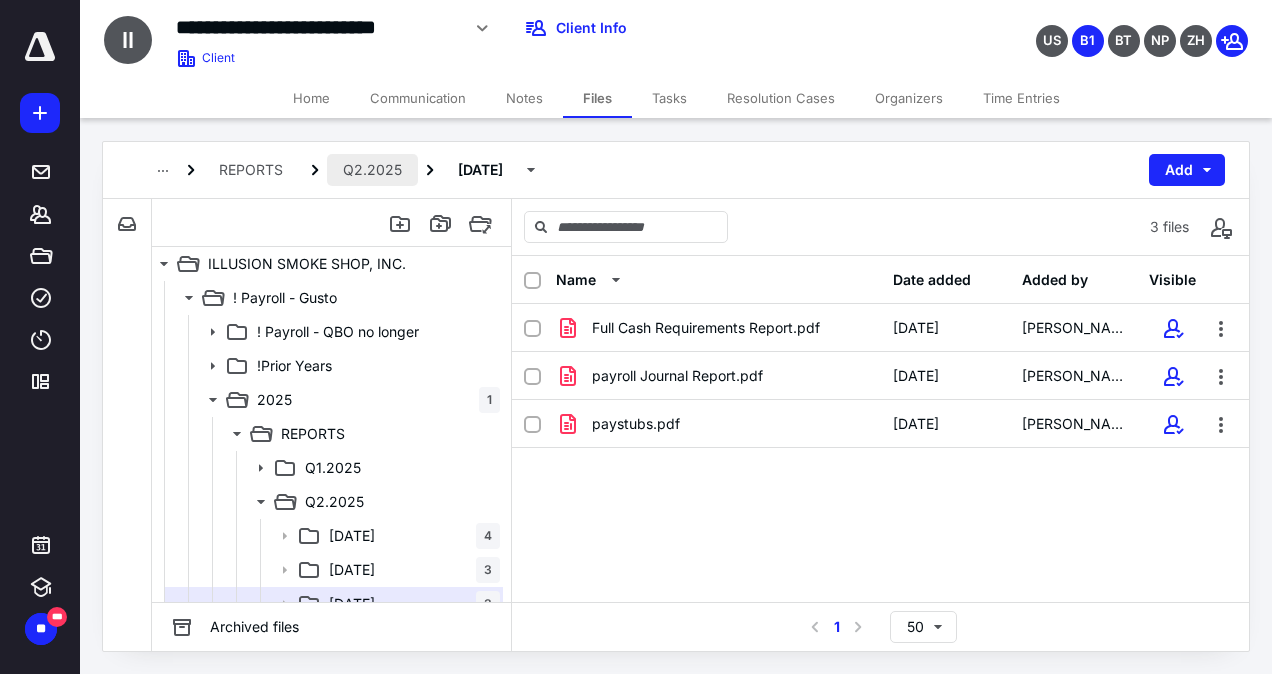 click on "Q2.2025" at bounding box center (372, 170) 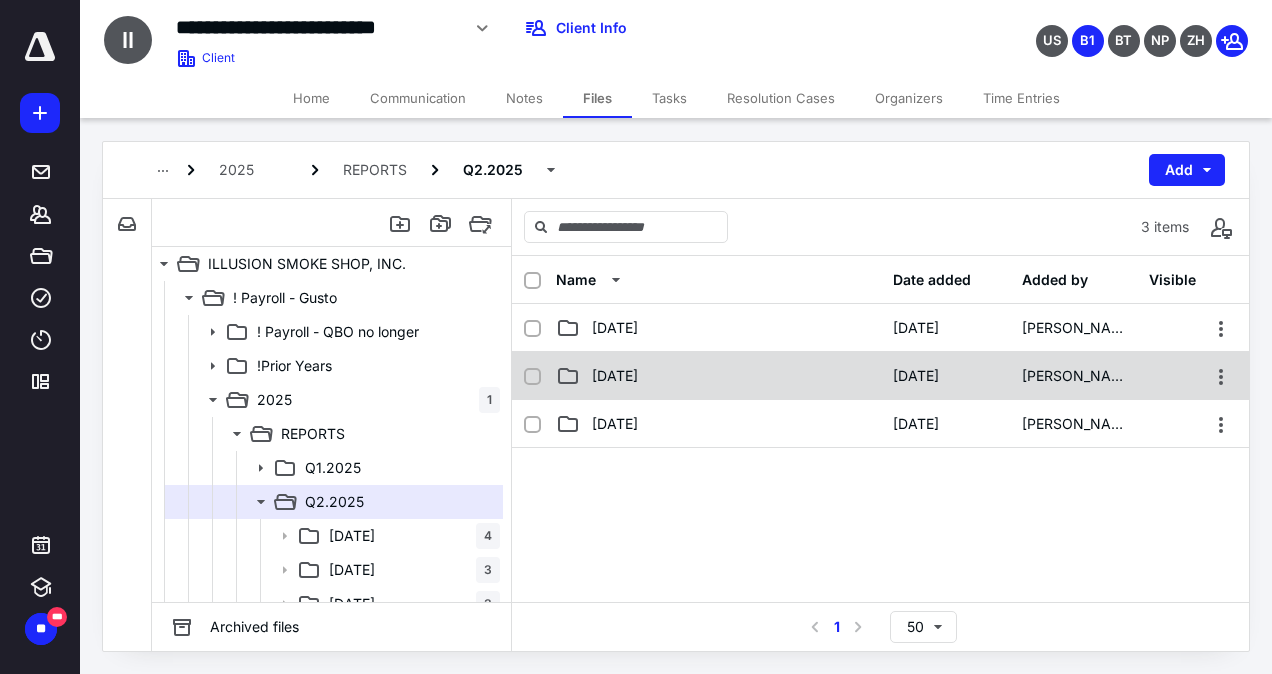 click on "[DATE]" at bounding box center (615, 376) 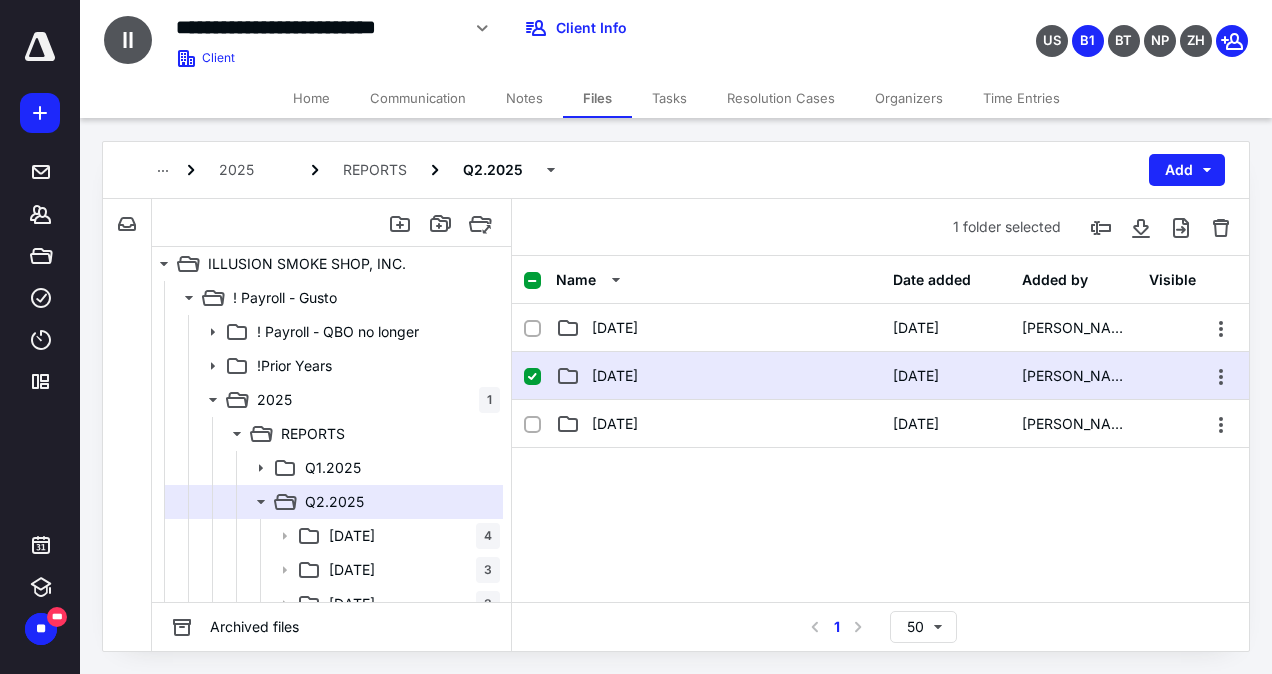 click on "[DATE]" at bounding box center (615, 376) 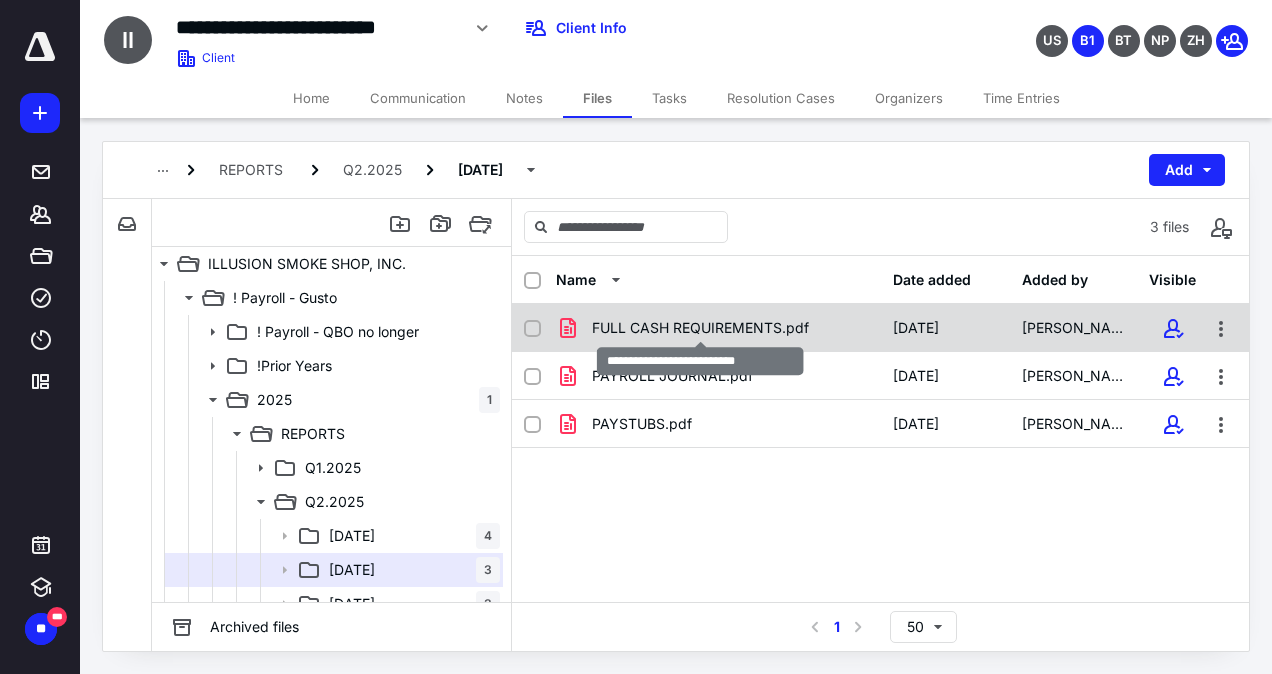 click on "FULL CASH REQUIREMENTS.pdf" at bounding box center [700, 328] 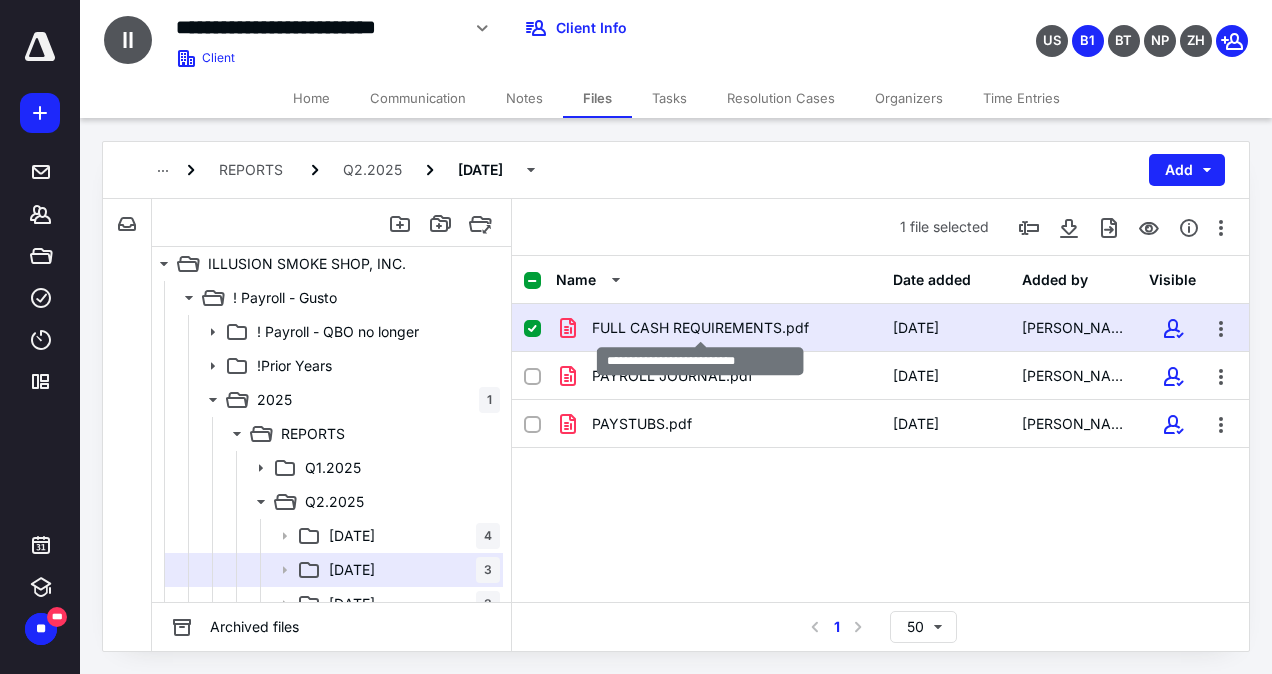 click on "FULL CASH REQUIREMENTS.pdf" at bounding box center (700, 328) 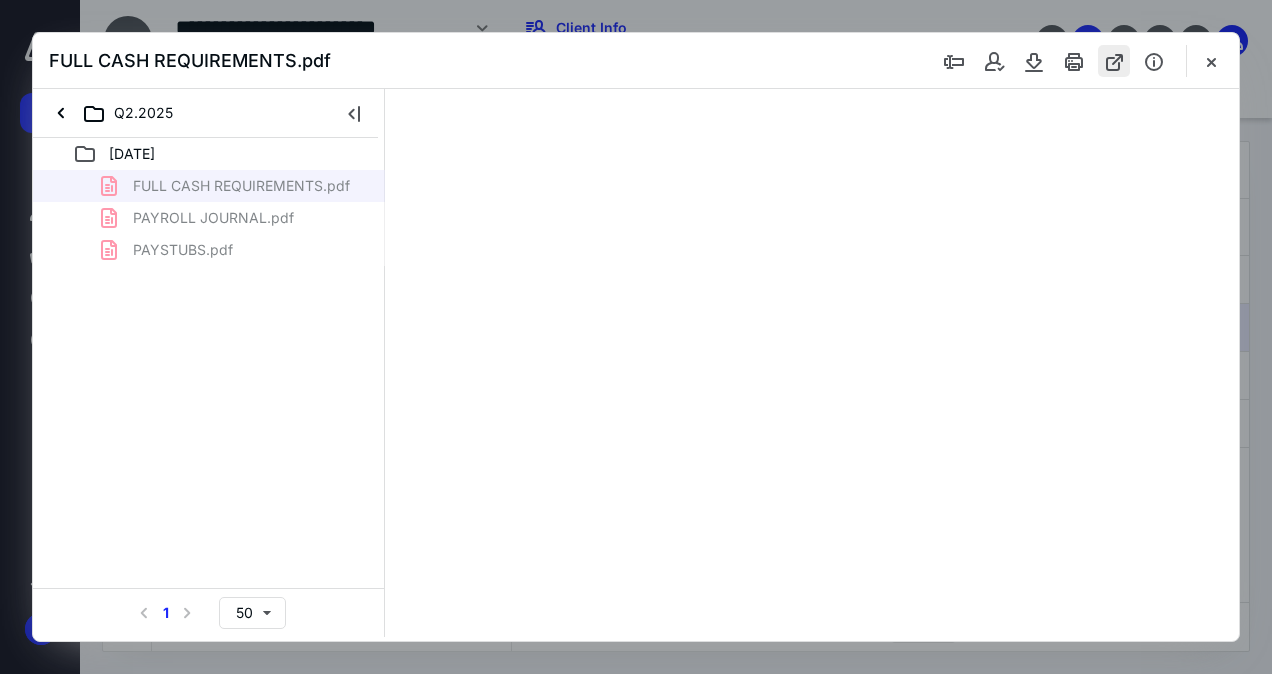 click at bounding box center (1114, 61) 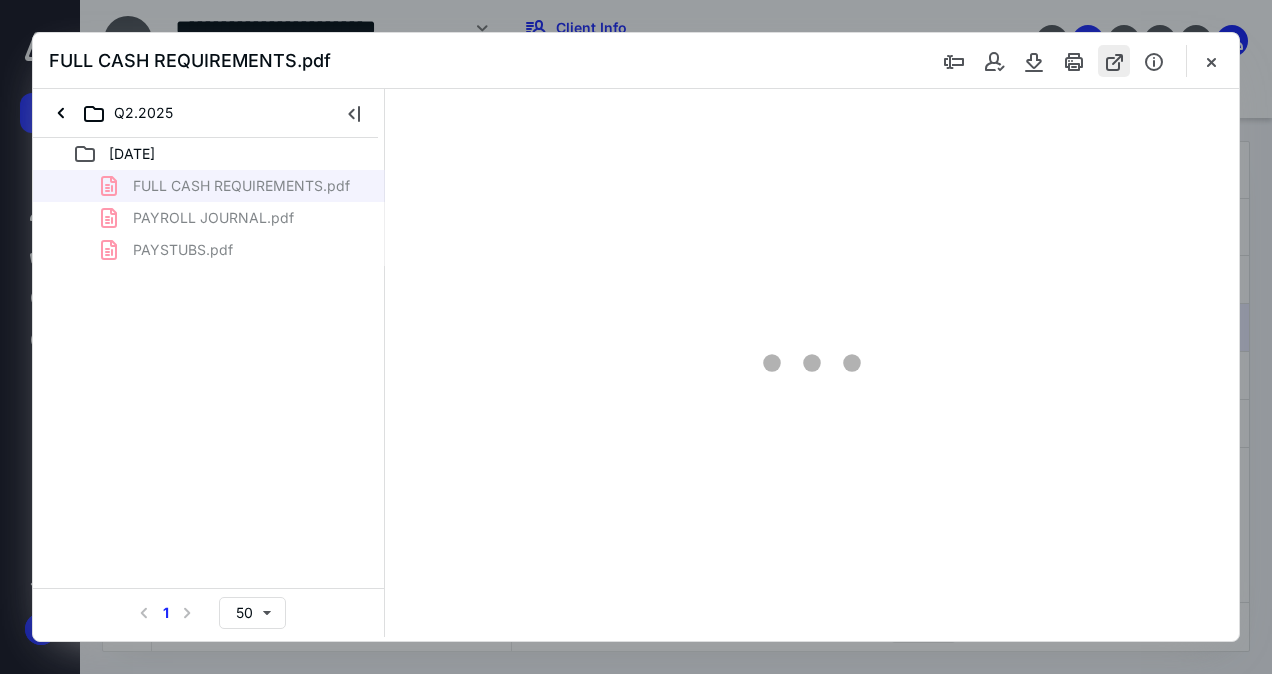 scroll, scrollTop: 0, scrollLeft: 0, axis: both 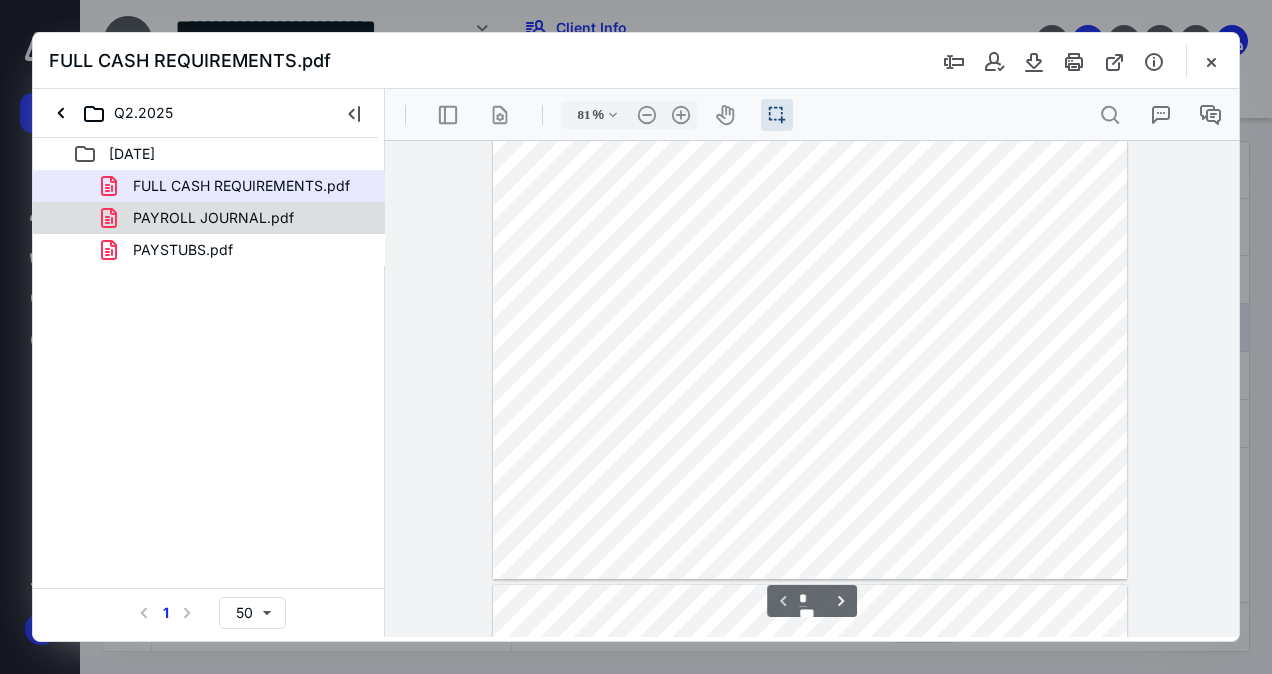 click on "PAYROLL JOURNAL.pdf" at bounding box center [209, 218] 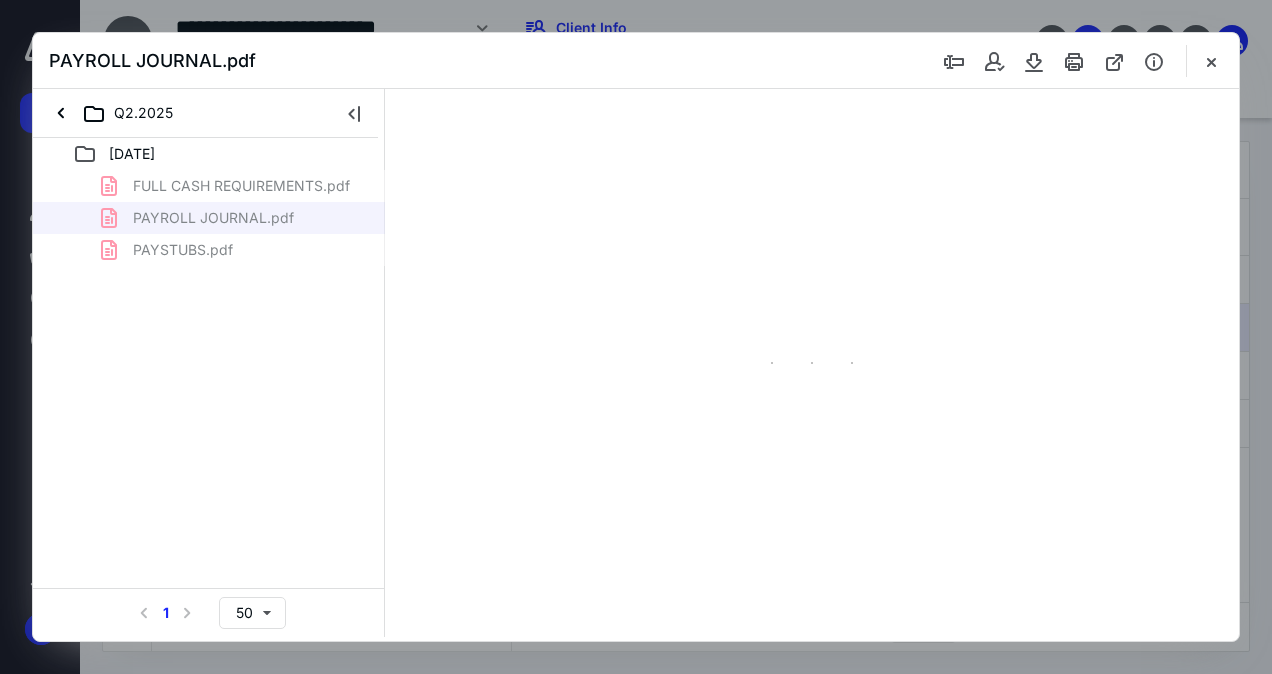 type on "81" 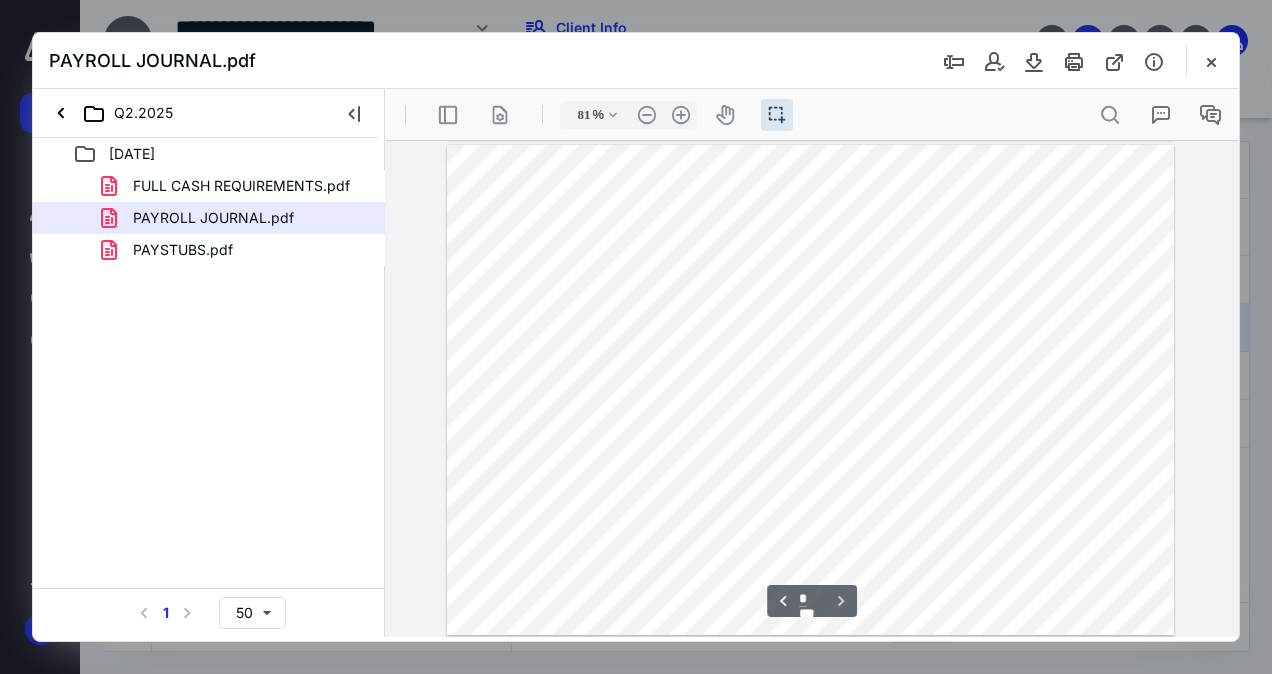 scroll, scrollTop: 48, scrollLeft: 0, axis: vertical 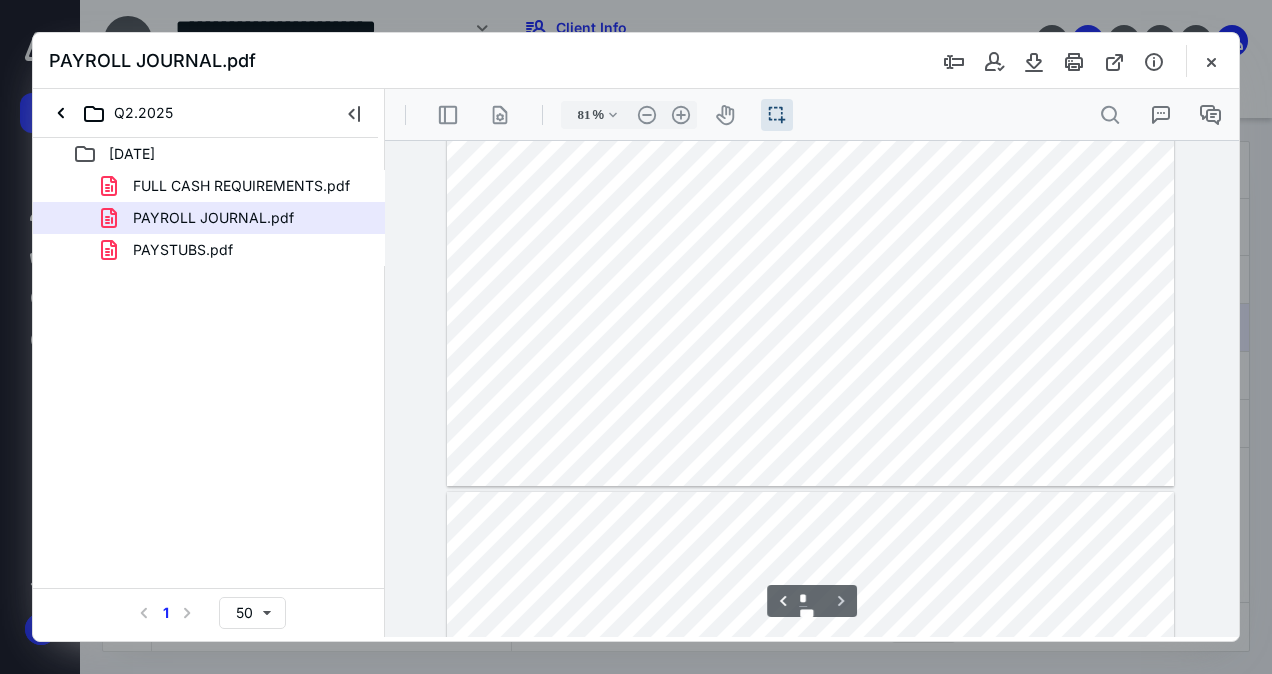 type on "*" 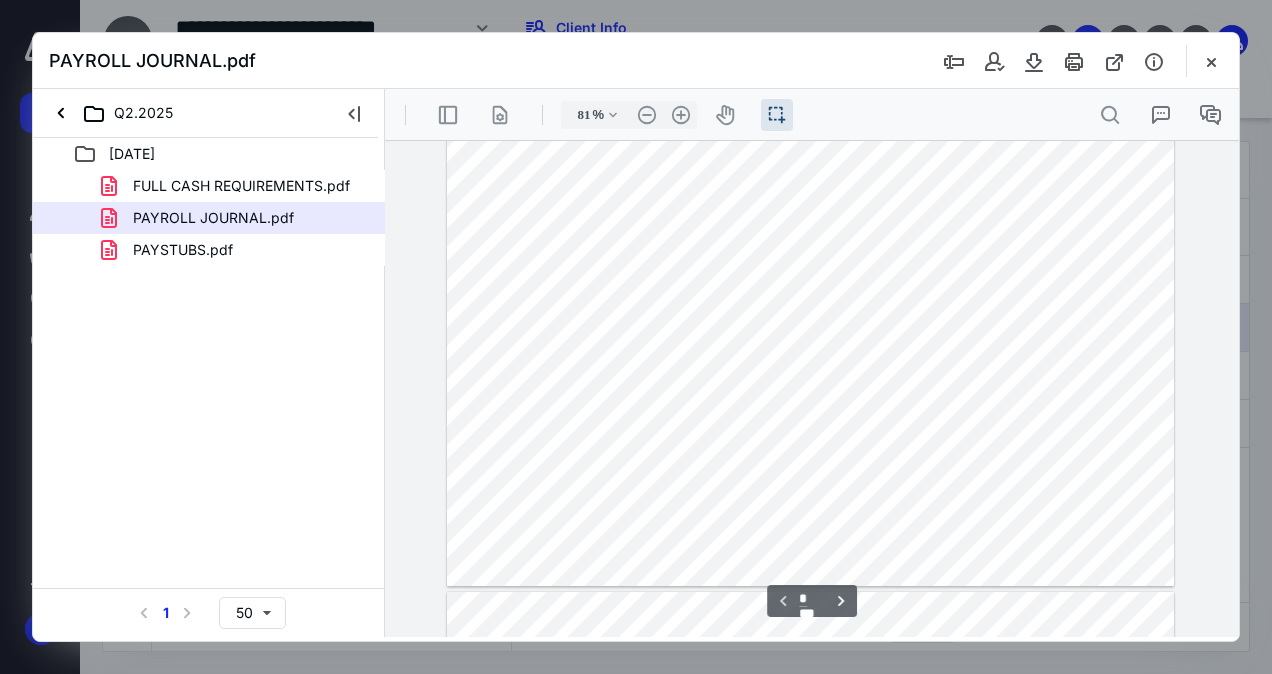 scroll, scrollTop: 0, scrollLeft: 0, axis: both 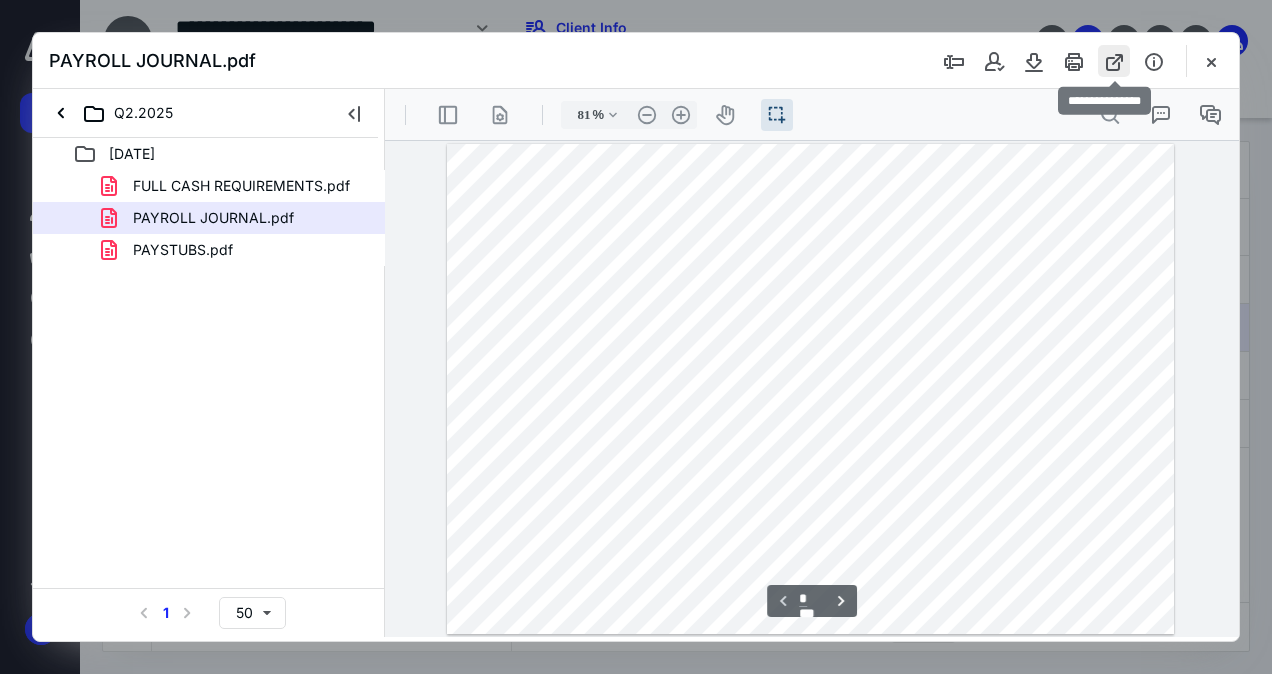 click at bounding box center [1114, 61] 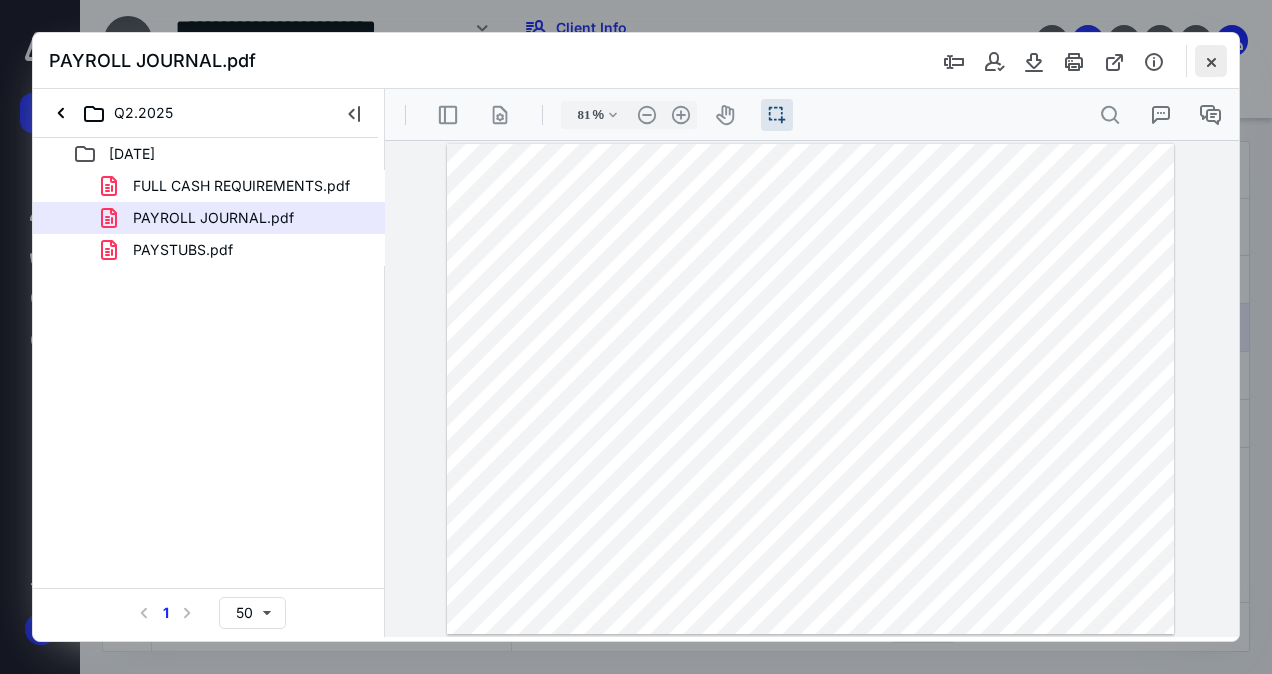 click at bounding box center (1211, 61) 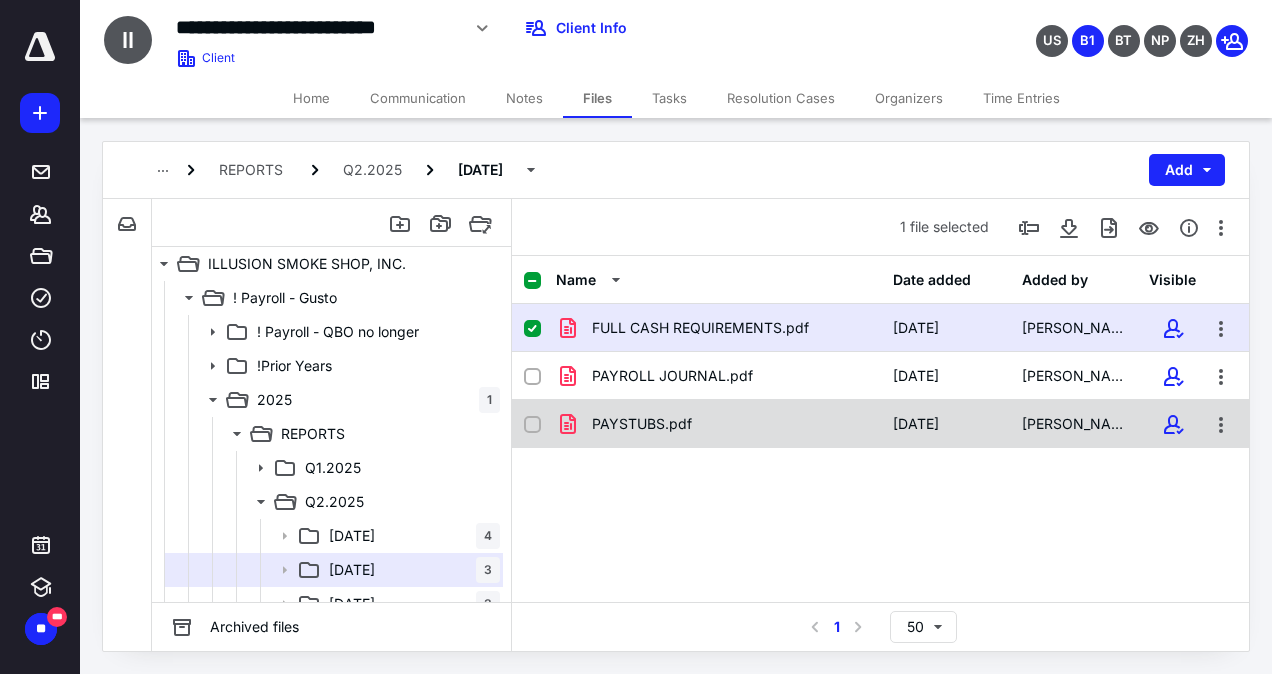 click on "PAYSTUBS.pdf" at bounding box center (642, 424) 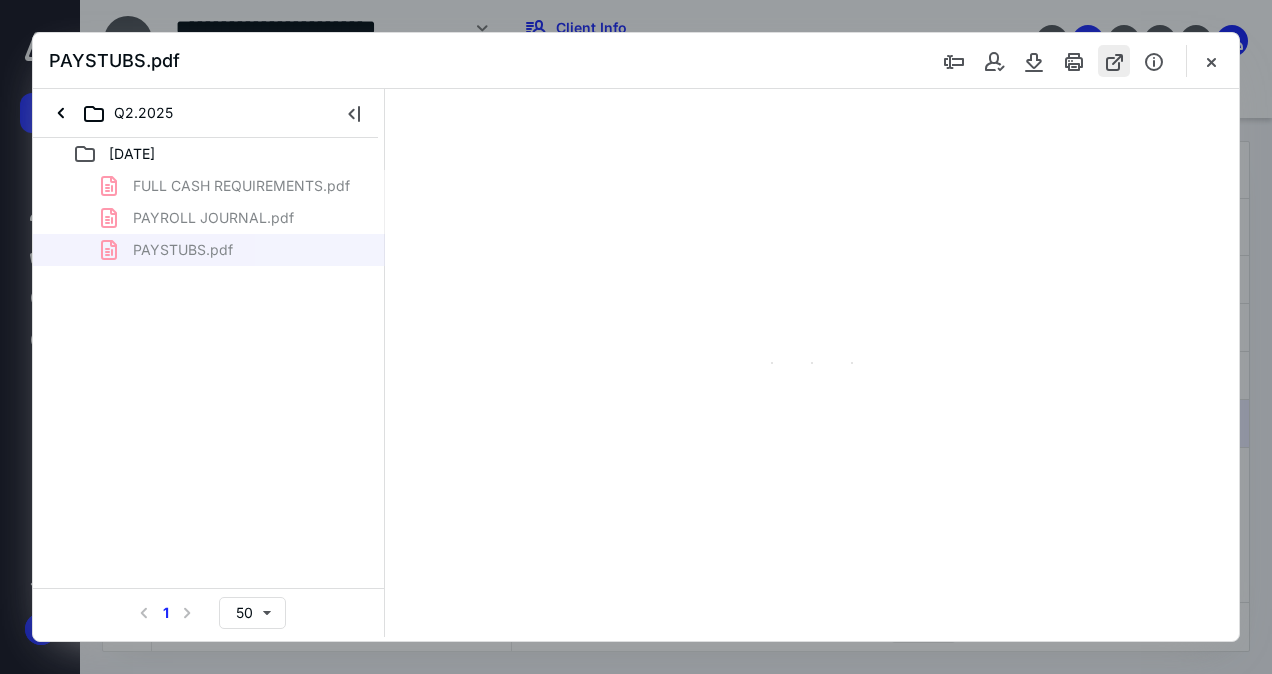 click at bounding box center (1114, 61) 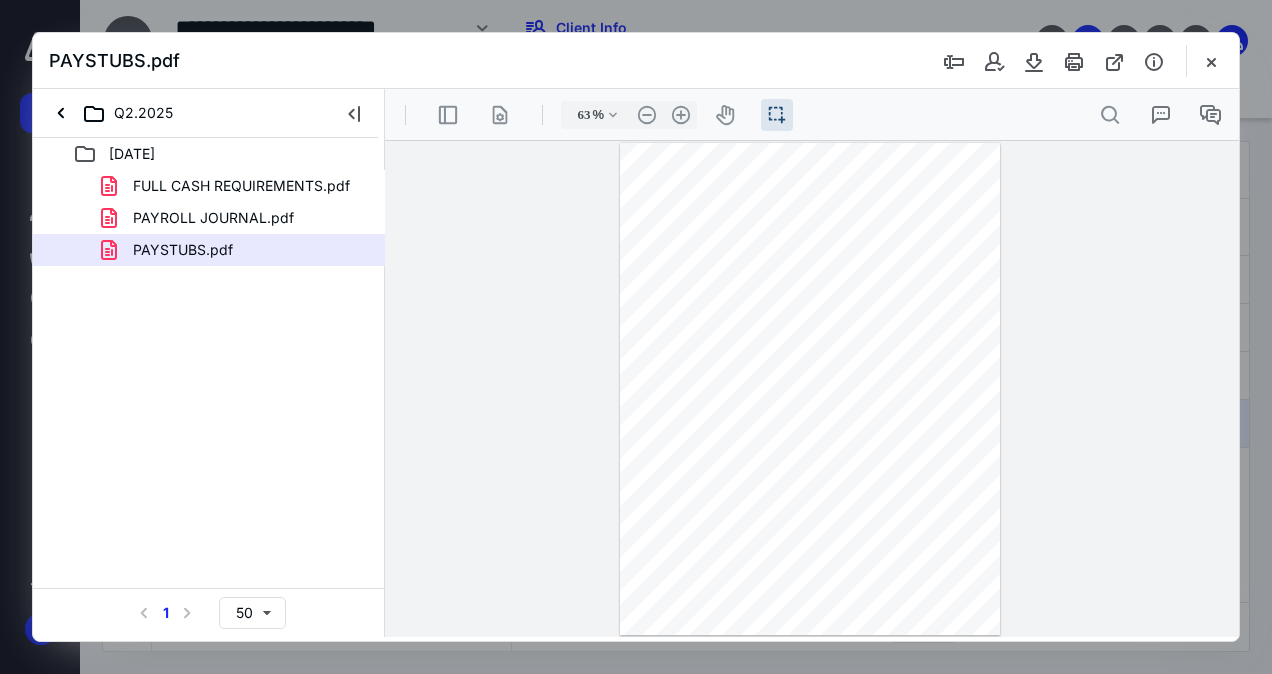 scroll, scrollTop: 0, scrollLeft: 0, axis: both 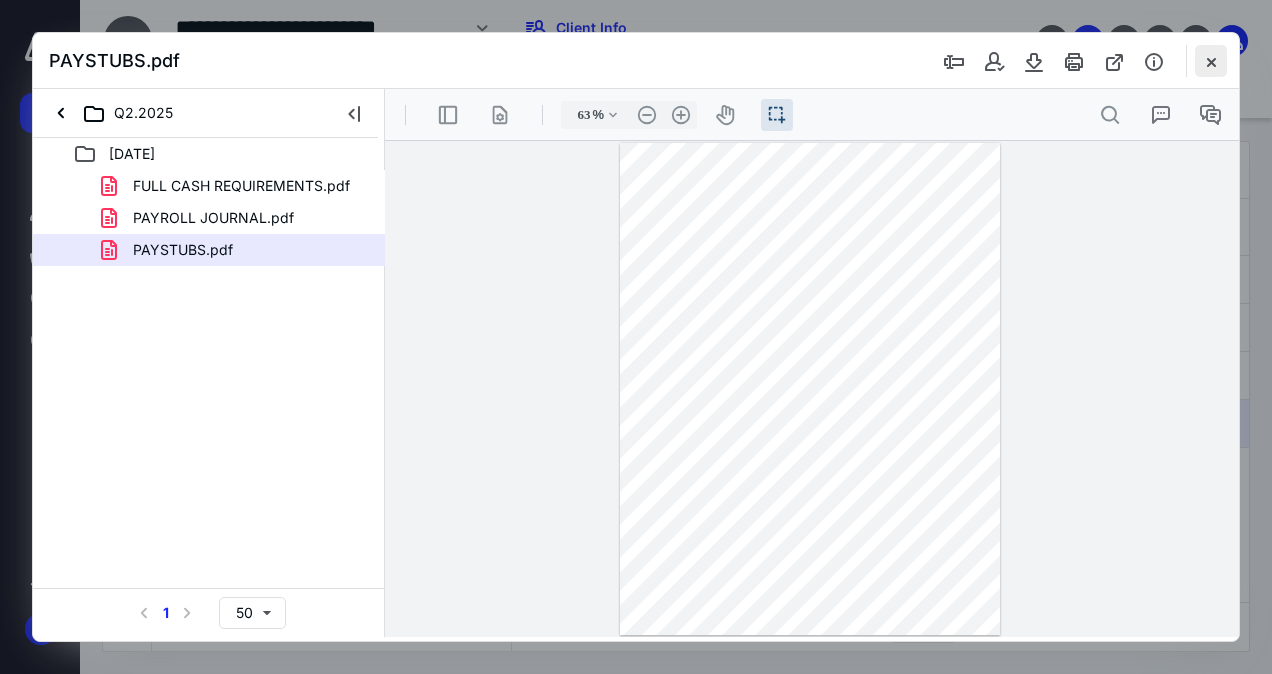click at bounding box center (1211, 61) 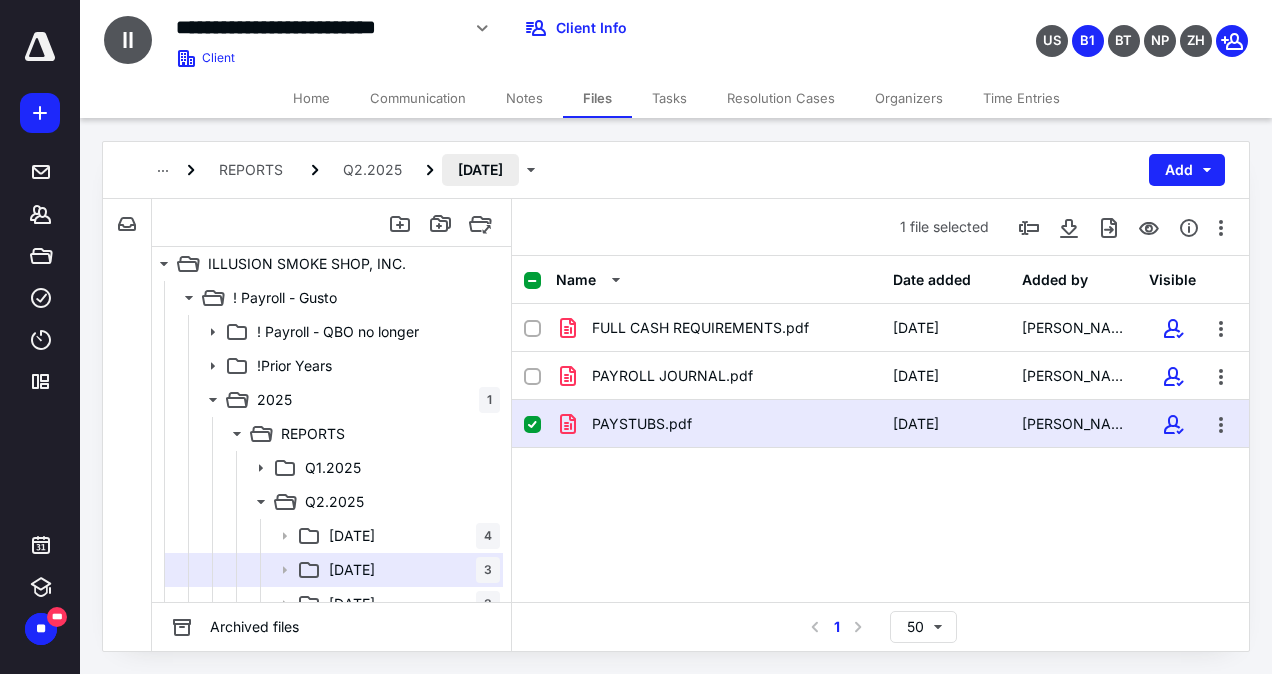 click on "[DATE]" at bounding box center [480, 170] 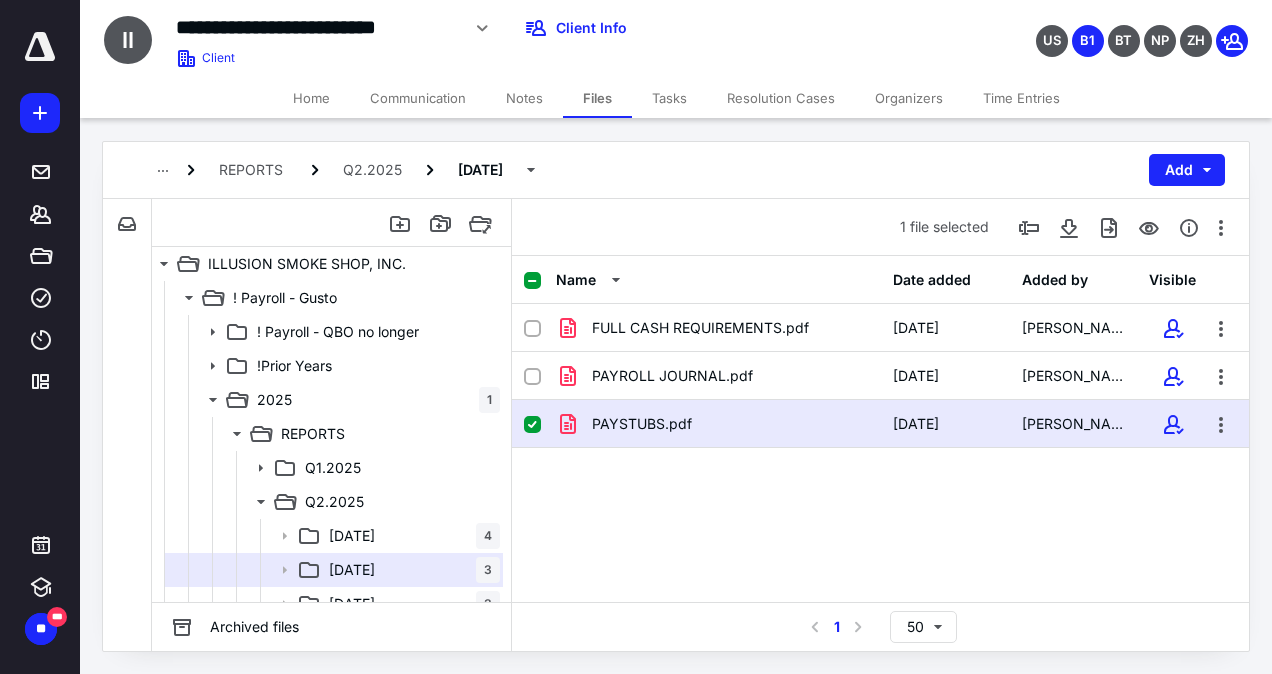 click on "REPORTS Q2.2025 [DATE]   Add" at bounding box center (676, 170) 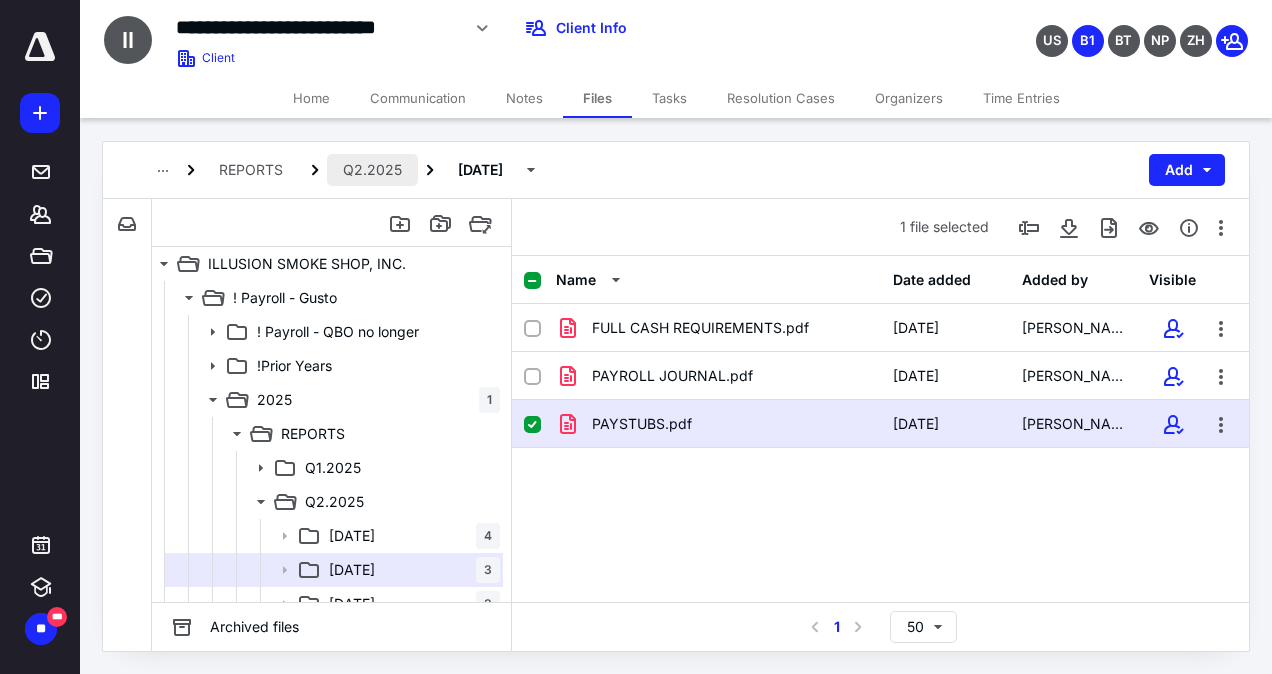 click on "Q2.2025" at bounding box center (372, 170) 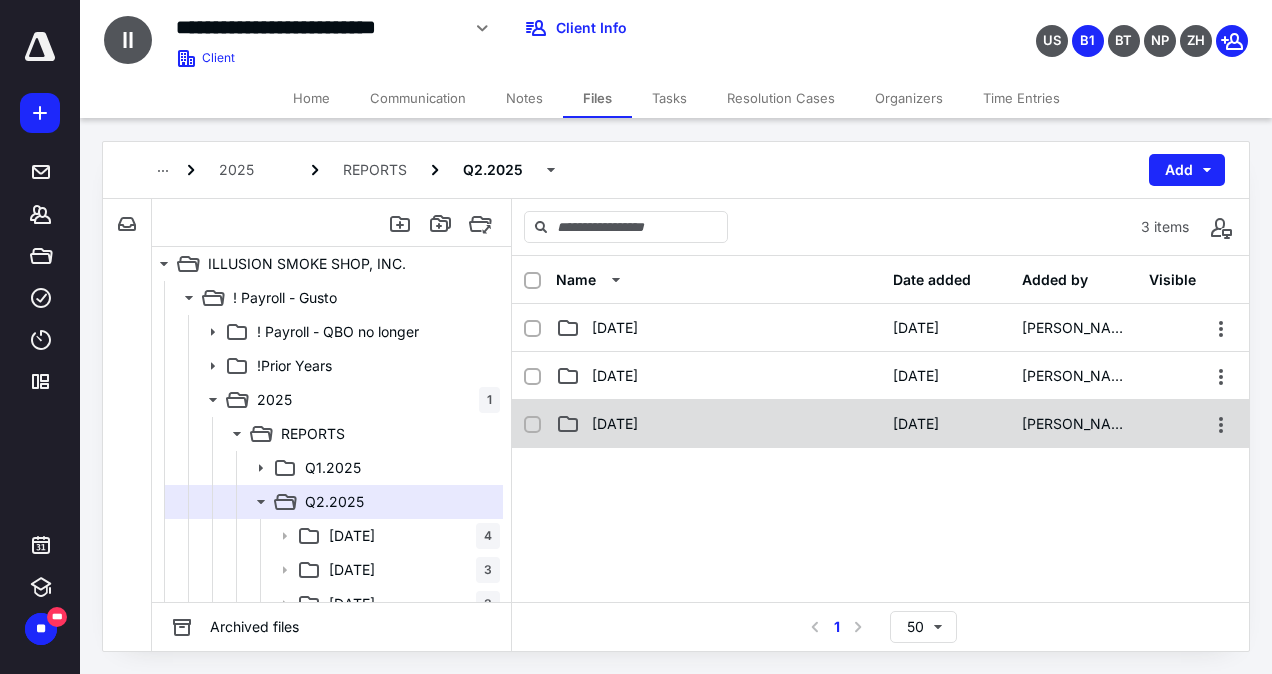 click on "[DATE]" at bounding box center (615, 424) 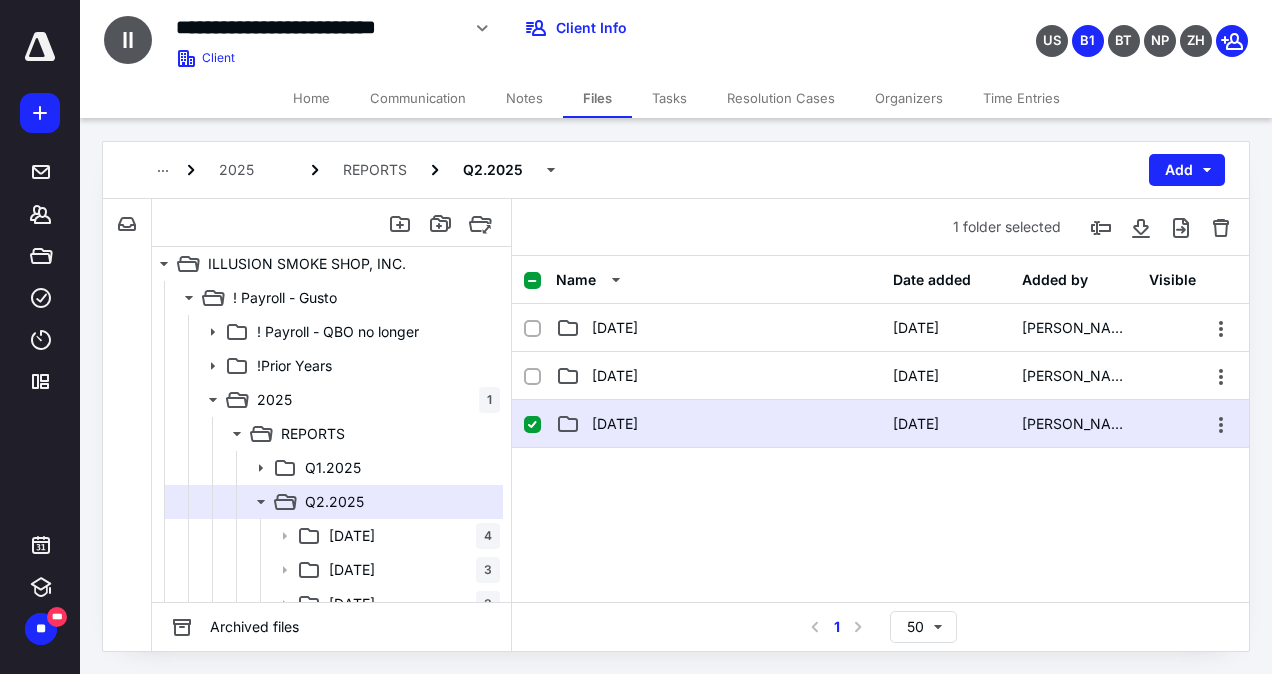 click on "[DATE]" at bounding box center [615, 424] 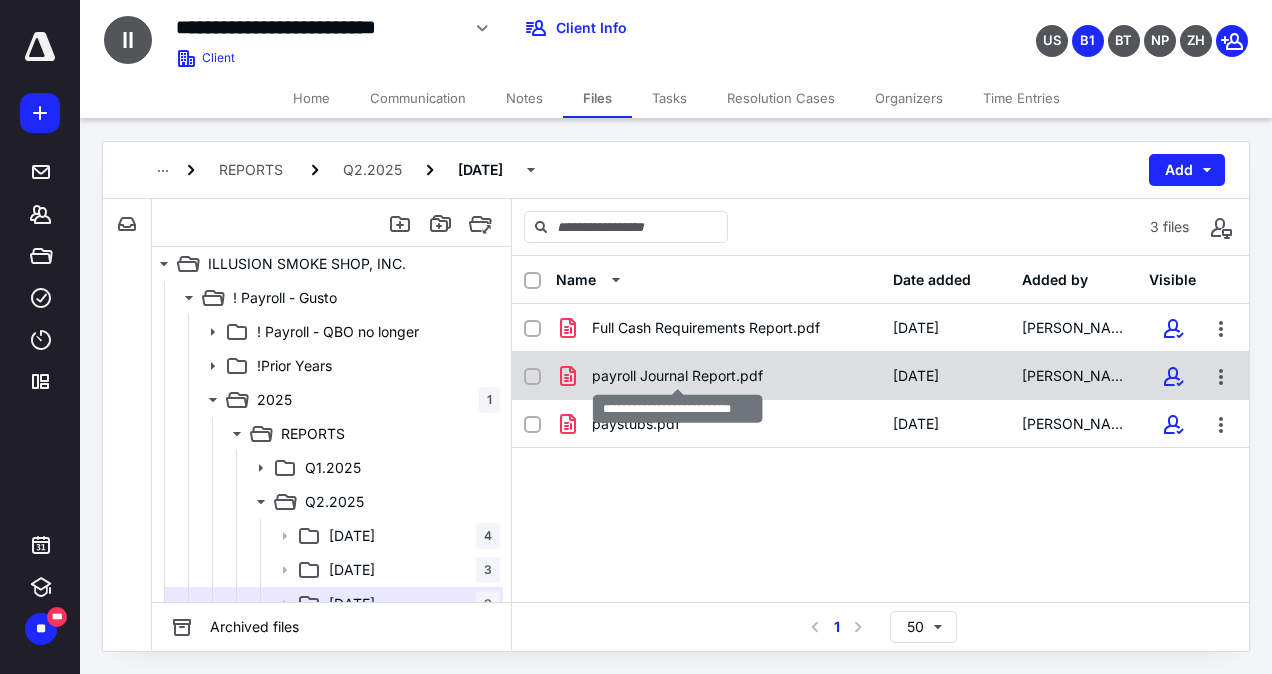click on "payroll Journal Report.pdf" at bounding box center (677, 376) 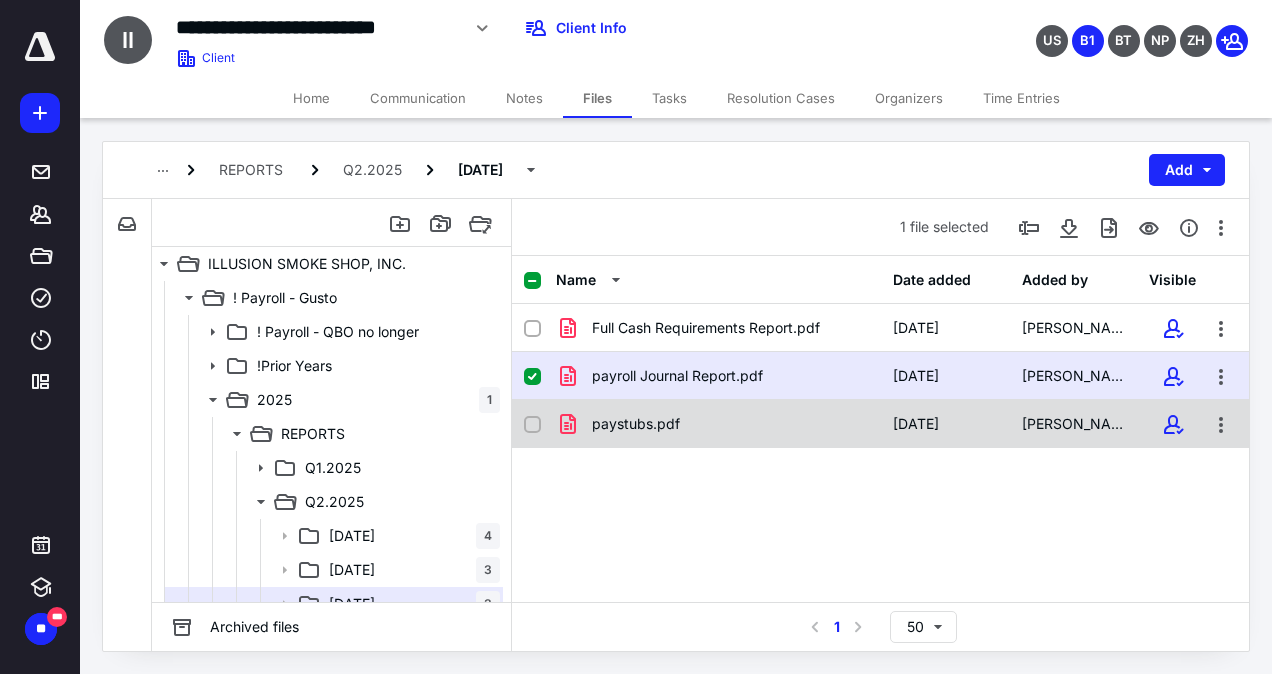 click on "paystubs.pdf" at bounding box center [718, 424] 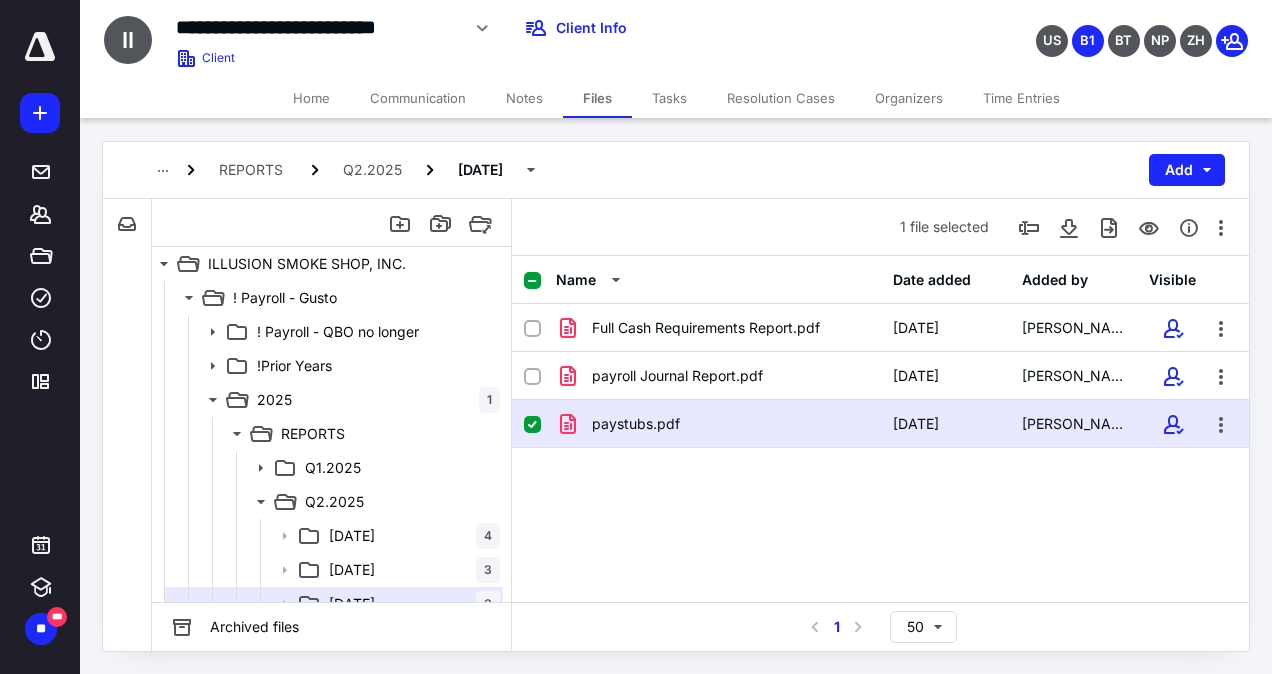click on "paystubs.pdf" at bounding box center [718, 424] 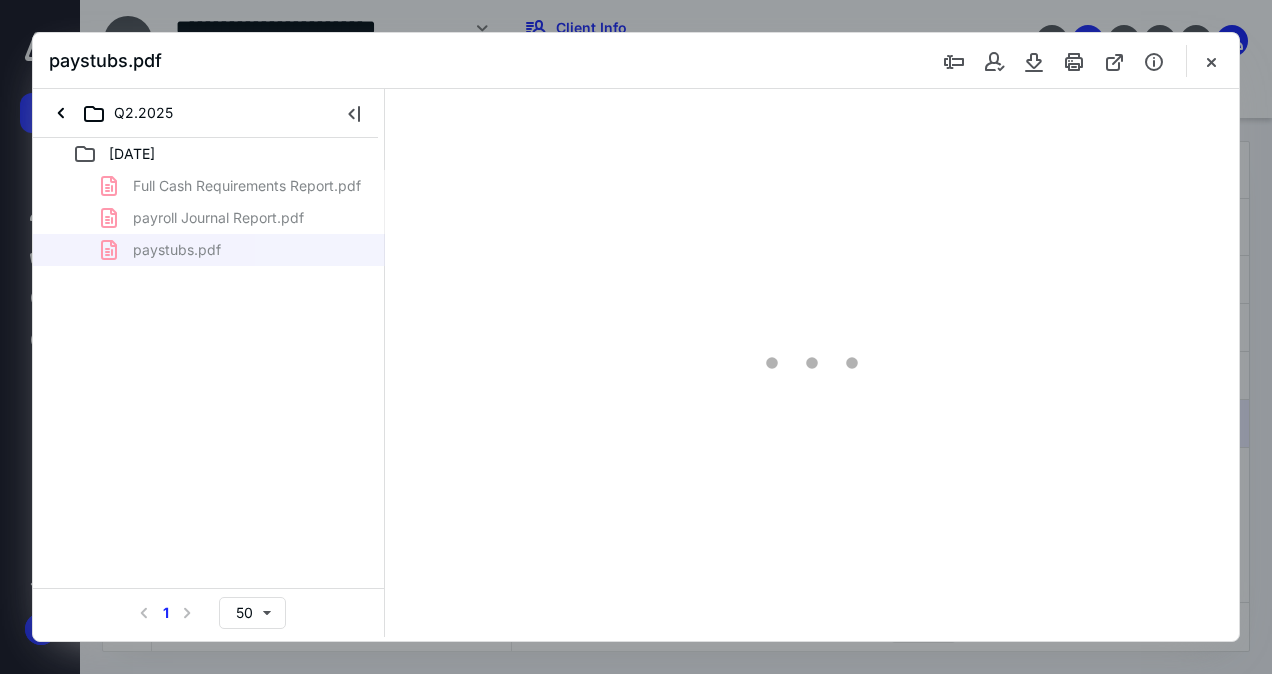 scroll, scrollTop: 0, scrollLeft: 0, axis: both 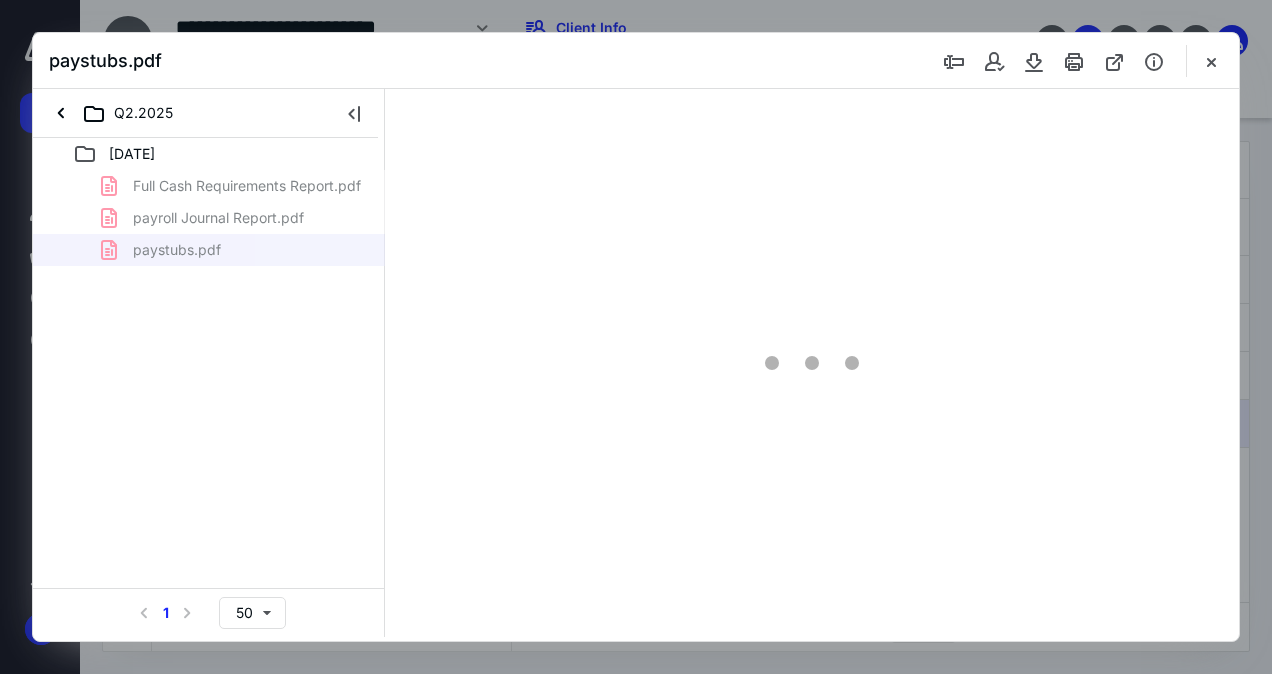 type on "63" 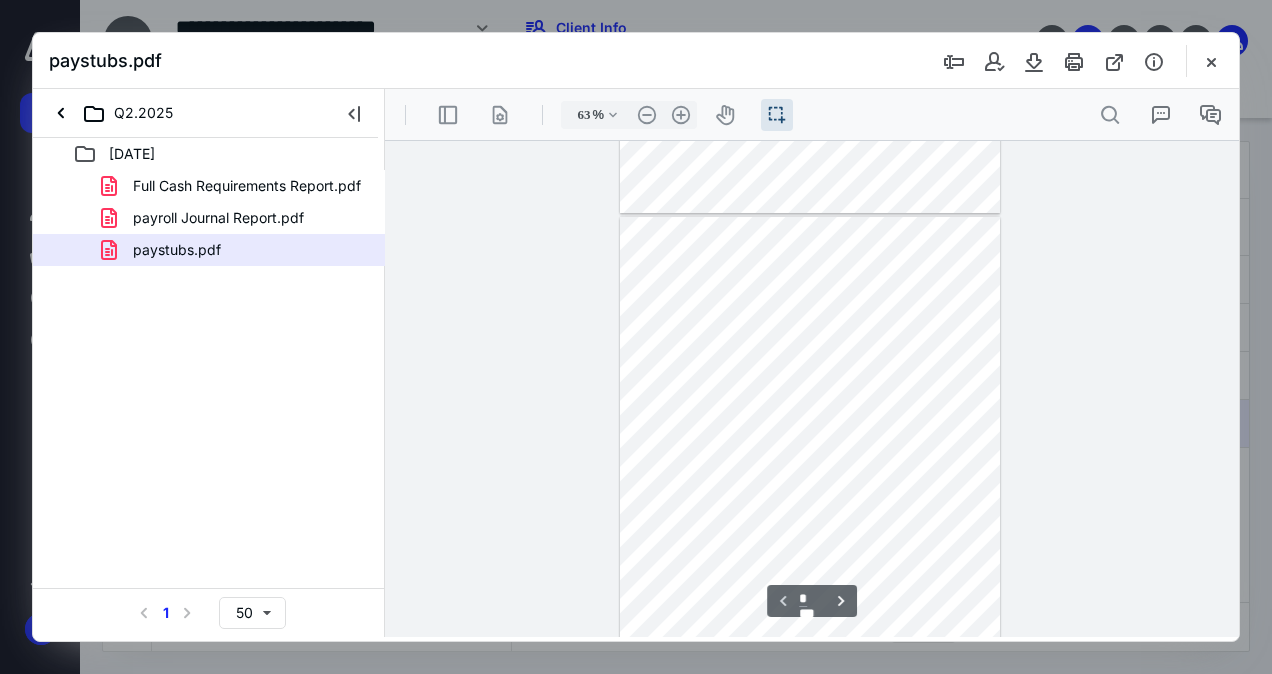 type on "*" 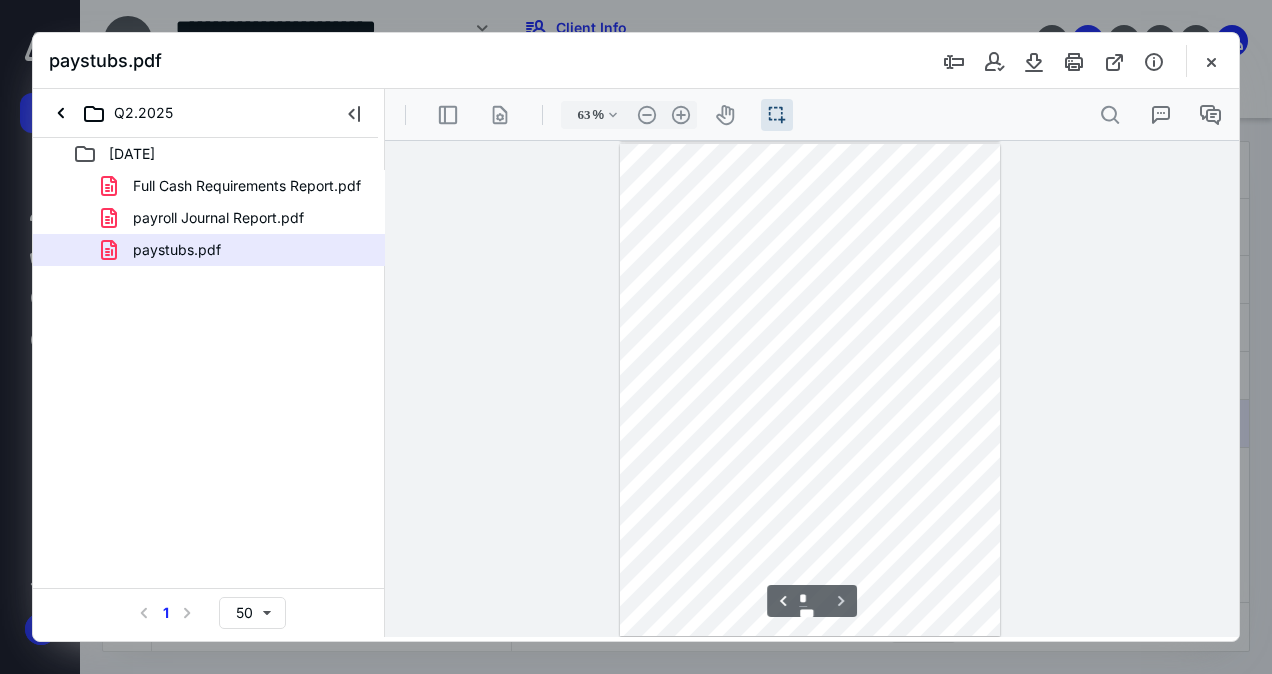 scroll, scrollTop: 495, scrollLeft: 0, axis: vertical 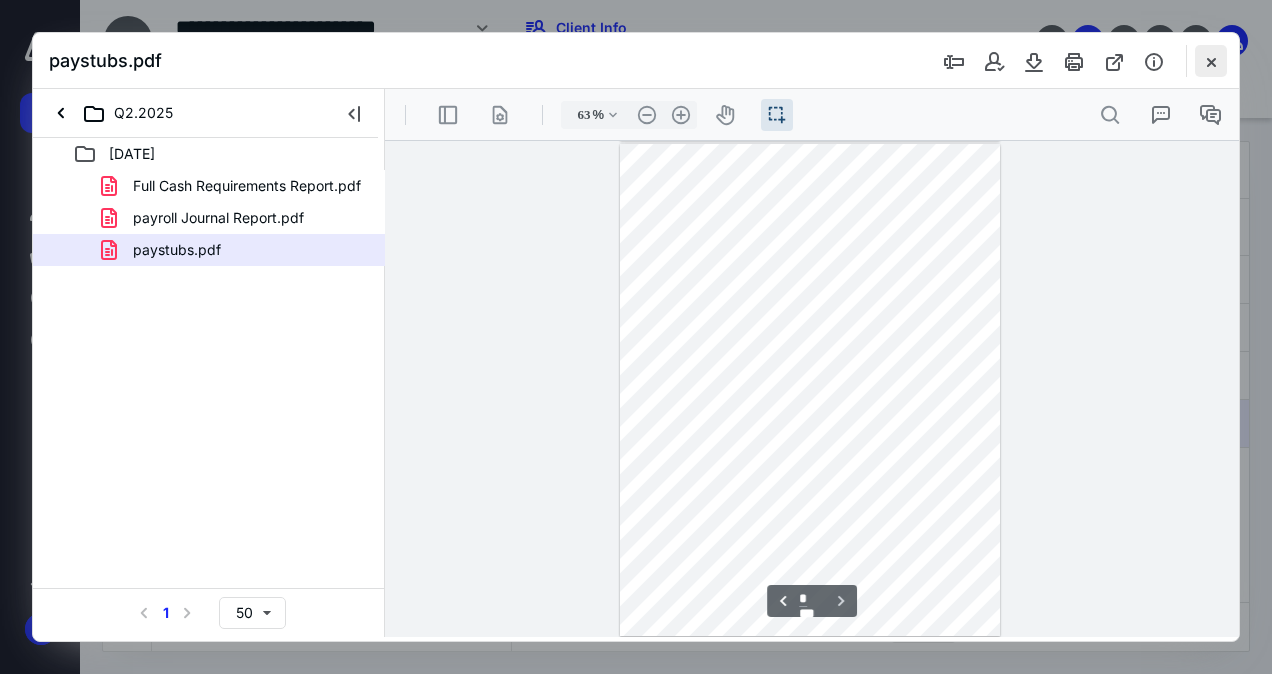 click at bounding box center (1211, 61) 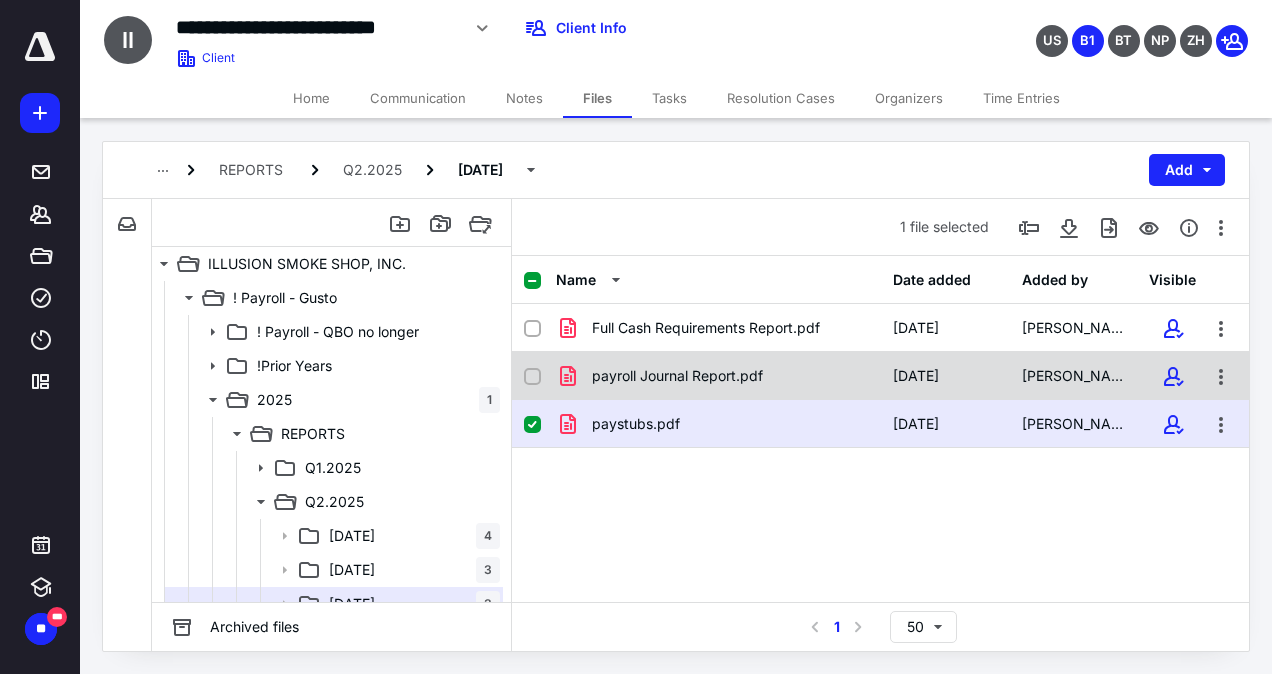 click on "payroll Journal Report.pdf" at bounding box center (677, 376) 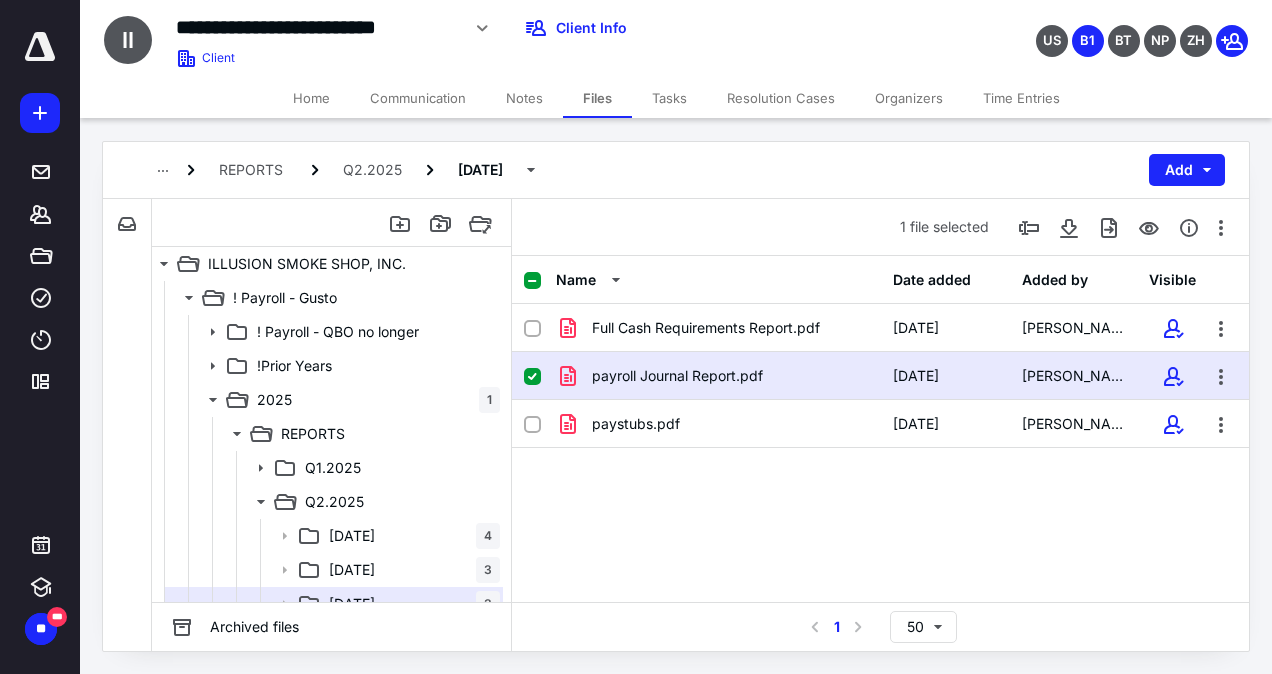 click on "payroll Journal Report.pdf" at bounding box center [677, 376] 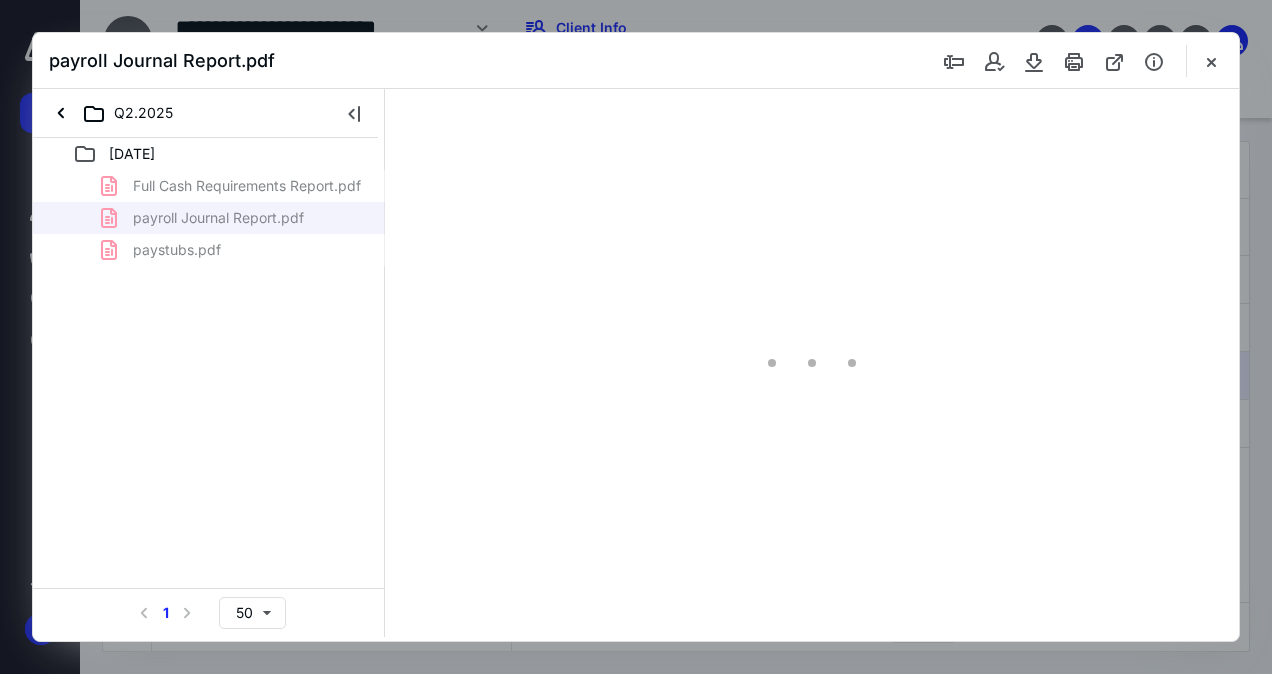 scroll, scrollTop: 0, scrollLeft: 0, axis: both 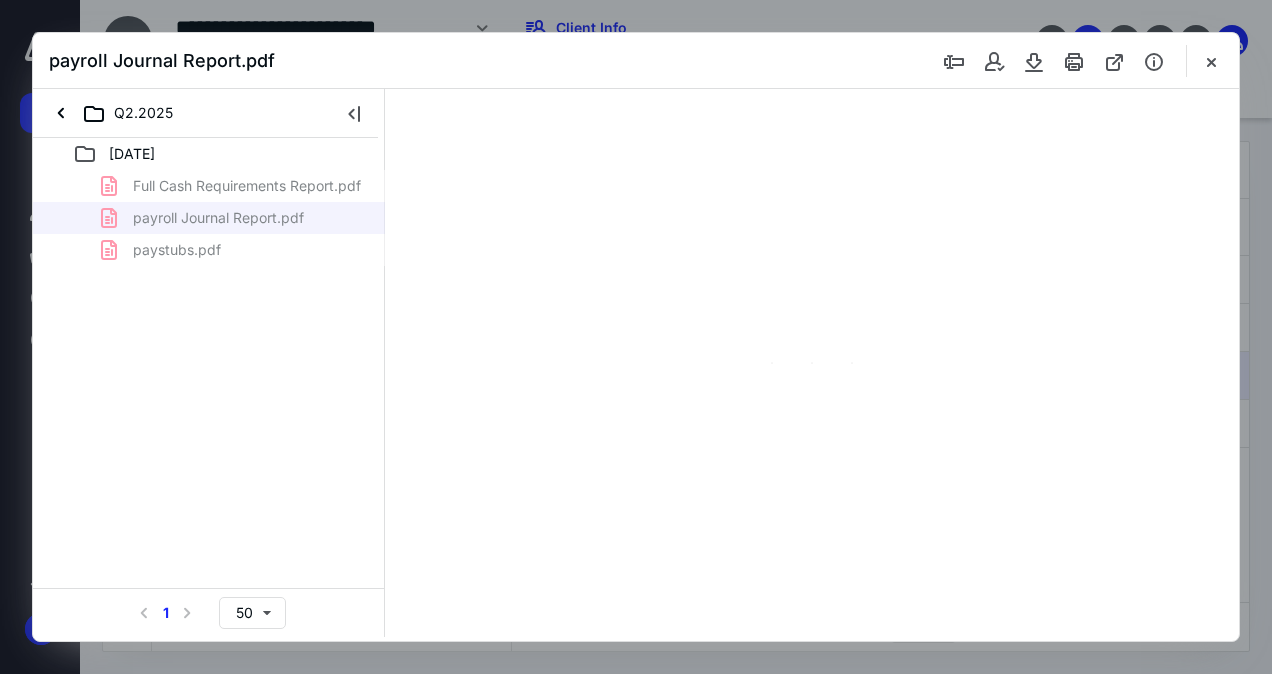 type on "81" 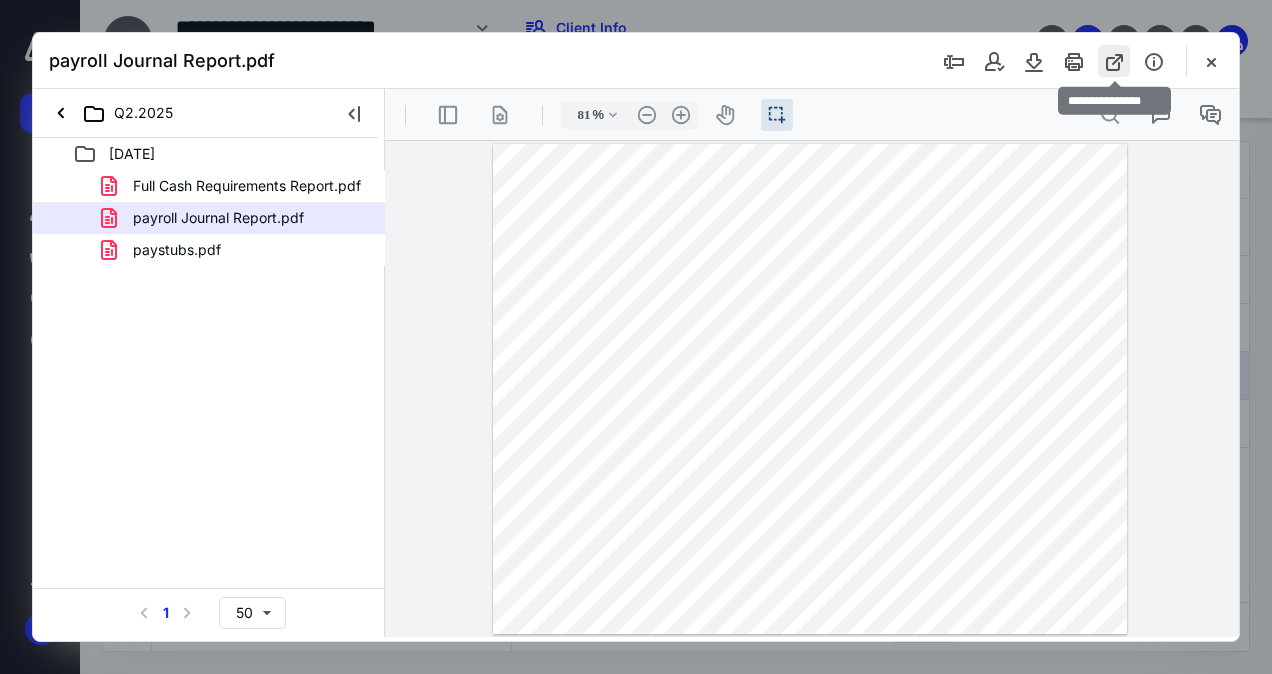 click at bounding box center [1114, 61] 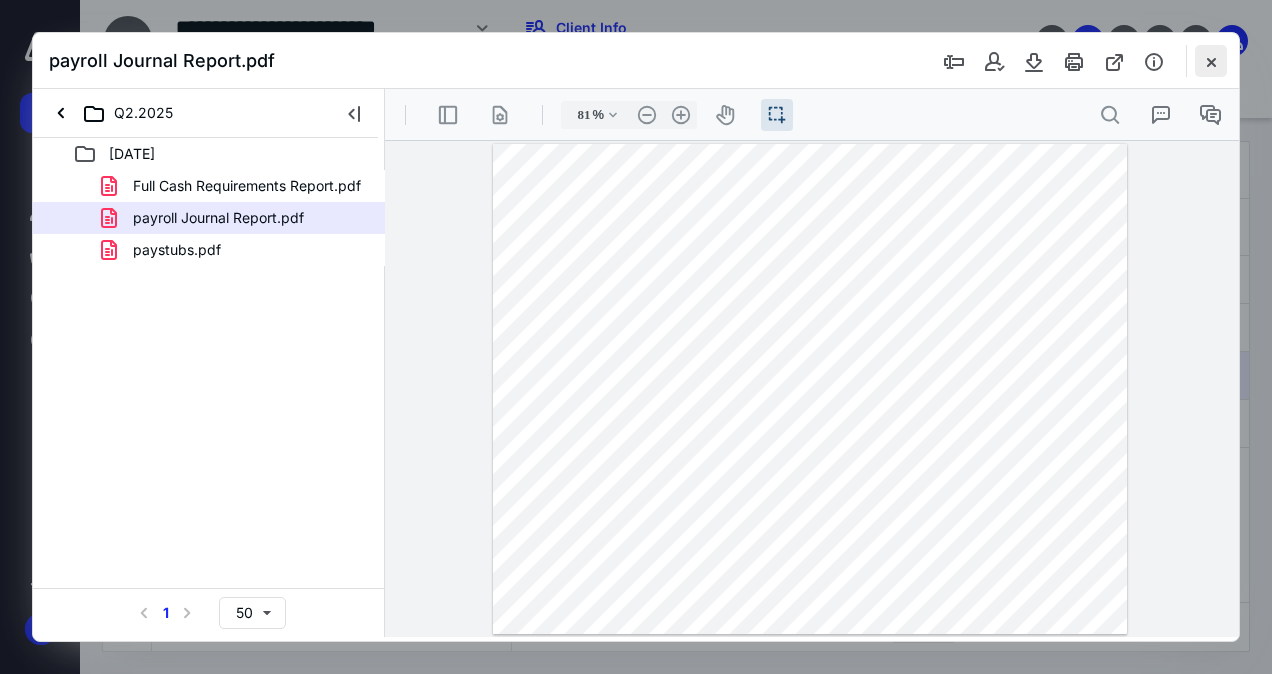 click at bounding box center [1211, 61] 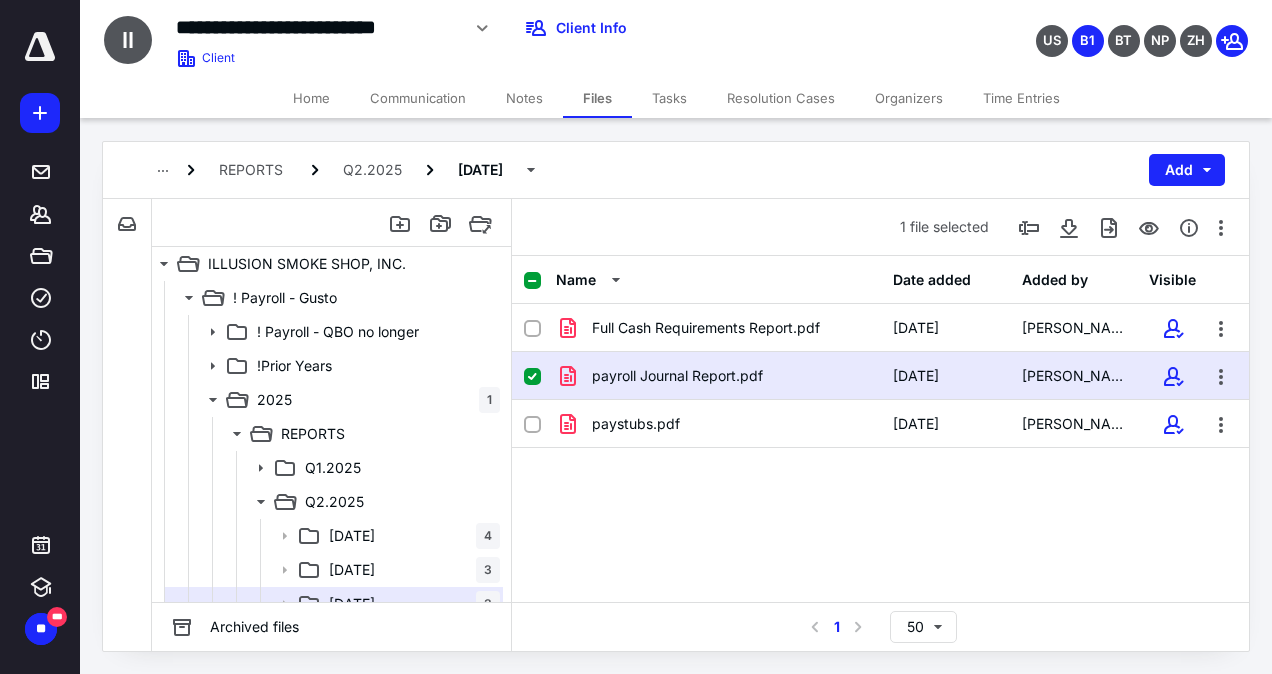 click on "payroll Journal Report.pdf [DATE] [PERSON_NAME]" at bounding box center [880, 376] 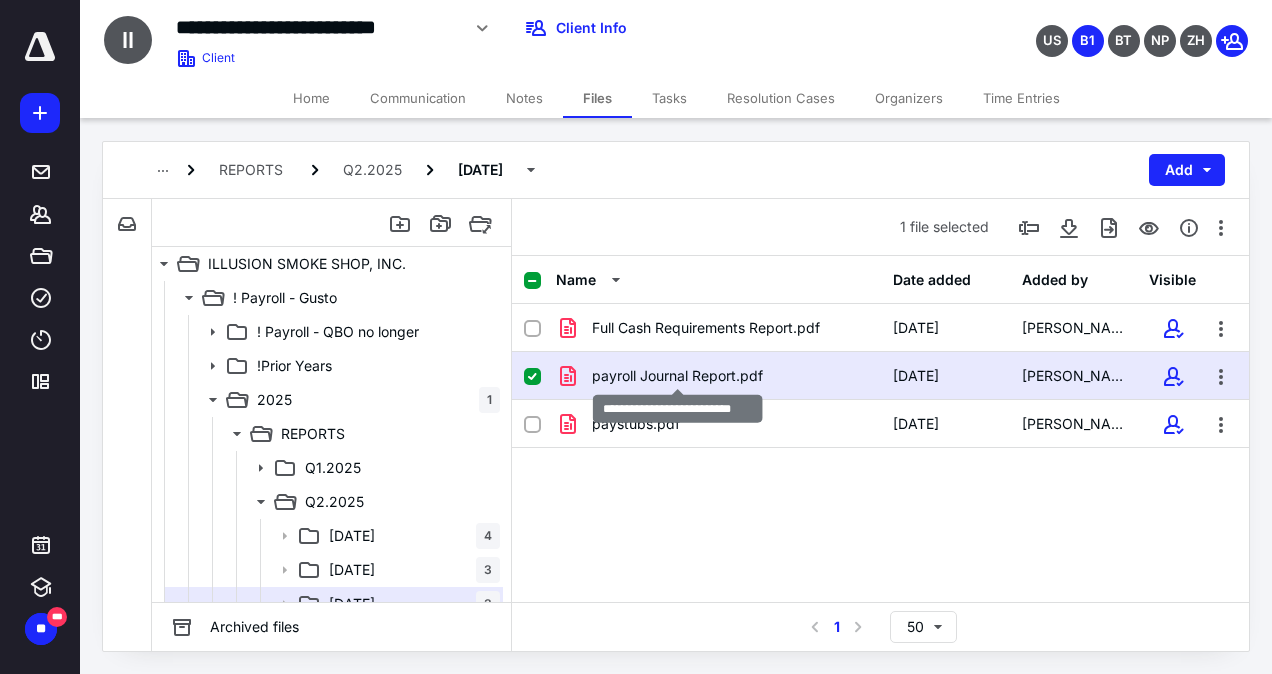 click on "payroll Journal Report.pdf" at bounding box center [677, 376] 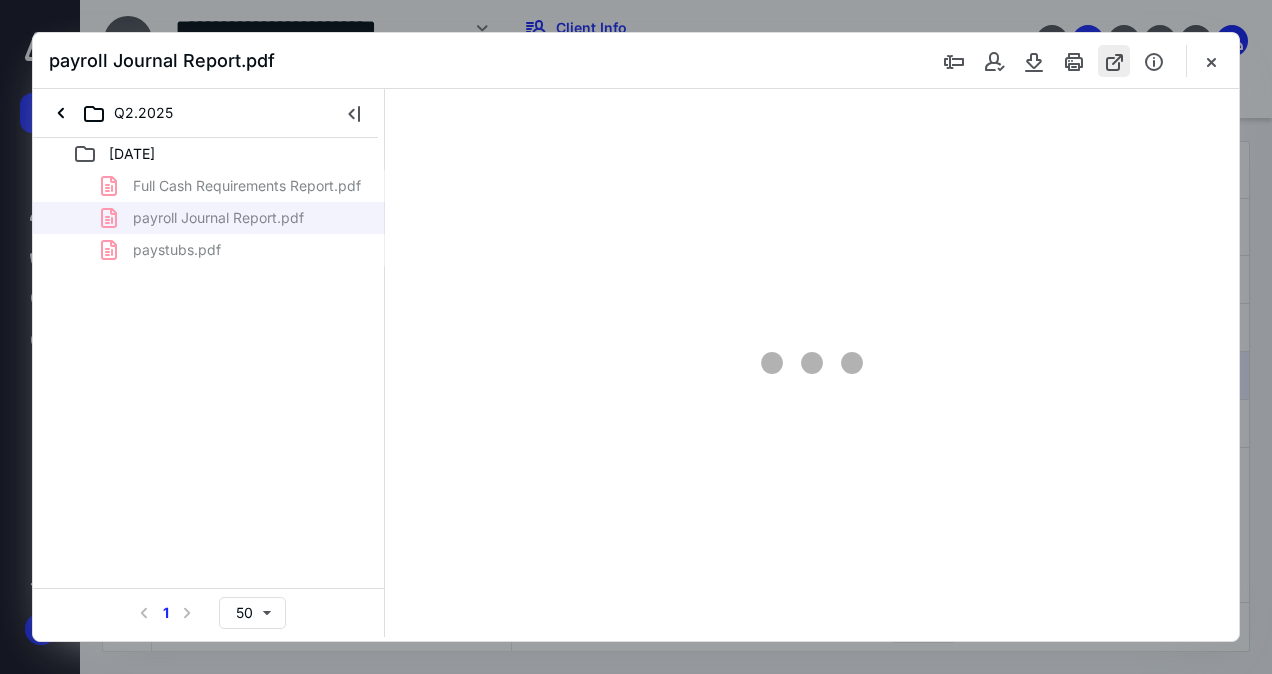 click at bounding box center (1114, 61) 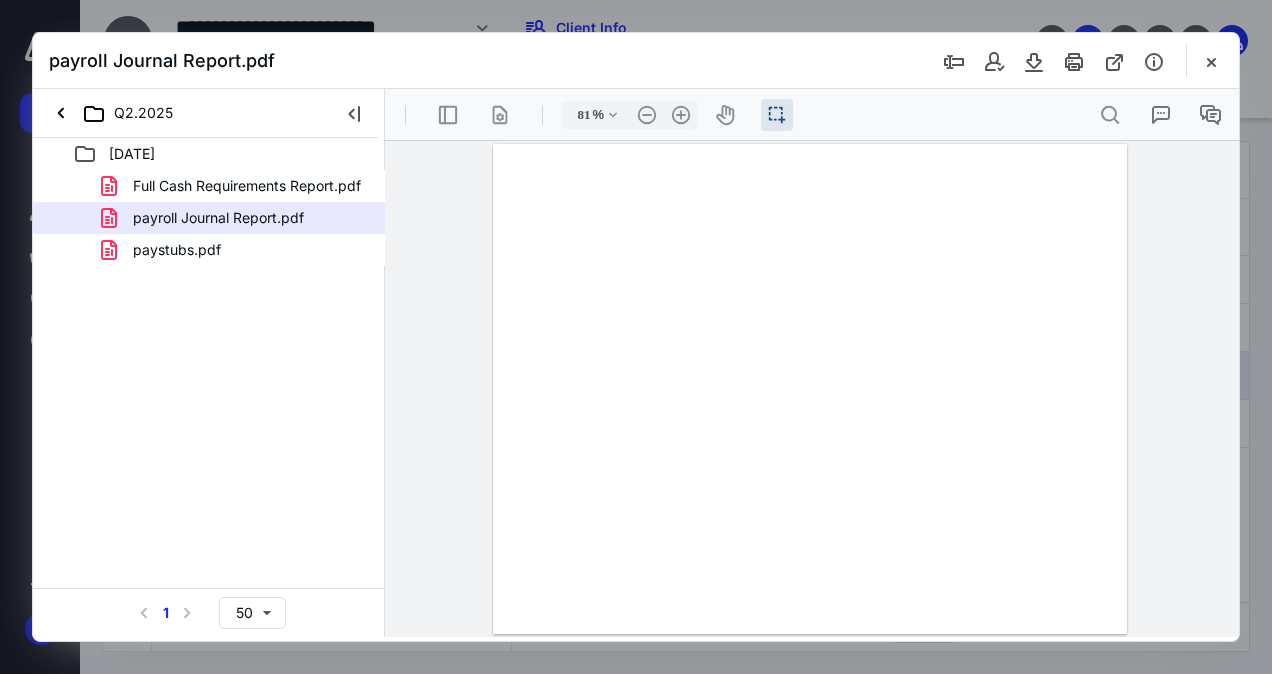 scroll, scrollTop: 0, scrollLeft: 0, axis: both 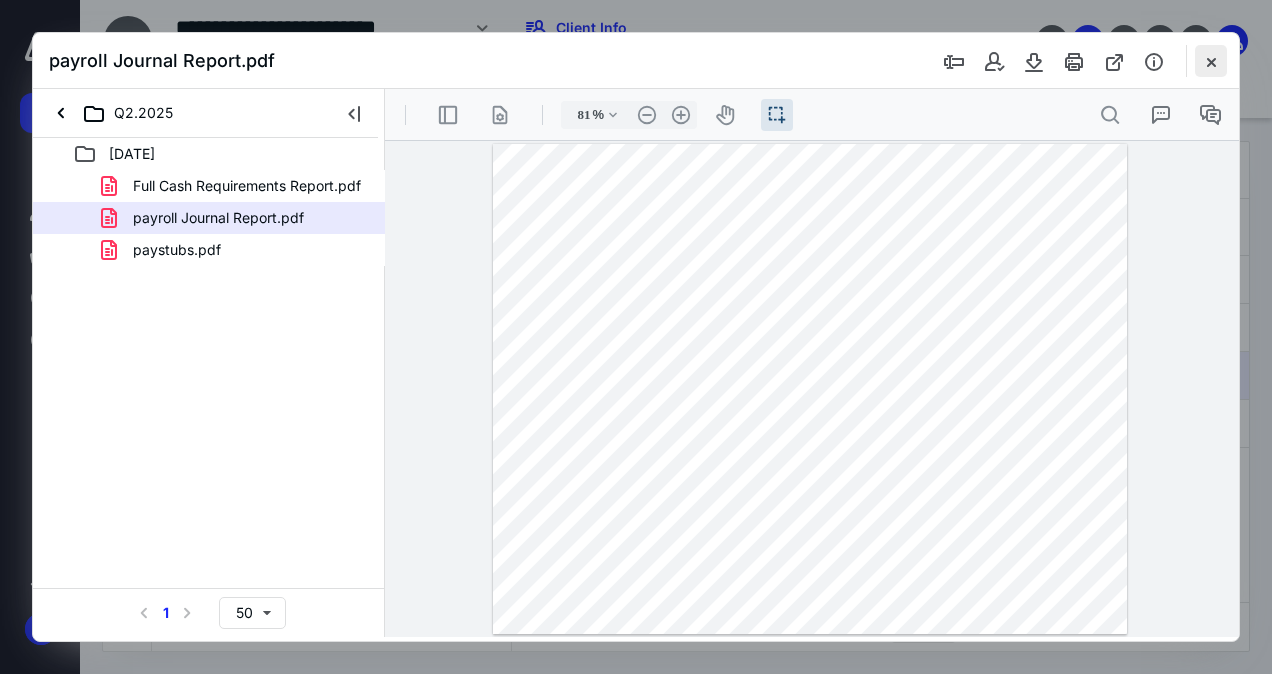 click at bounding box center [1211, 61] 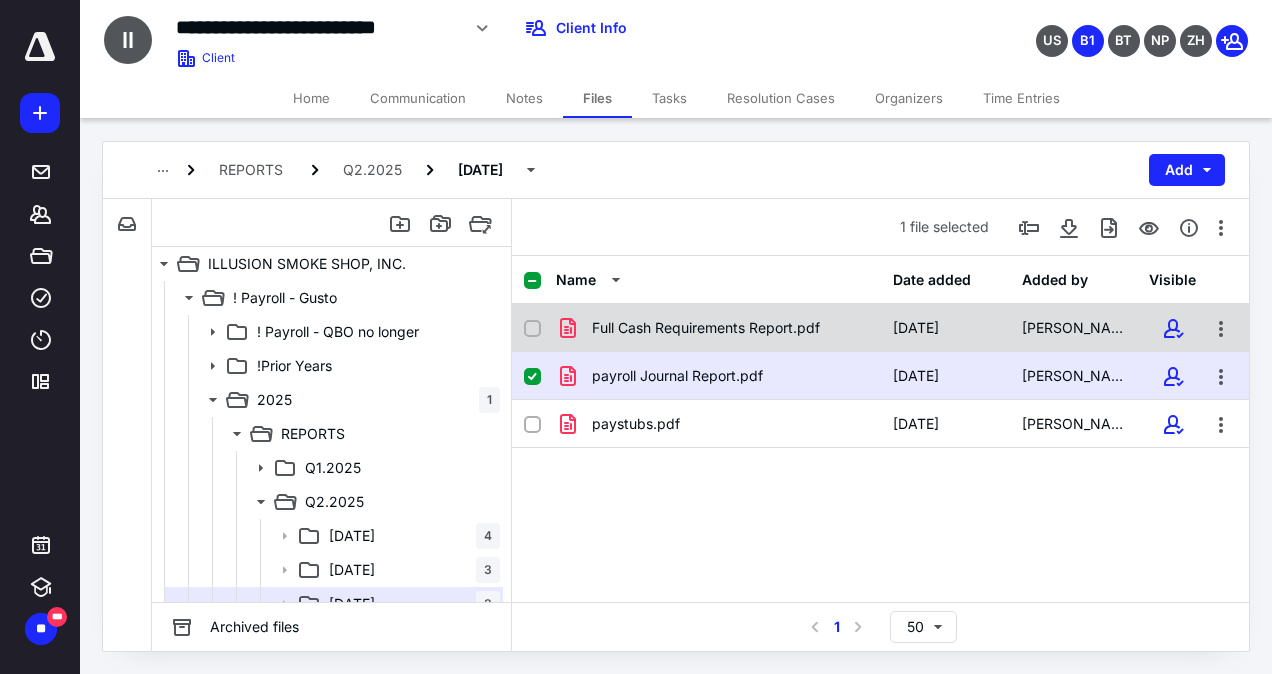 click on "Full Cash Requirements Report.pdf [DATE] [PERSON_NAME]" at bounding box center (880, 328) 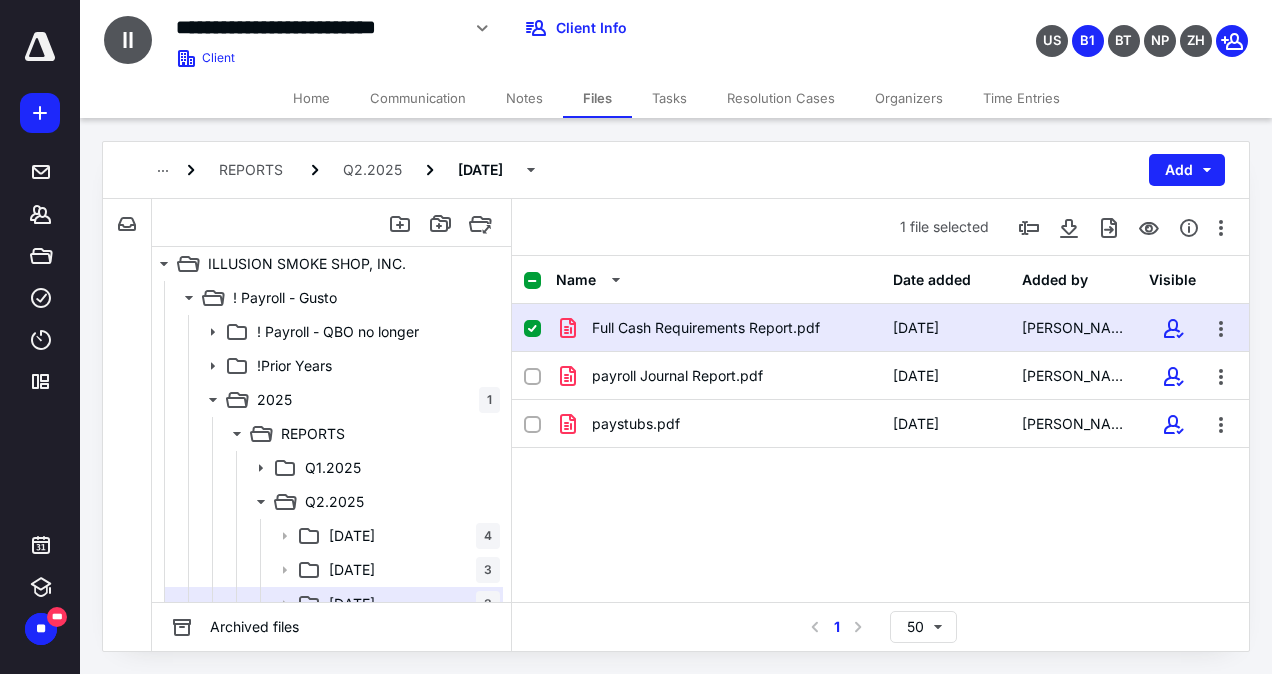 click on "Full Cash Requirements Report.pdf [DATE] [PERSON_NAME]" at bounding box center (880, 328) 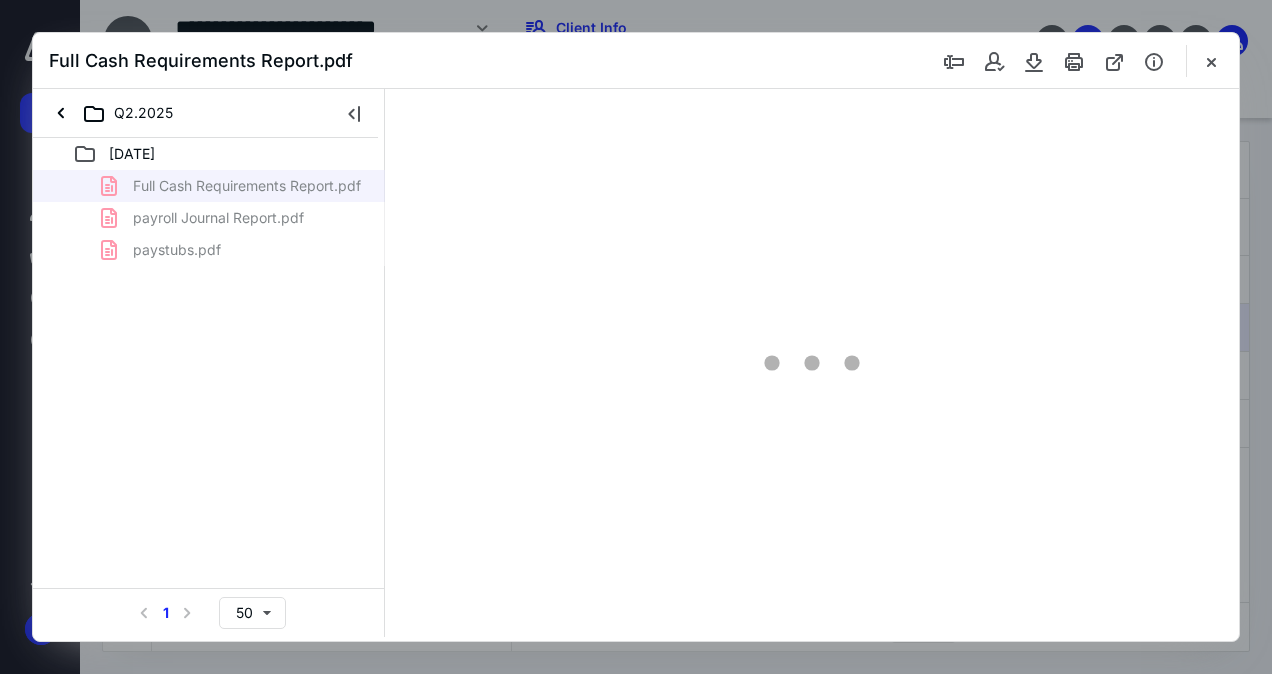 scroll, scrollTop: 0, scrollLeft: 0, axis: both 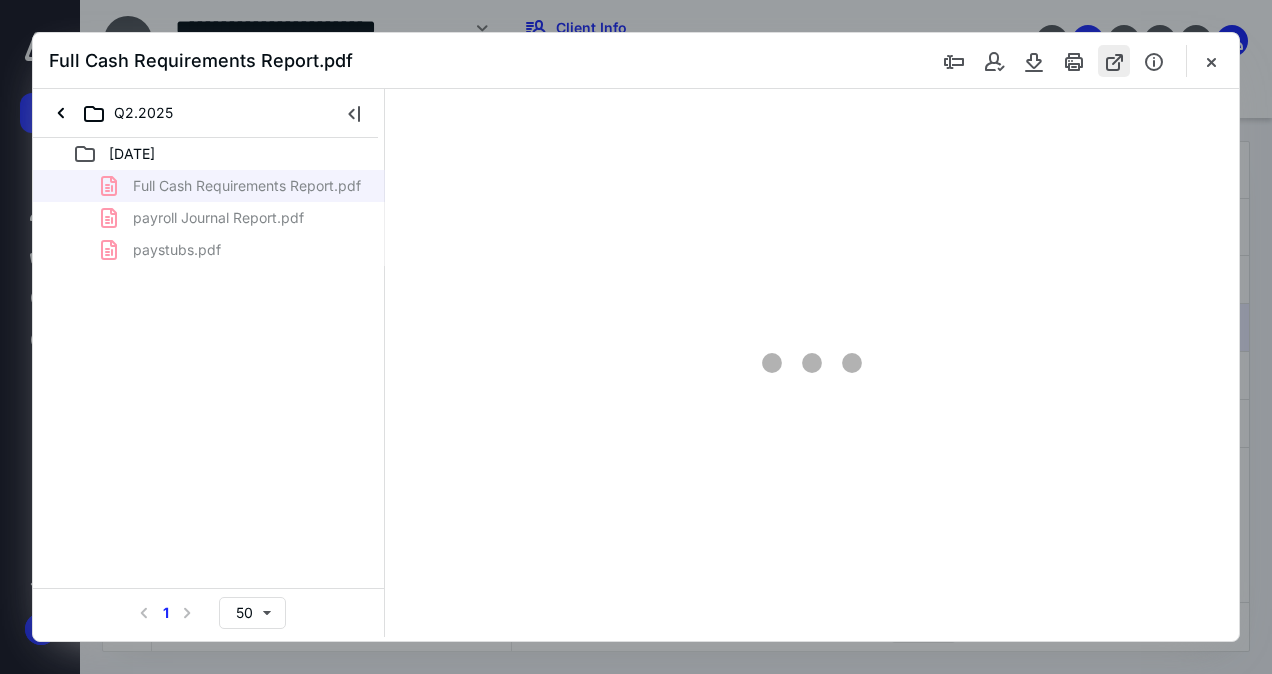 click at bounding box center (1114, 61) 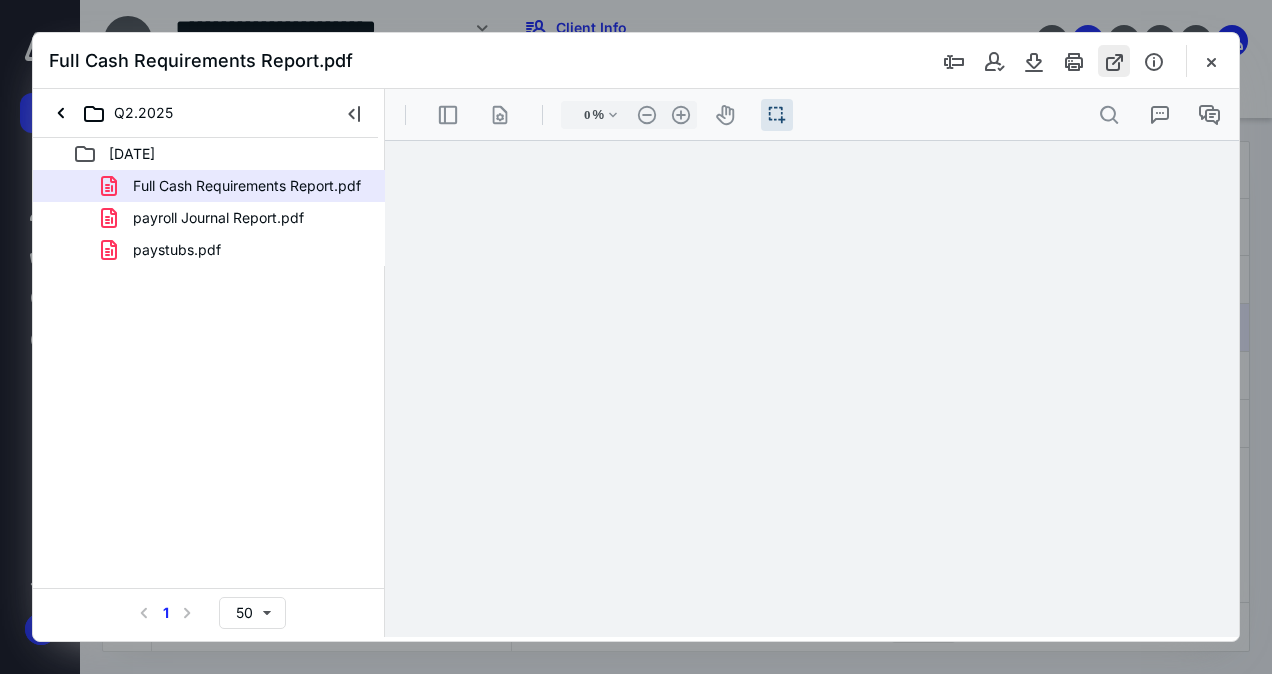 type on "81" 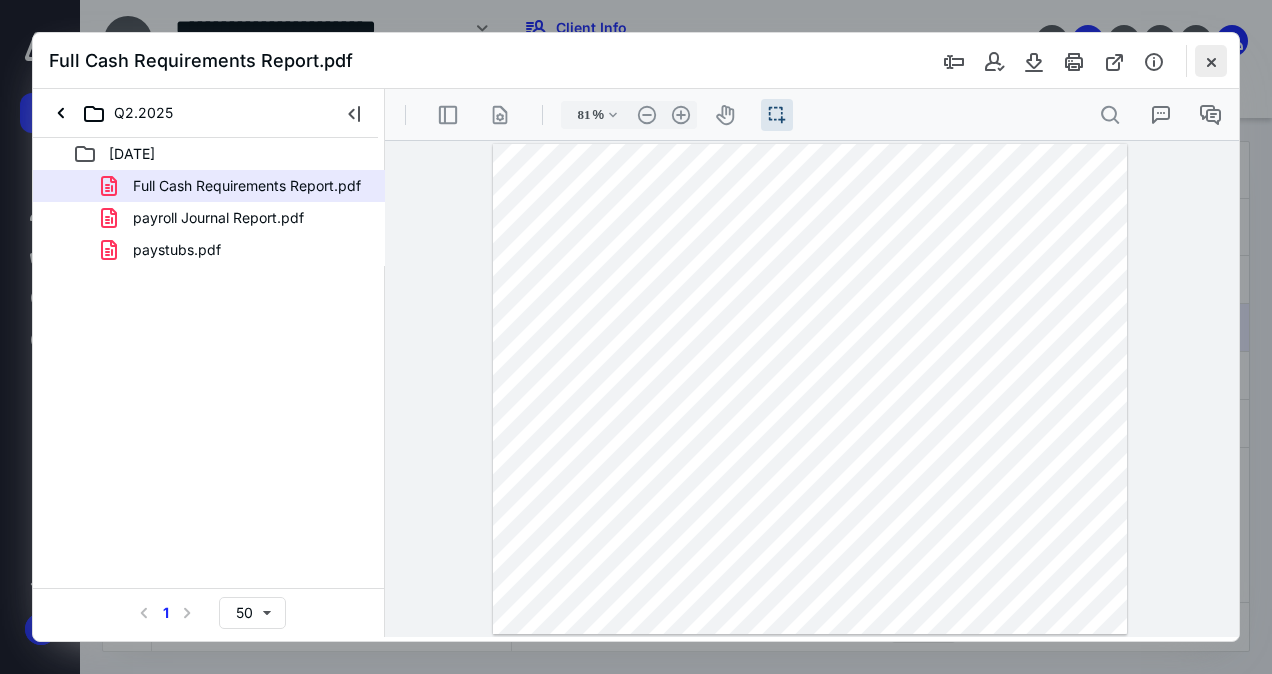 click at bounding box center (1211, 61) 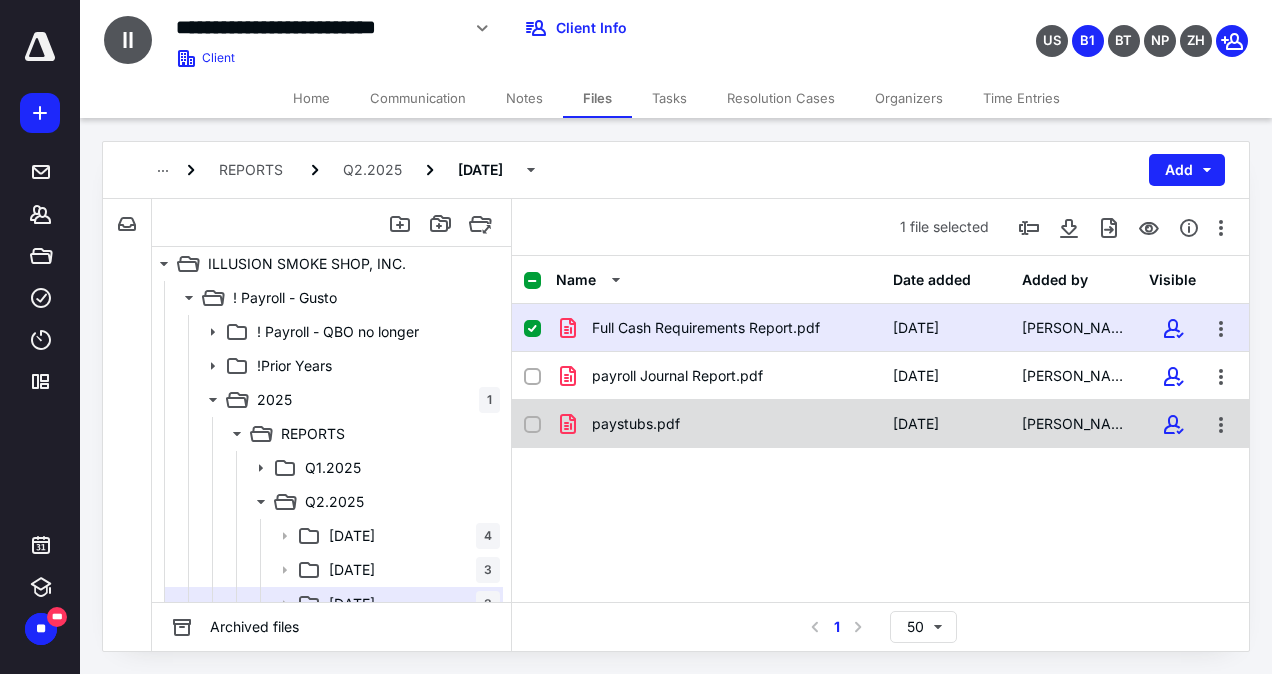 click on "paystubs.pdf" at bounding box center (636, 424) 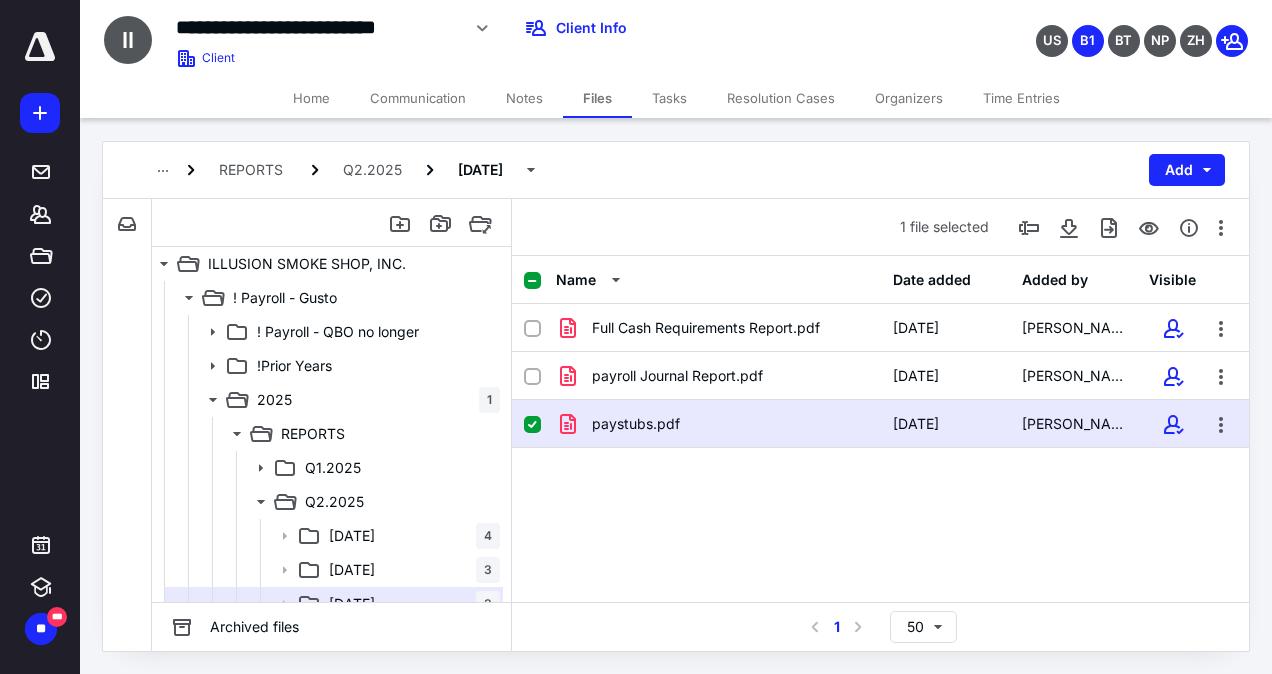 click on "paystubs.pdf" at bounding box center [636, 424] 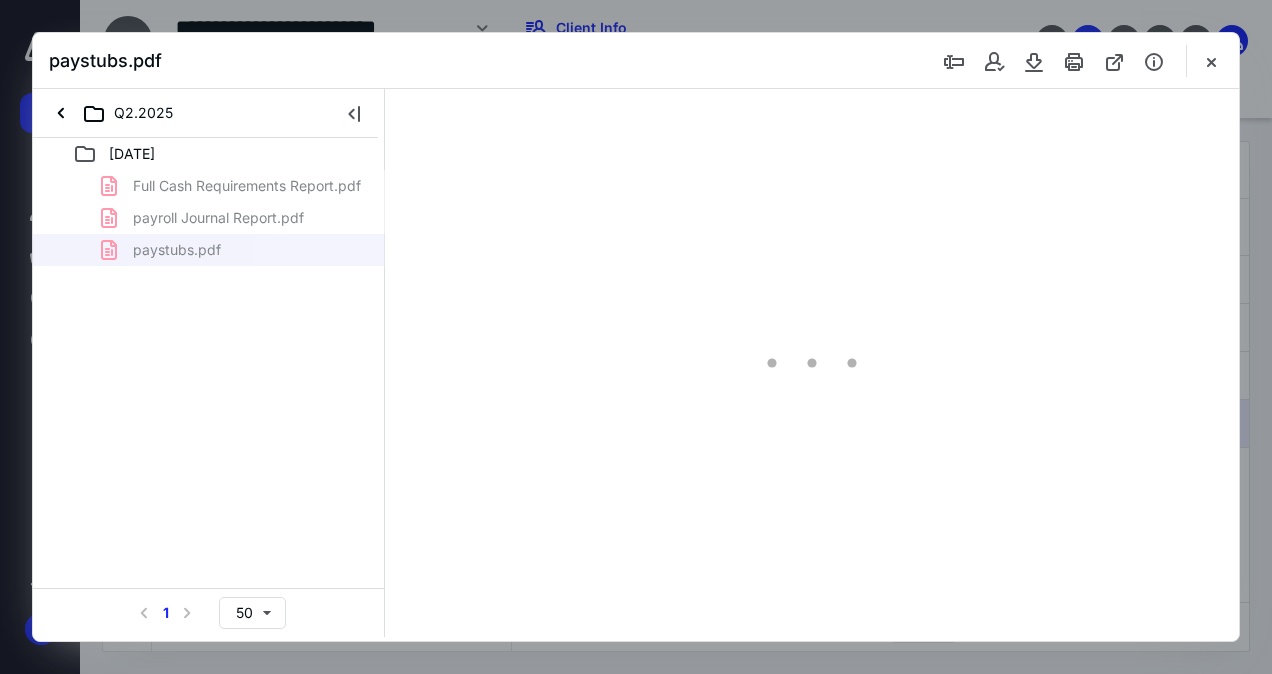 scroll, scrollTop: 0, scrollLeft: 0, axis: both 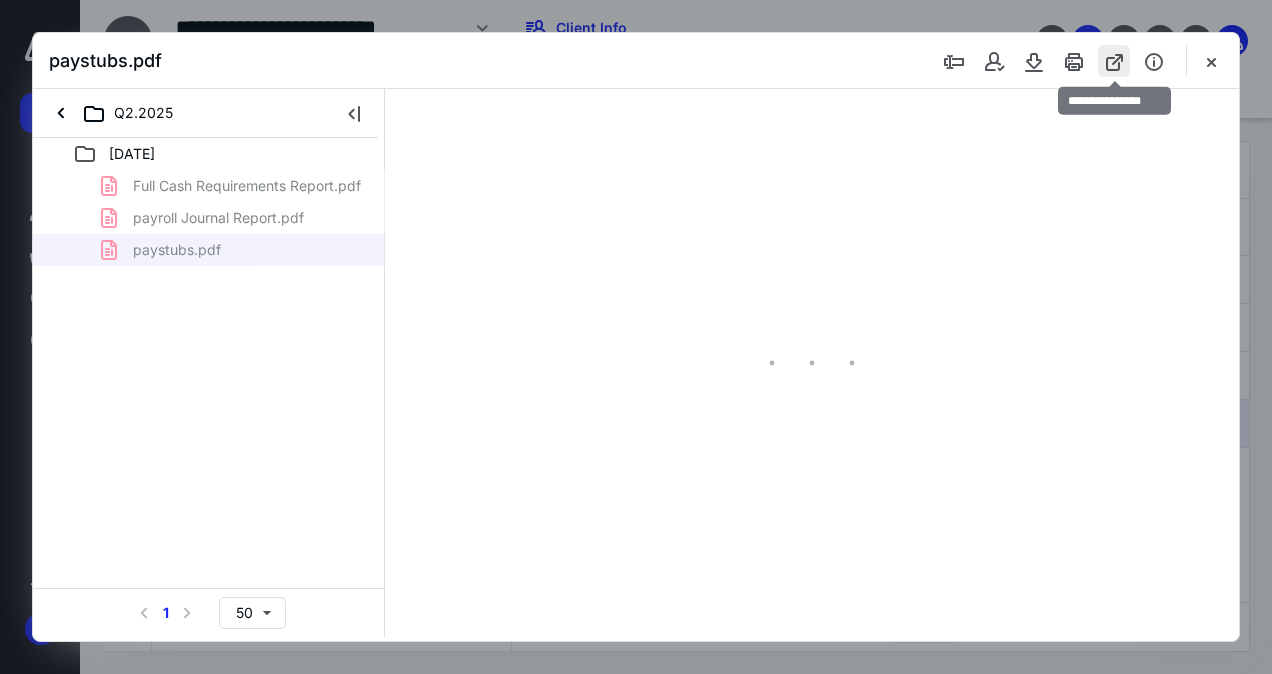 type on "63" 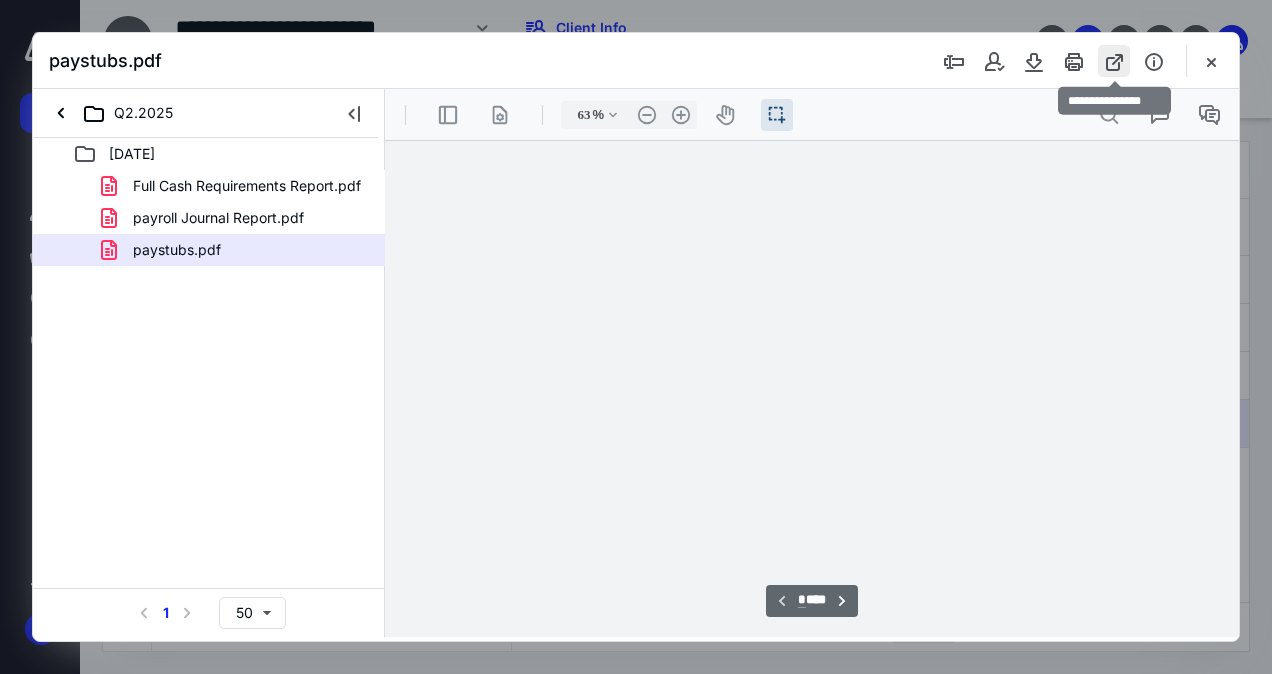 scroll, scrollTop: 54, scrollLeft: 0, axis: vertical 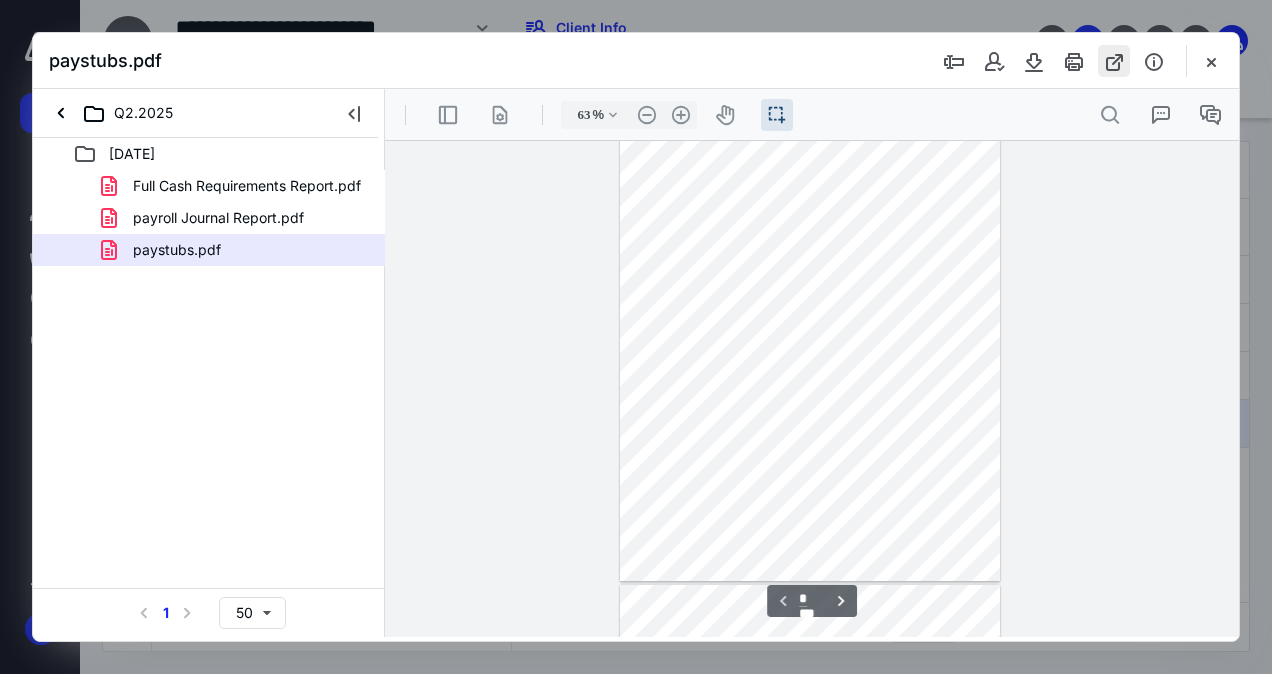 click at bounding box center (1114, 61) 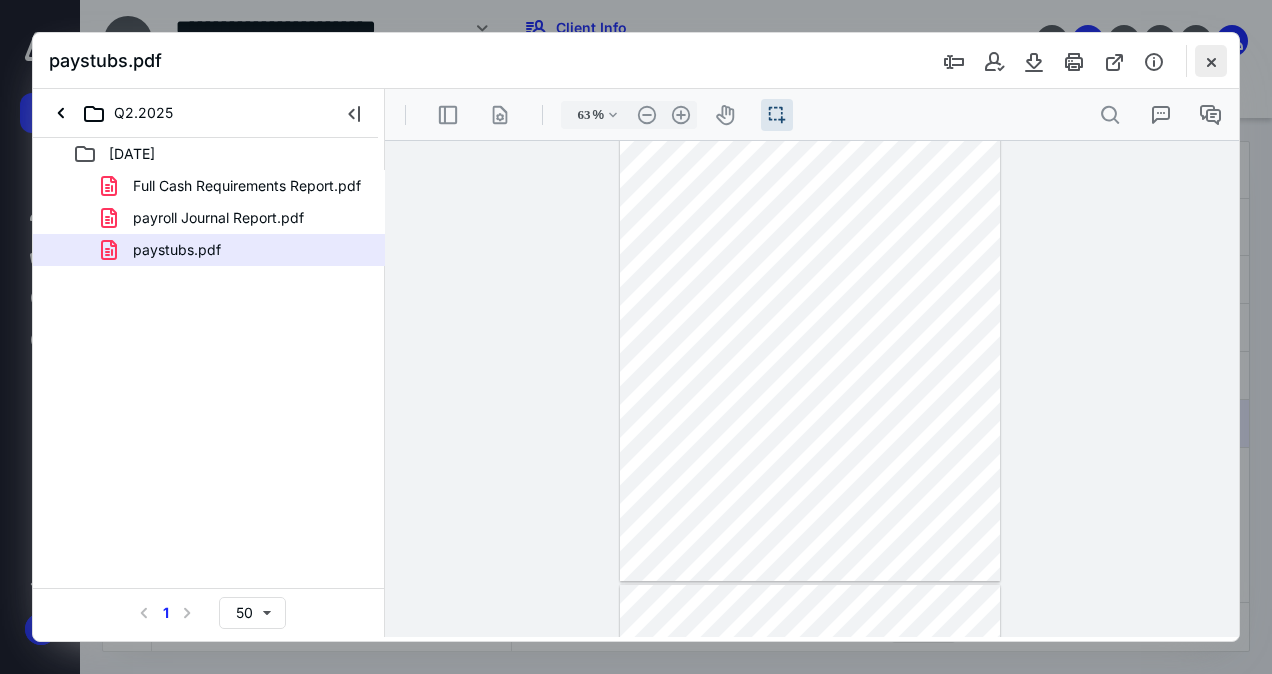 click at bounding box center [1211, 61] 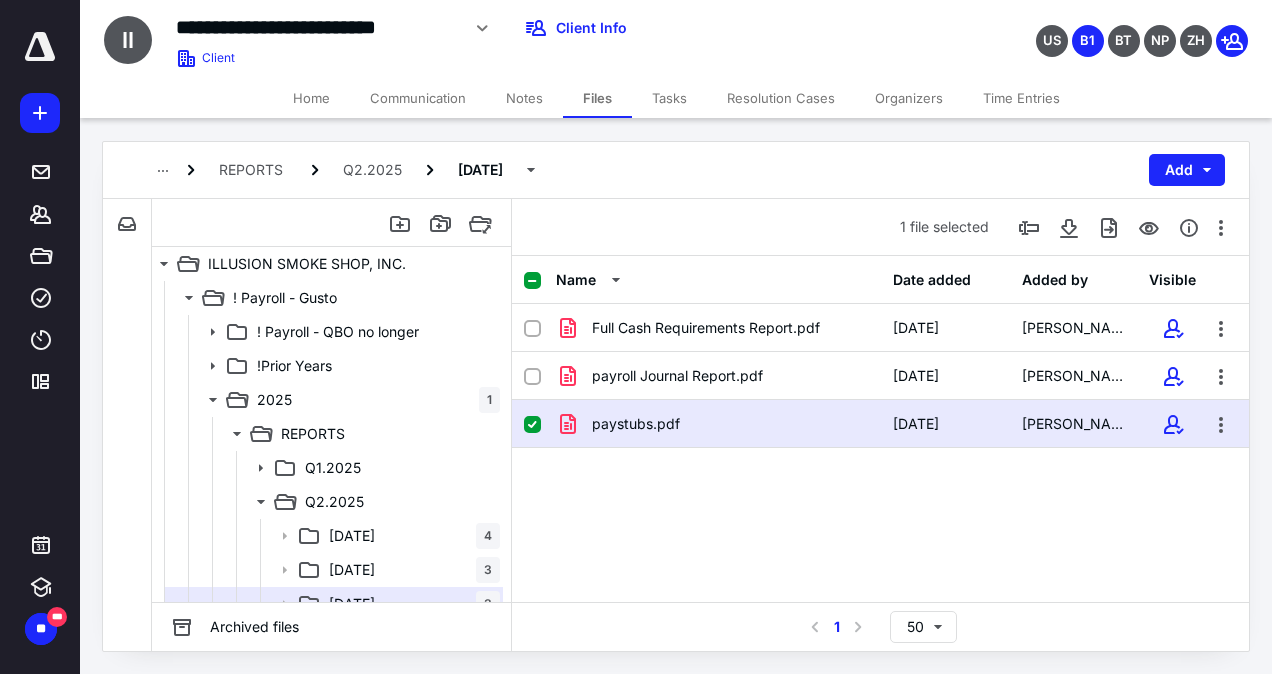 click on "Full Cash Requirements Report.pdf [DATE] [PERSON_NAME] payroll Journal Report.pdf [DATE] [PERSON_NAME] paystubs.pdf [DATE] [PERSON_NAME]" at bounding box center [880, 454] 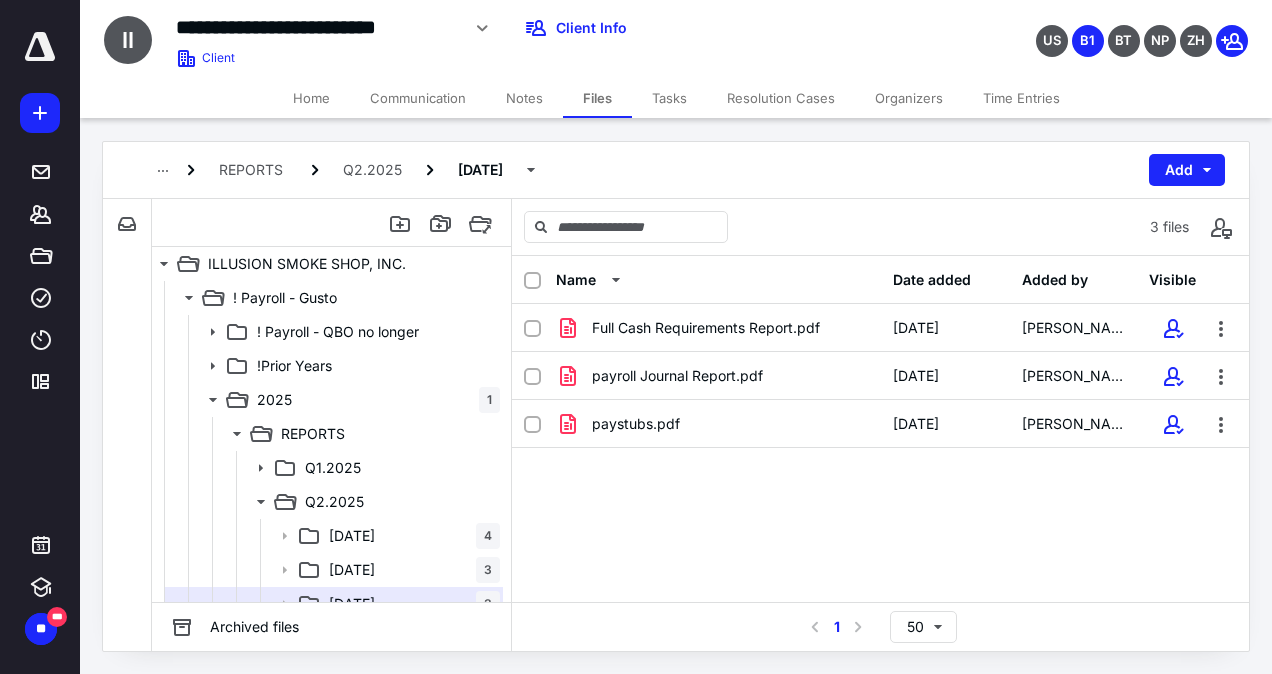 click on "Full Cash Requirements Report.pdf [DATE] [PERSON_NAME] payroll Journal Report.pdf [DATE] [PERSON_NAME] paystubs.pdf [DATE] [PERSON_NAME]" at bounding box center [880, 454] 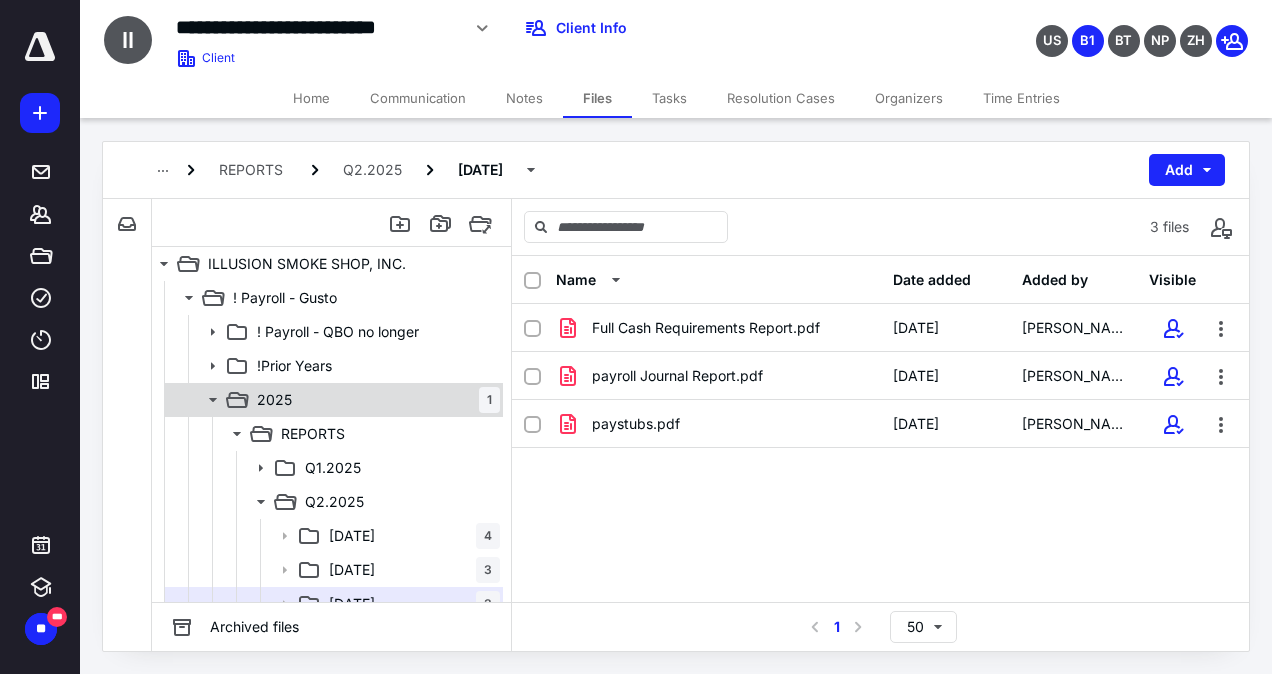 scroll, scrollTop: 200, scrollLeft: 0, axis: vertical 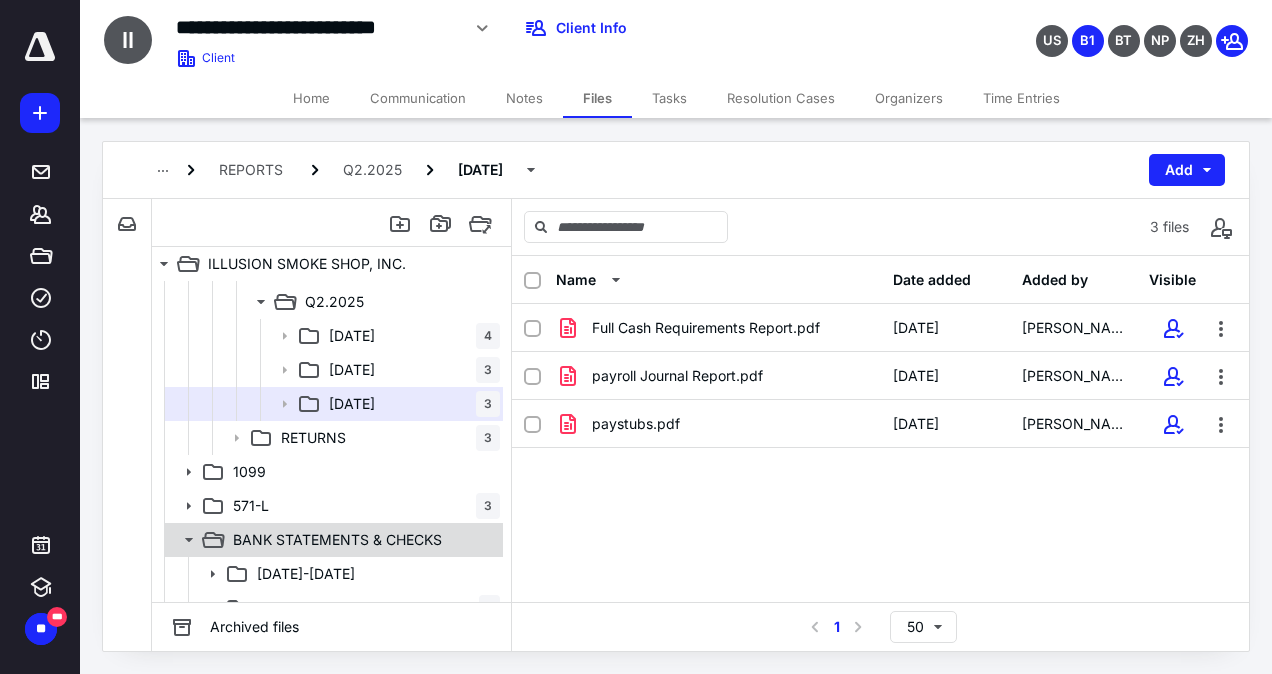 click on "BANK STATEMENTS & CHECKS" at bounding box center (332, 540) 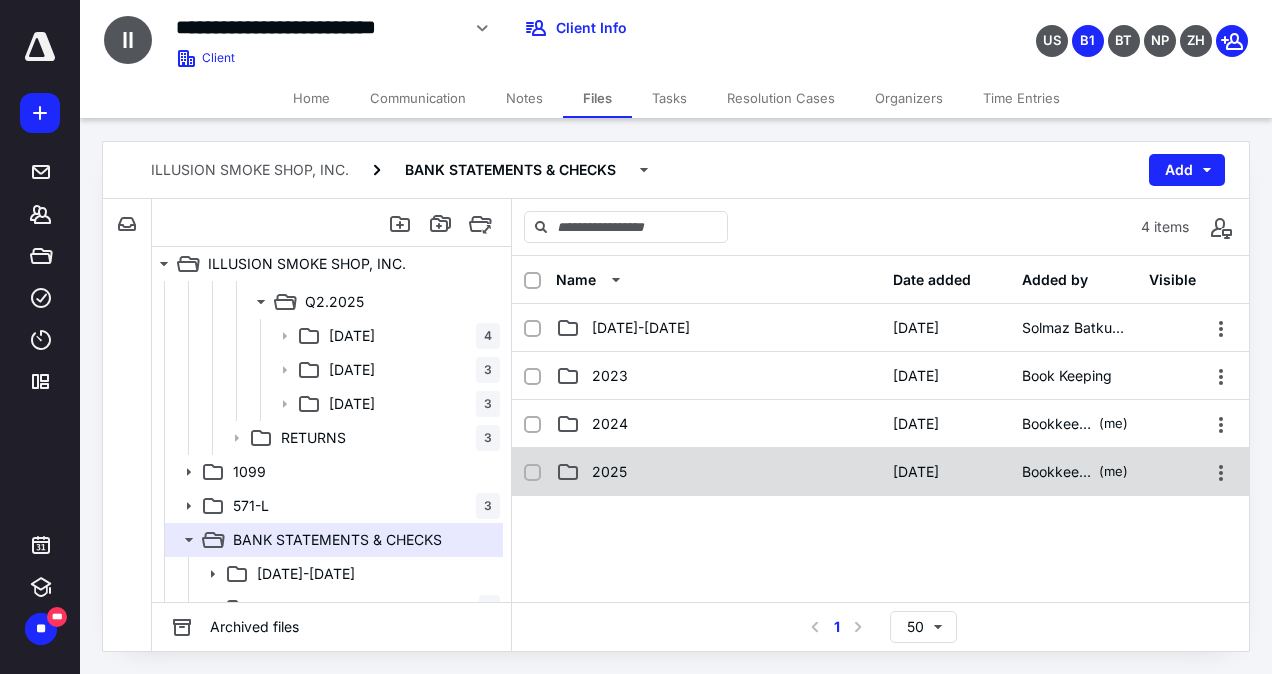 click on "2025" at bounding box center (609, 472) 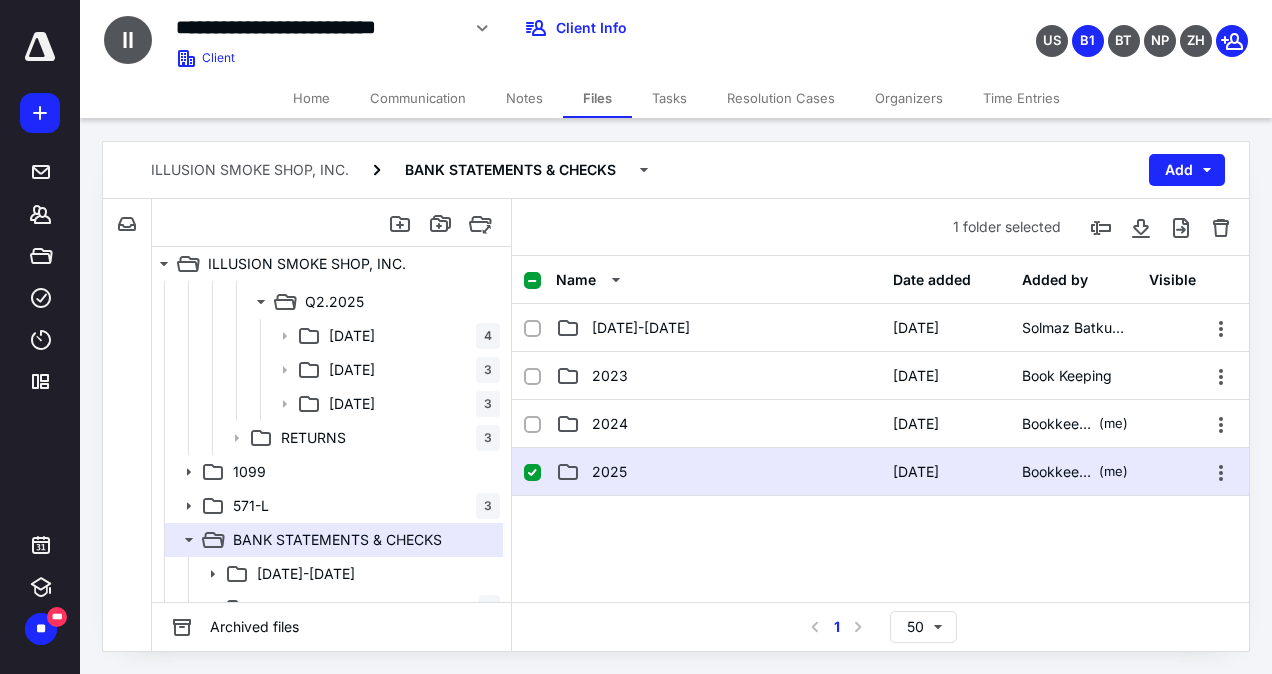 click on "2025" at bounding box center [609, 472] 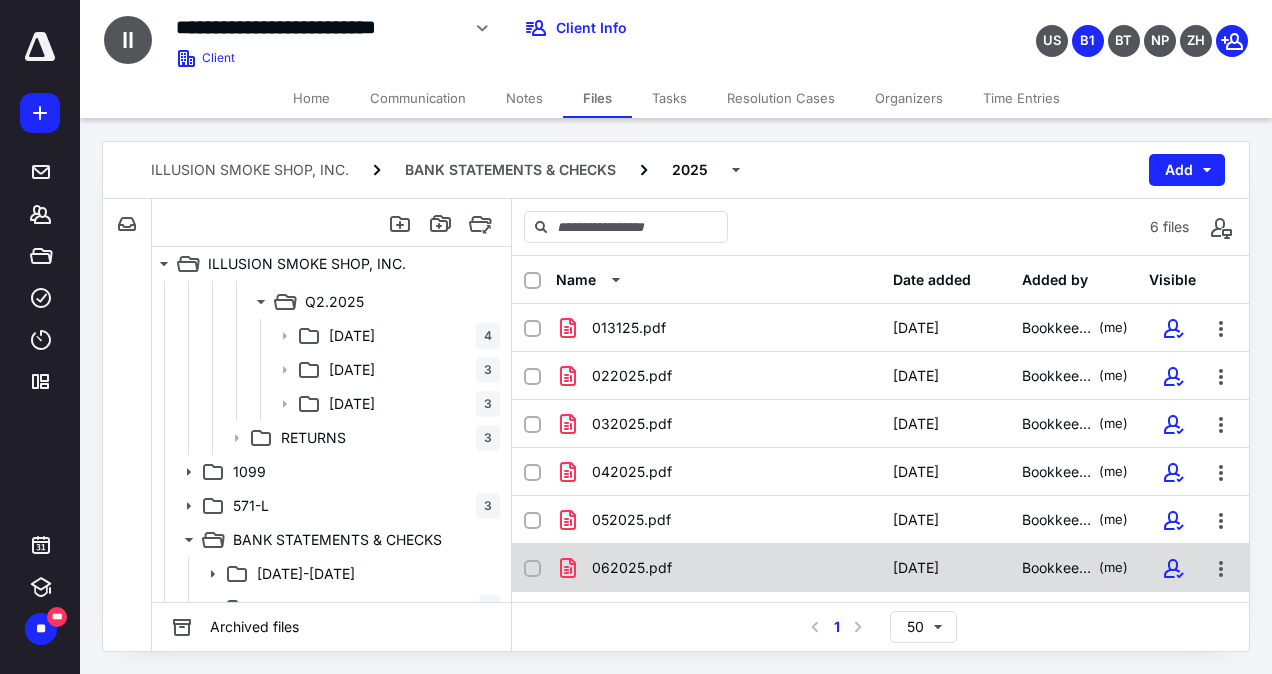 click on "062025.pdf" at bounding box center (718, 568) 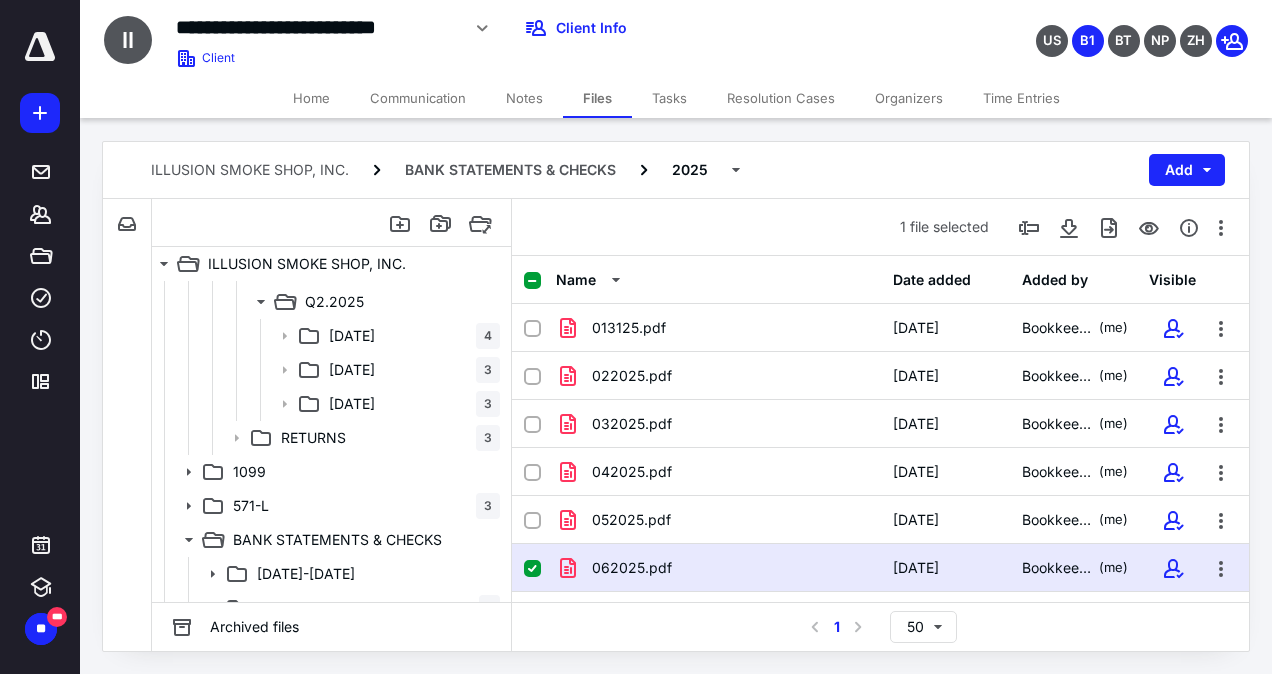 click on "062025.pdf" at bounding box center (718, 568) 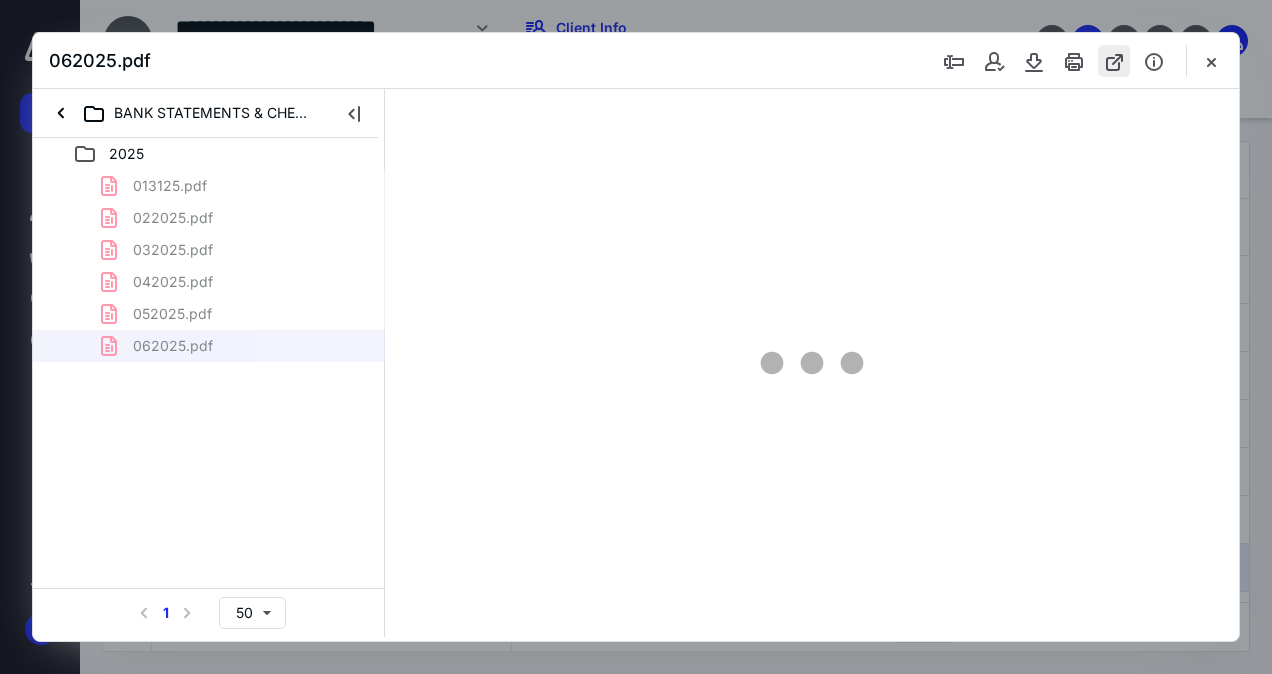 click at bounding box center [1114, 61] 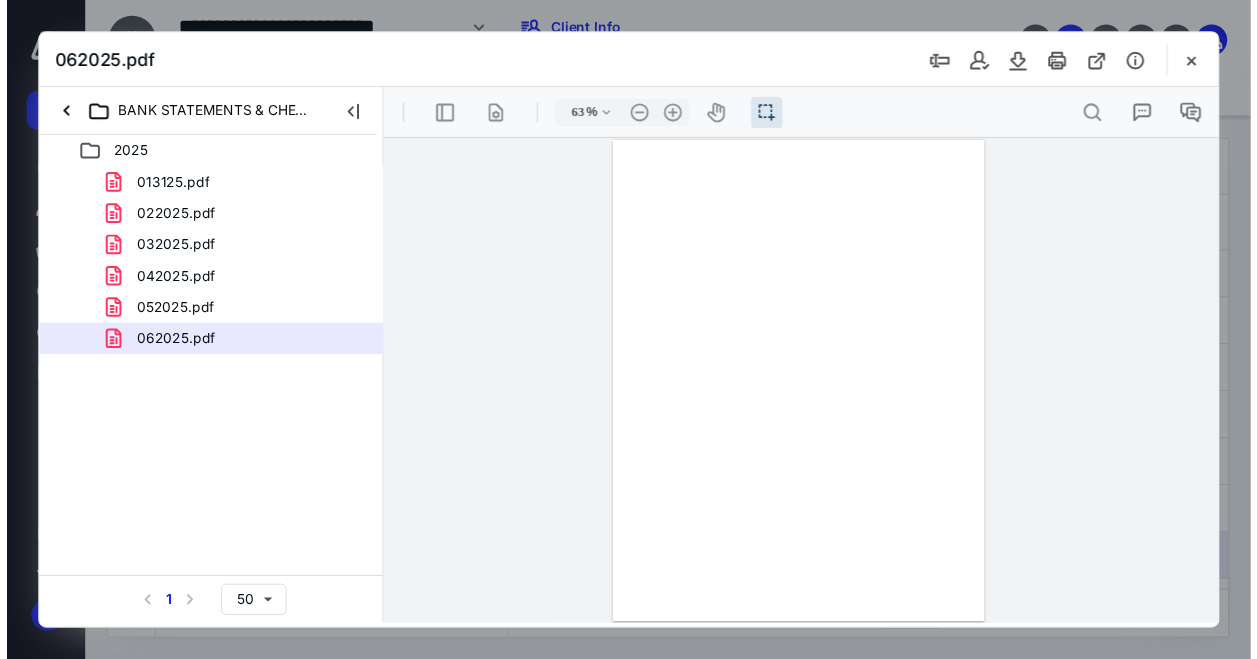 scroll, scrollTop: 0, scrollLeft: 0, axis: both 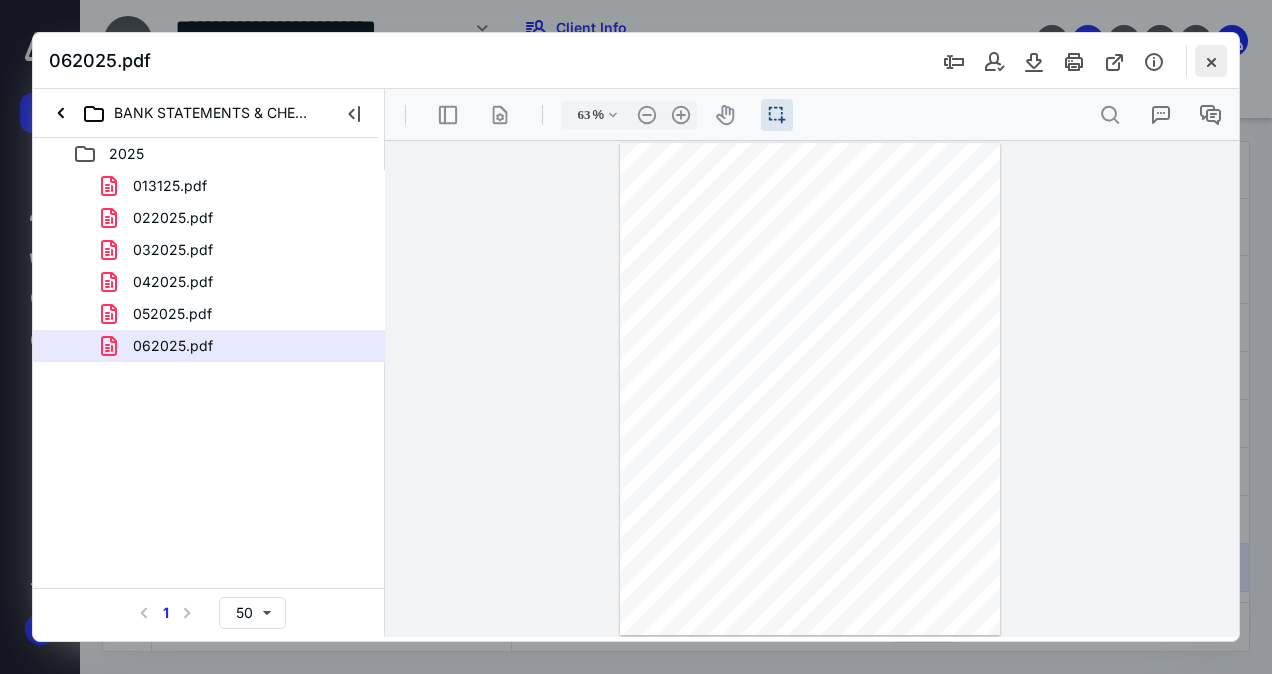 click at bounding box center (1211, 61) 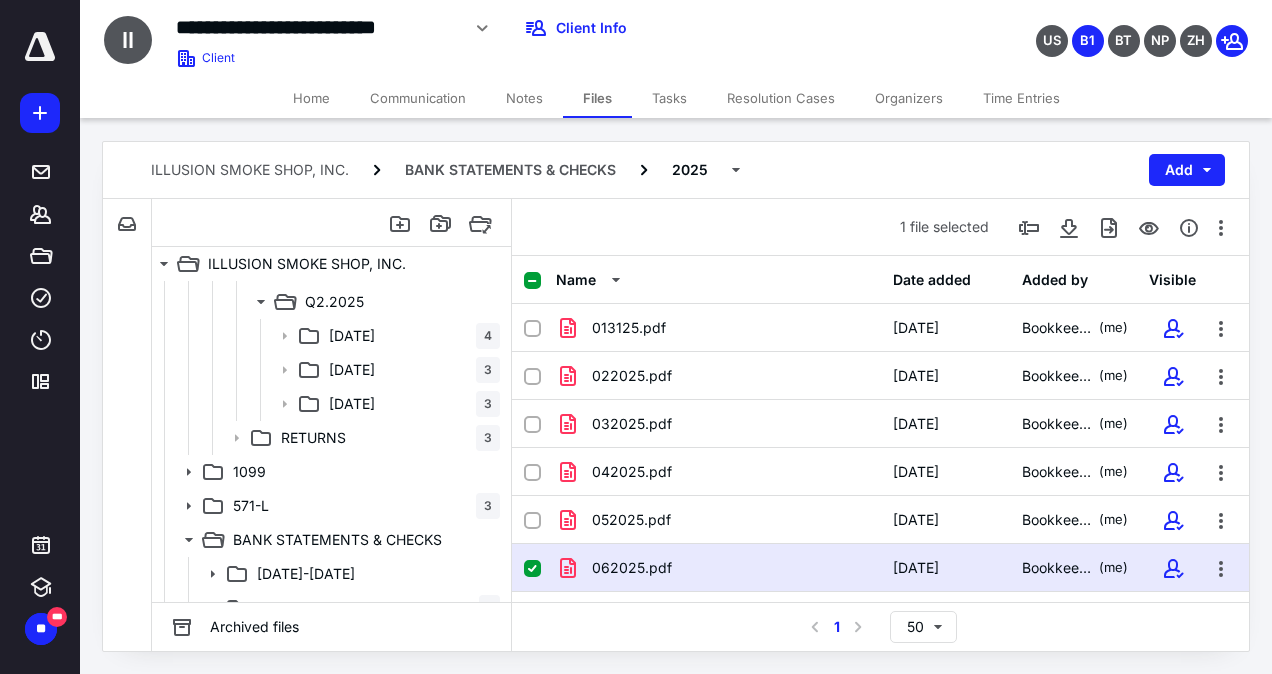 click on "Tasks" at bounding box center (669, 98) 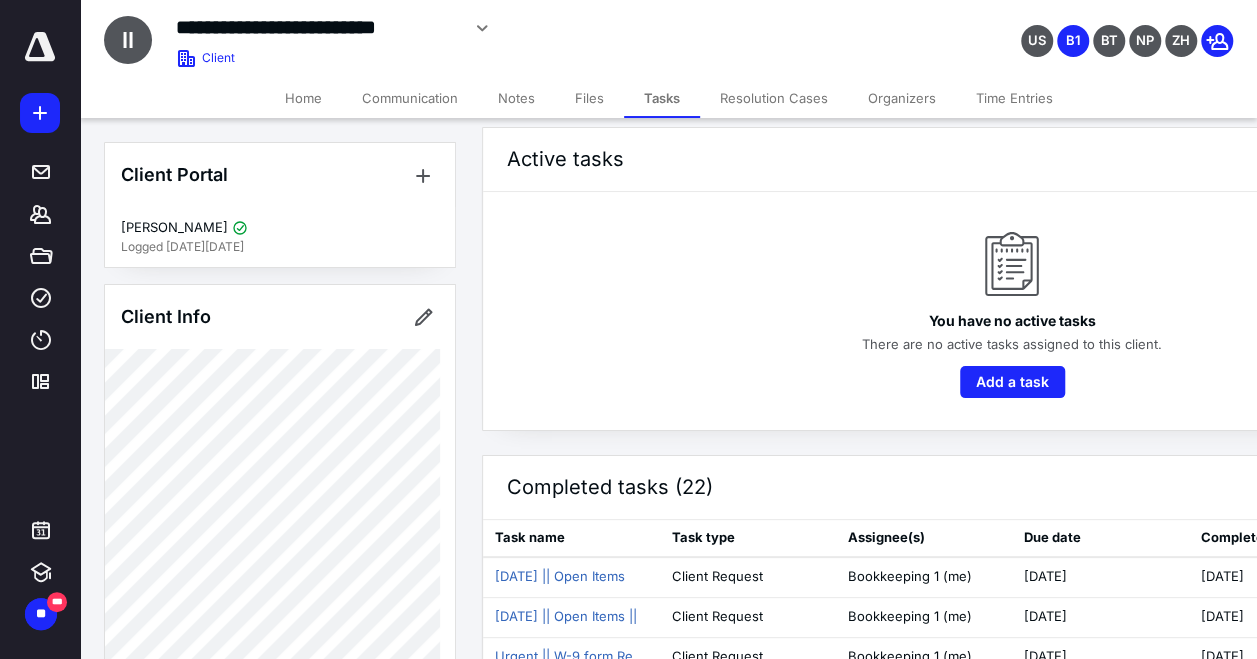scroll, scrollTop: 300, scrollLeft: 0, axis: vertical 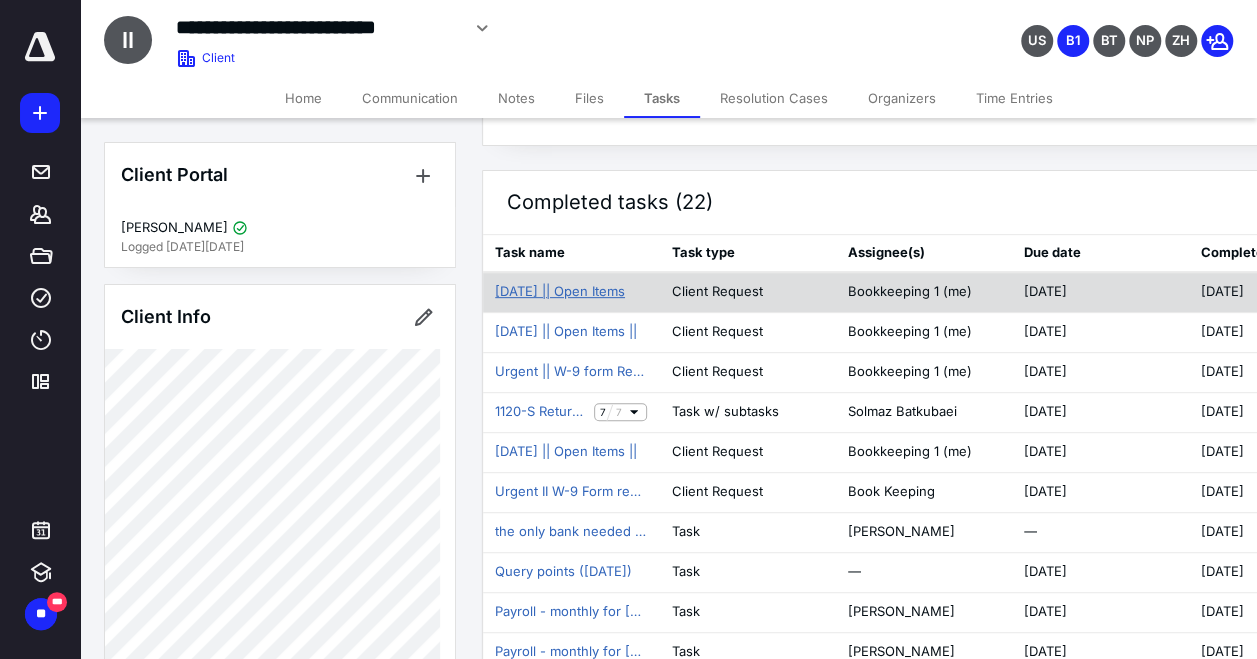 click on "[DATE] || Open Items" at bounding box center (560, 292) 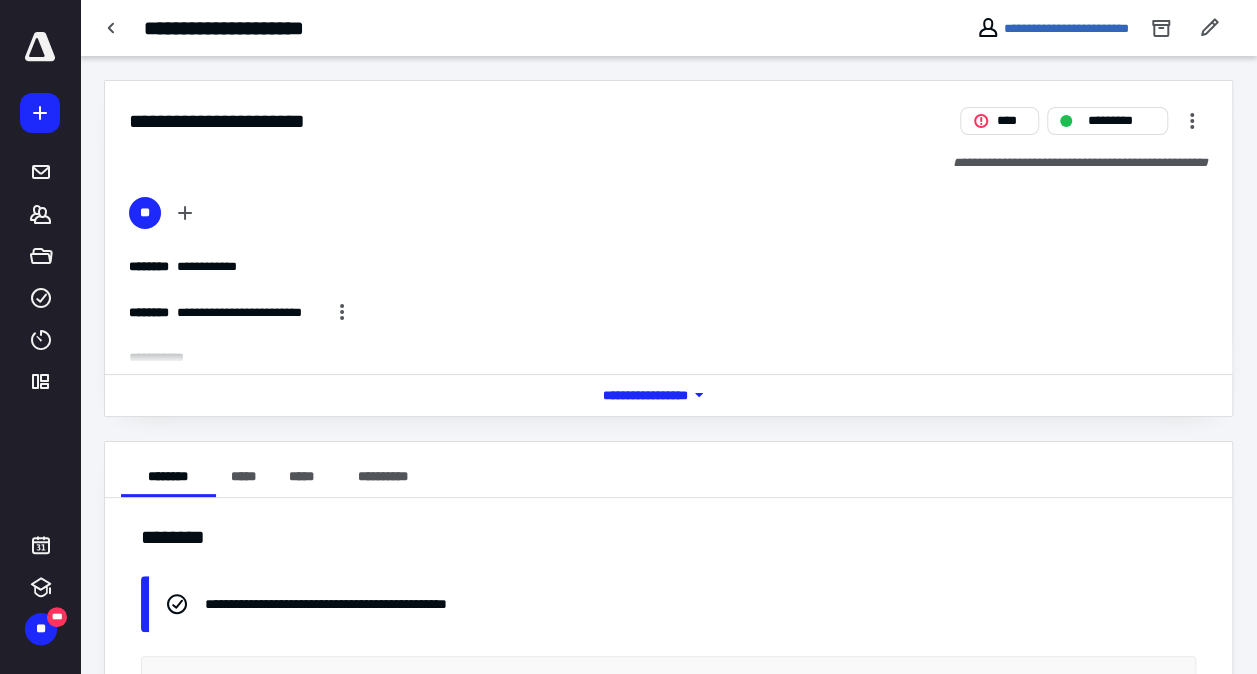 scroll, scrollTop: 86, scrollLeft: 0, axis: vertical 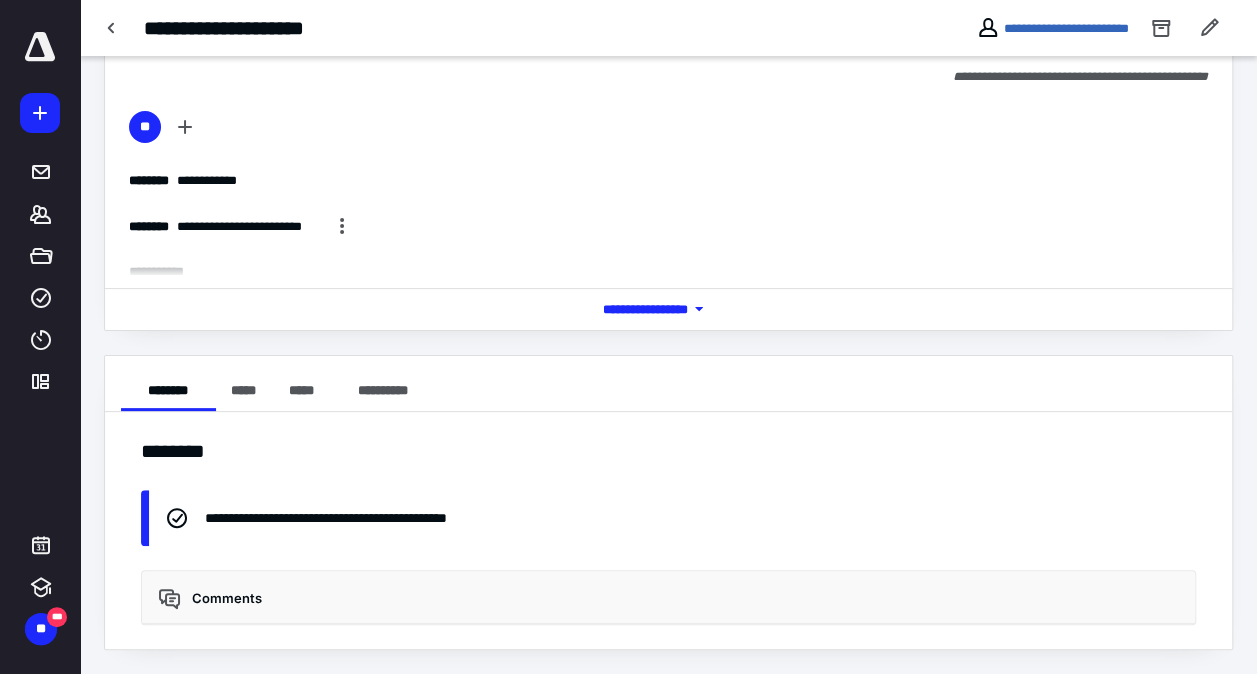click on "*** **** *******" at bounding box center (668, 309) 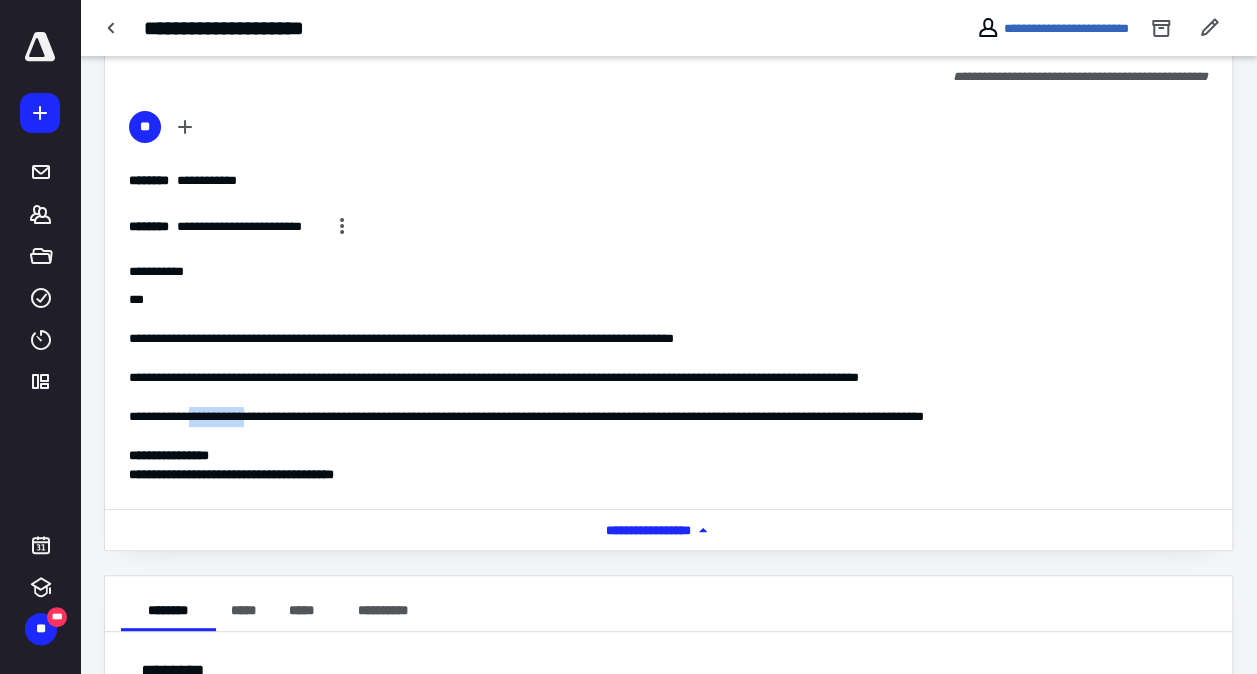 drag, startPoint x: 204, startPoint y: 410, endPoint x: 276, endPoint y: 410, distance: 72 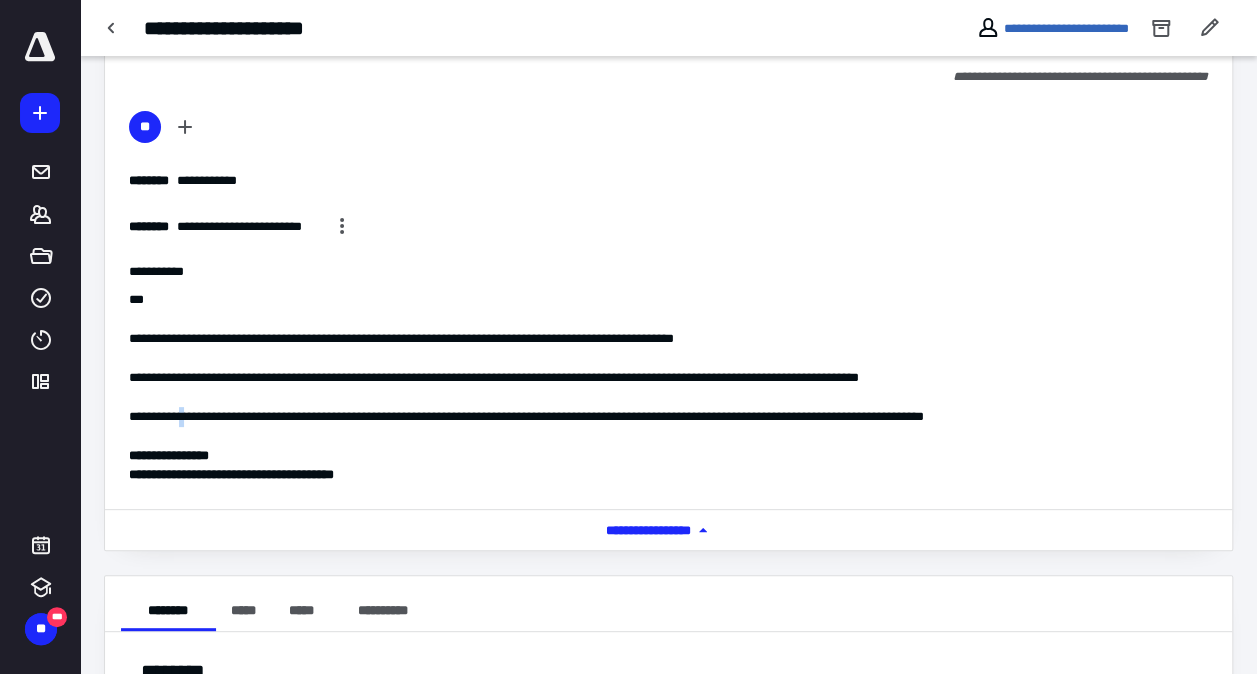 drag, startPoint x: 255, startPoint y: 412, endPoint x: 196, endPoint y: 412, distance: 59 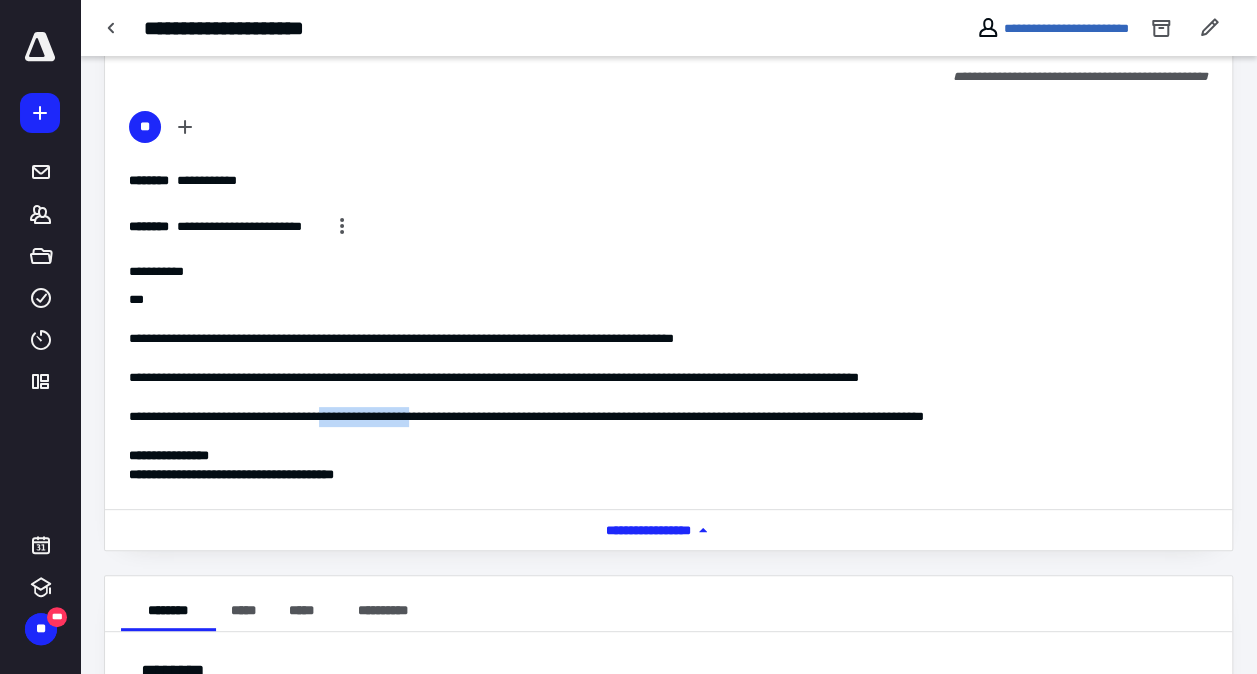 drag, startPoint x: 482, startPoint y: 412, endPoint x: 368, endPoint y: 412, distance: 114 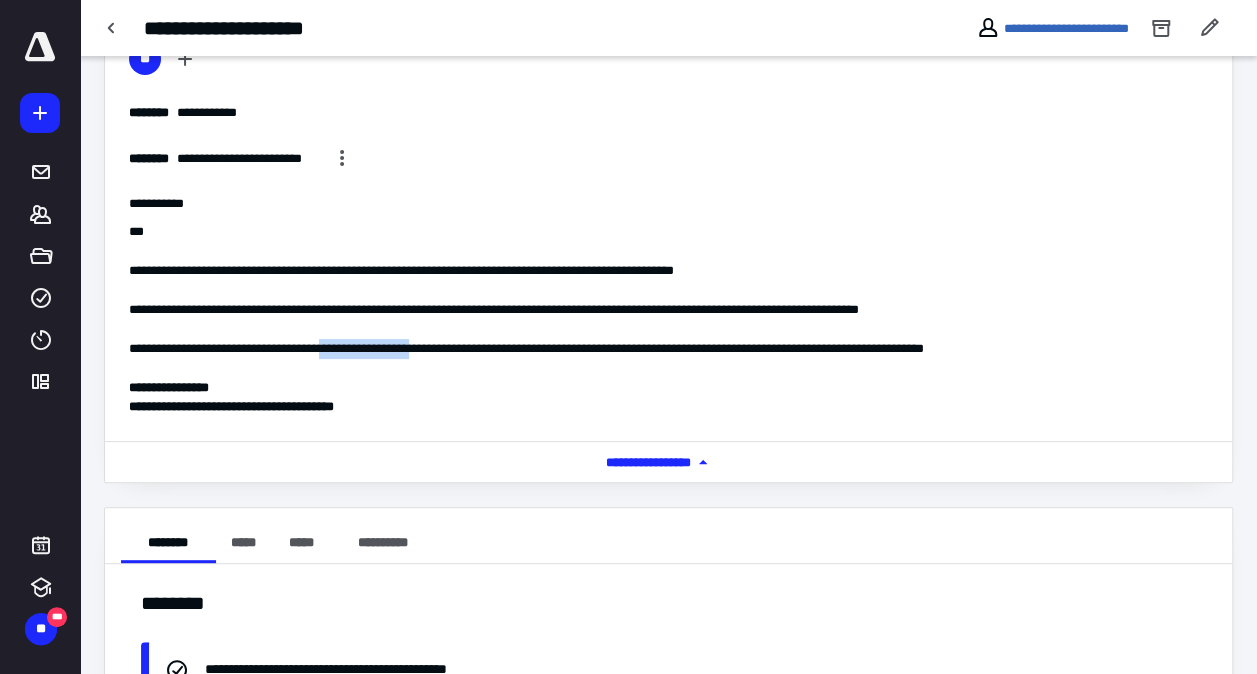 scroll, scrollTop: 186, scrollLeft: 0, axis: vertical 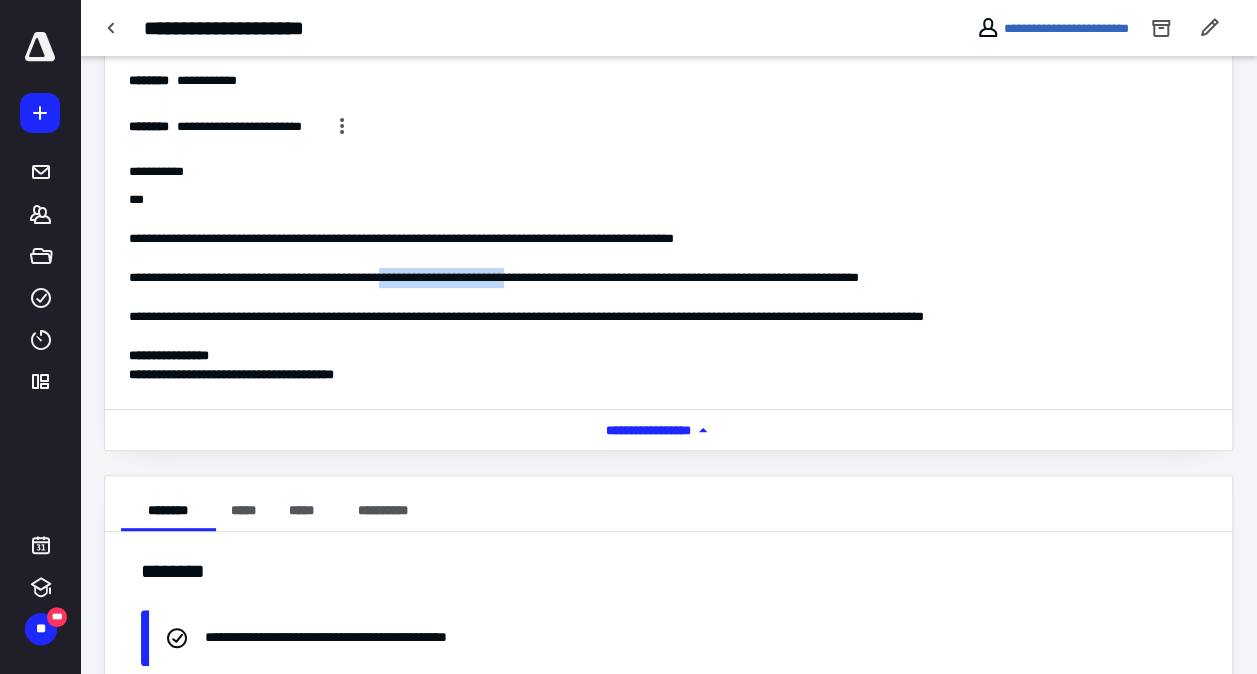 drag, startPoint x: 434, startPoint y: 279, endPoint x: 594, endPoint y: 279, distance: 160 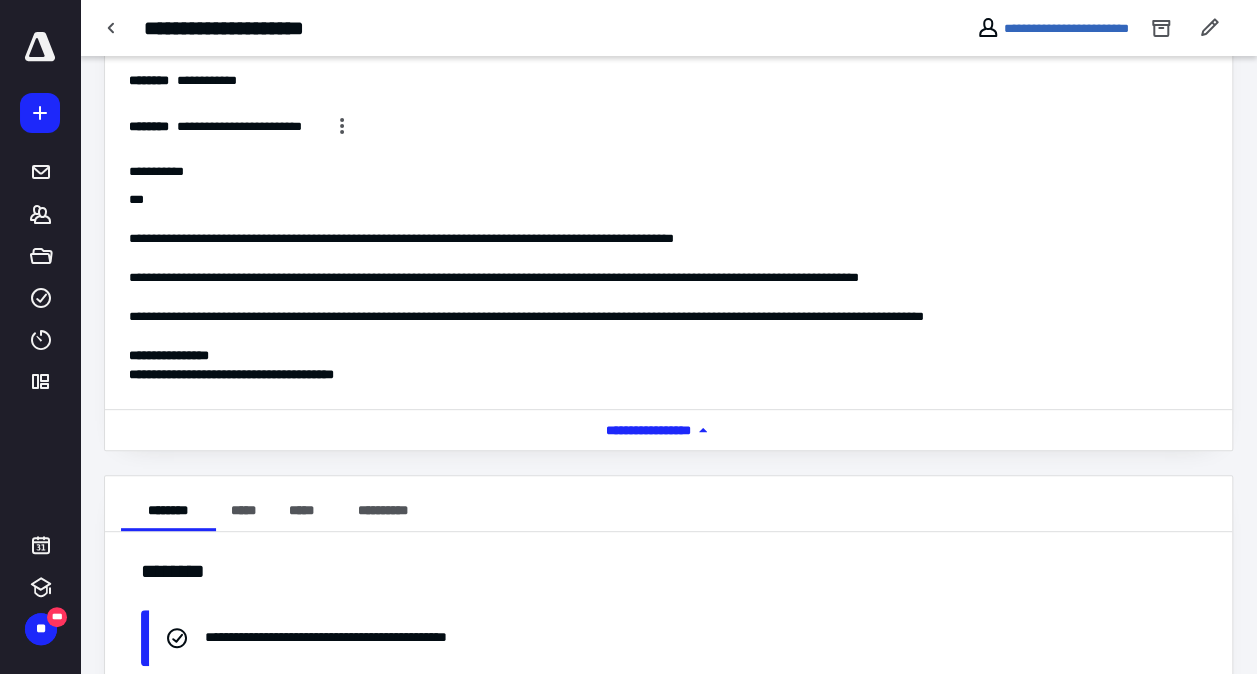 drag, startPoint x: 686, startPoint y: 282, endPoint x: 852, endPoint y: 282, distance: 166 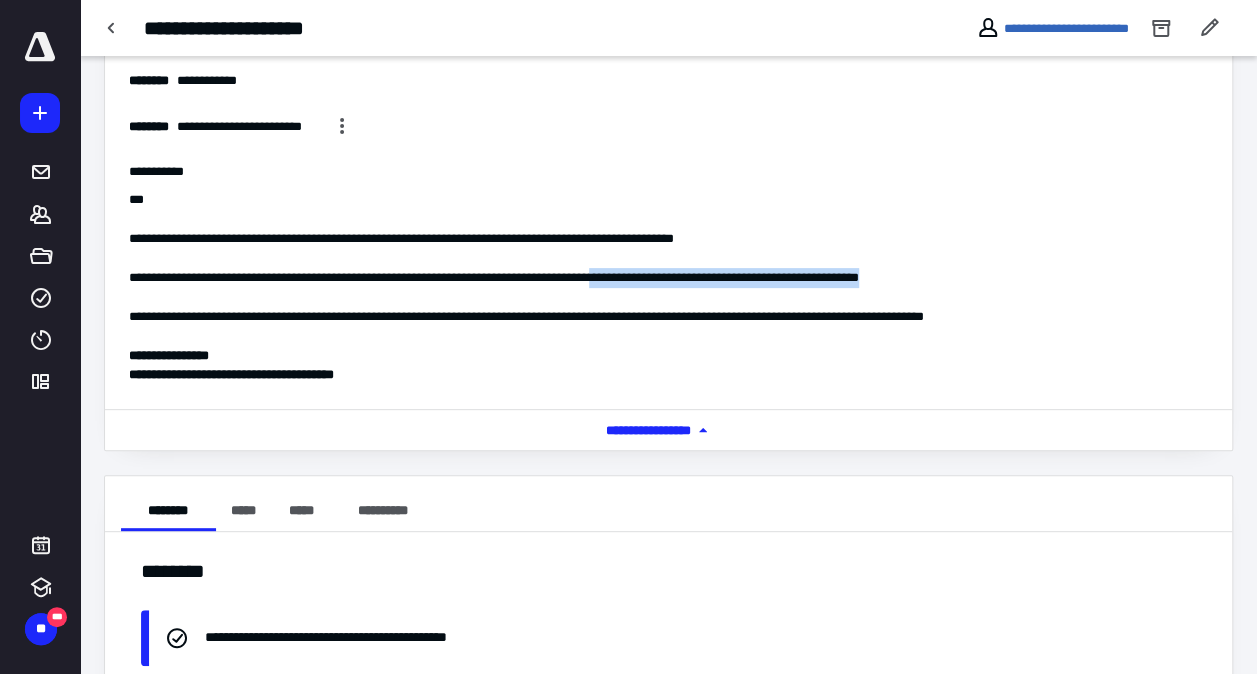 drag, startPoint x: 826, startPoint y: 284, endPoint x: 693, endPoint y: 284, distance: 133 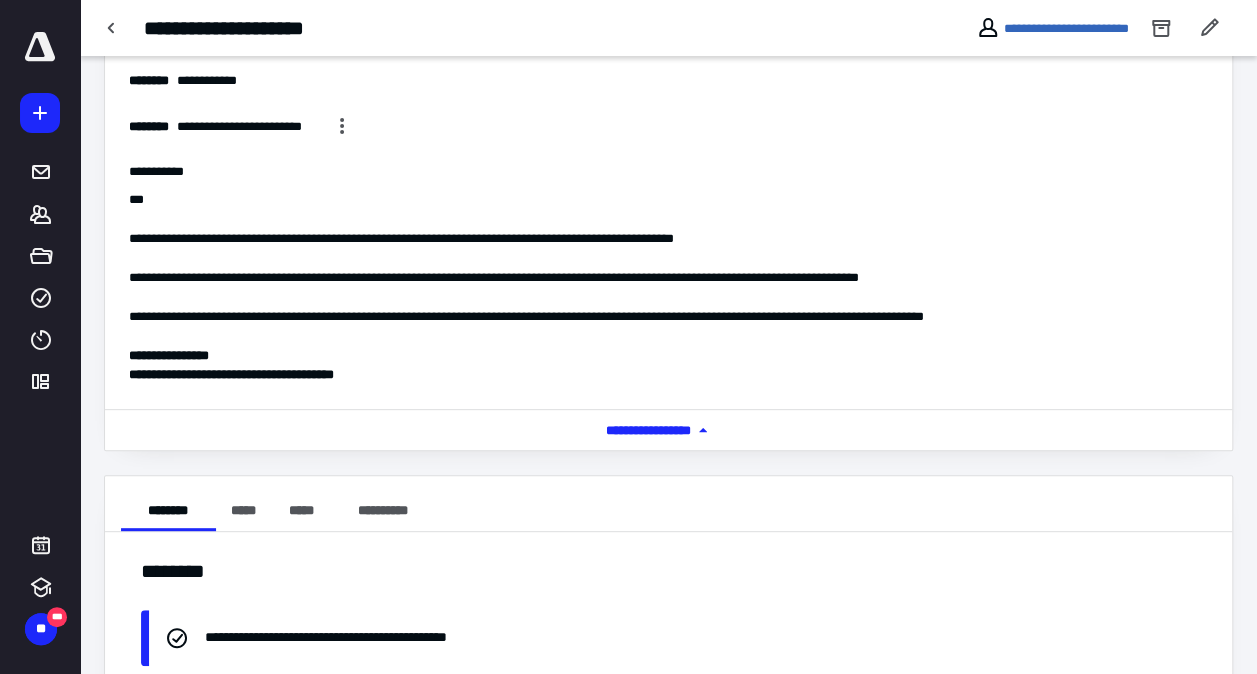 drag, startPoint x: 693, startPoint y: 284, endPoint x: 622, endPoint y: 321, distance: 80.06248 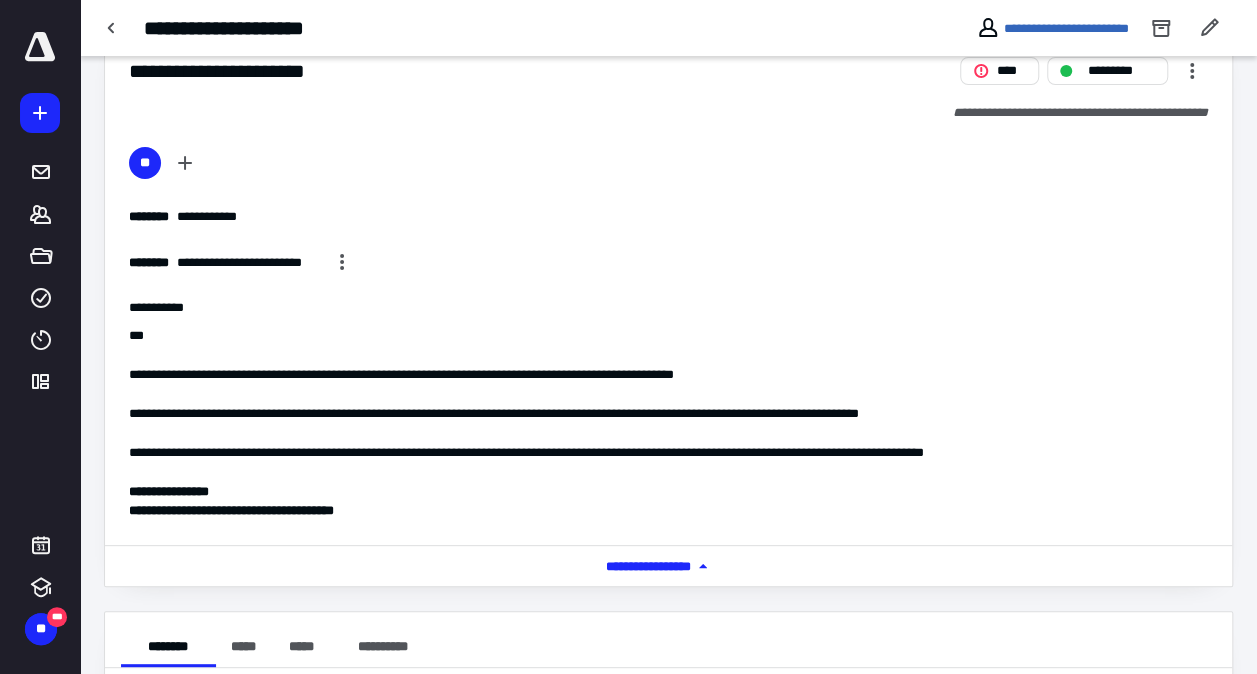 scroll, scrollTop: 0, scrollLeft: 0, axis: both 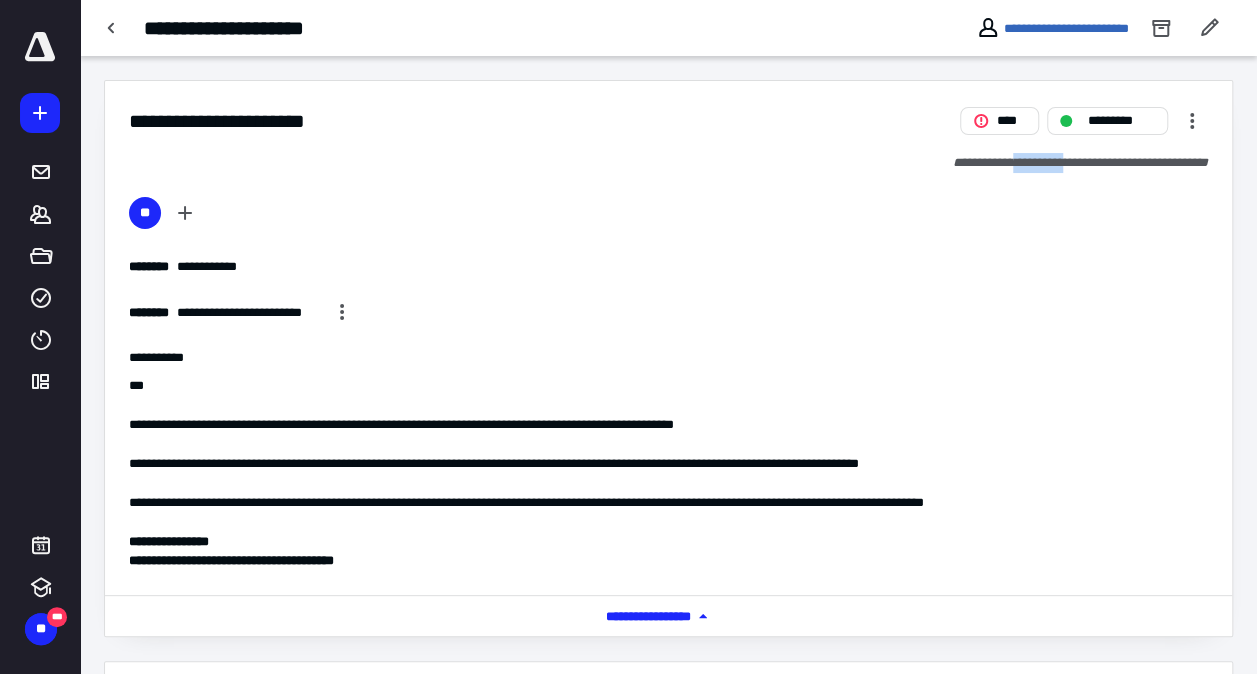 click on "**********" at bounding box center (1080, 162) 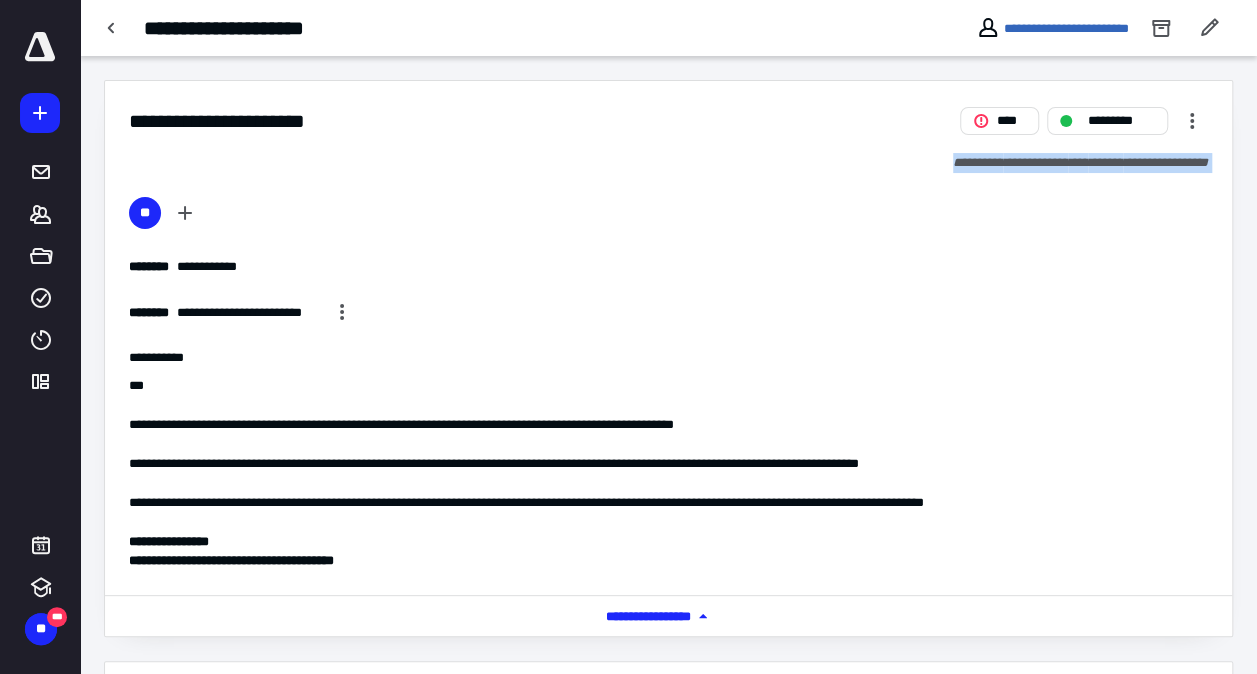 click on "**********" at bounding box center [1080, 162] 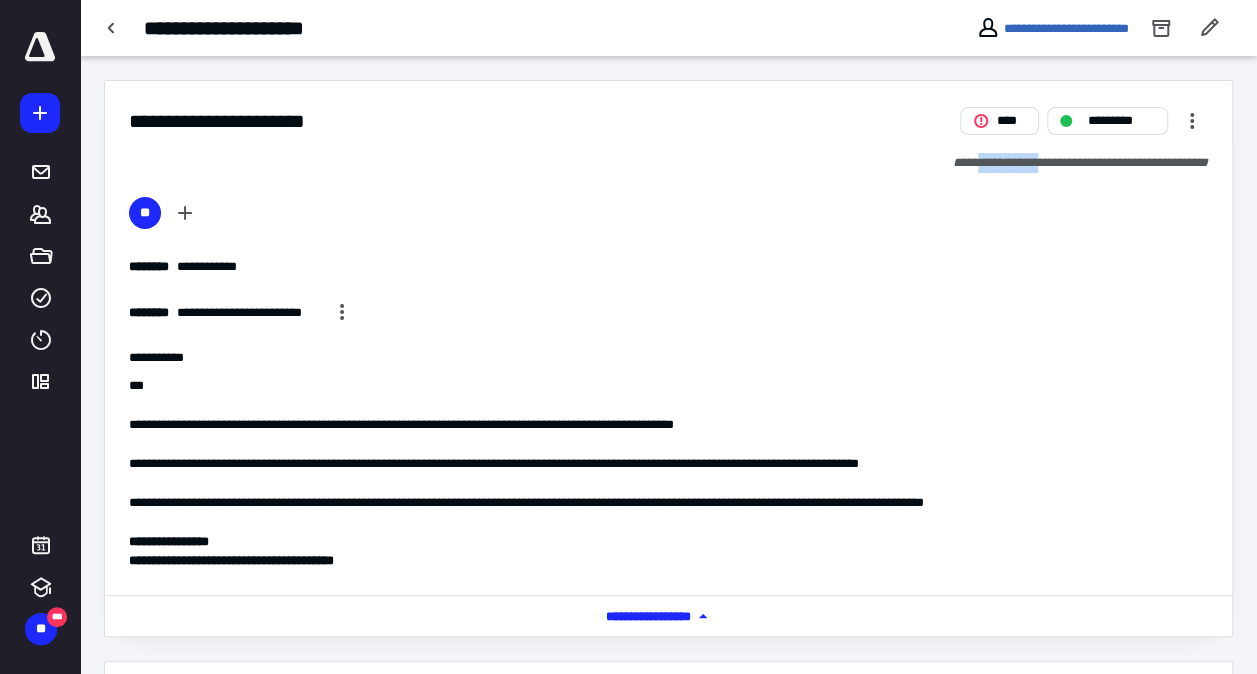 drag, startPoint x: 906, startPoint y: 158, endPoint x: 986, endPoint y: 162, distance: 80.09994 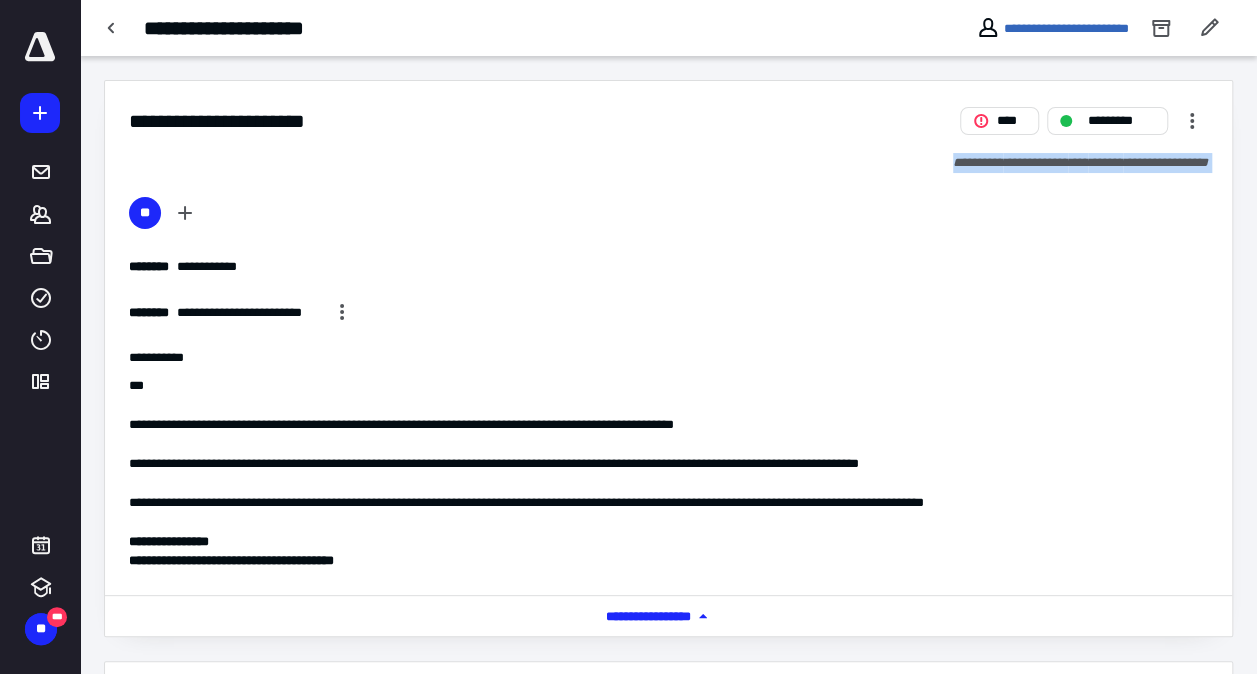 click on "**********" at bounding box center [1080, 162] 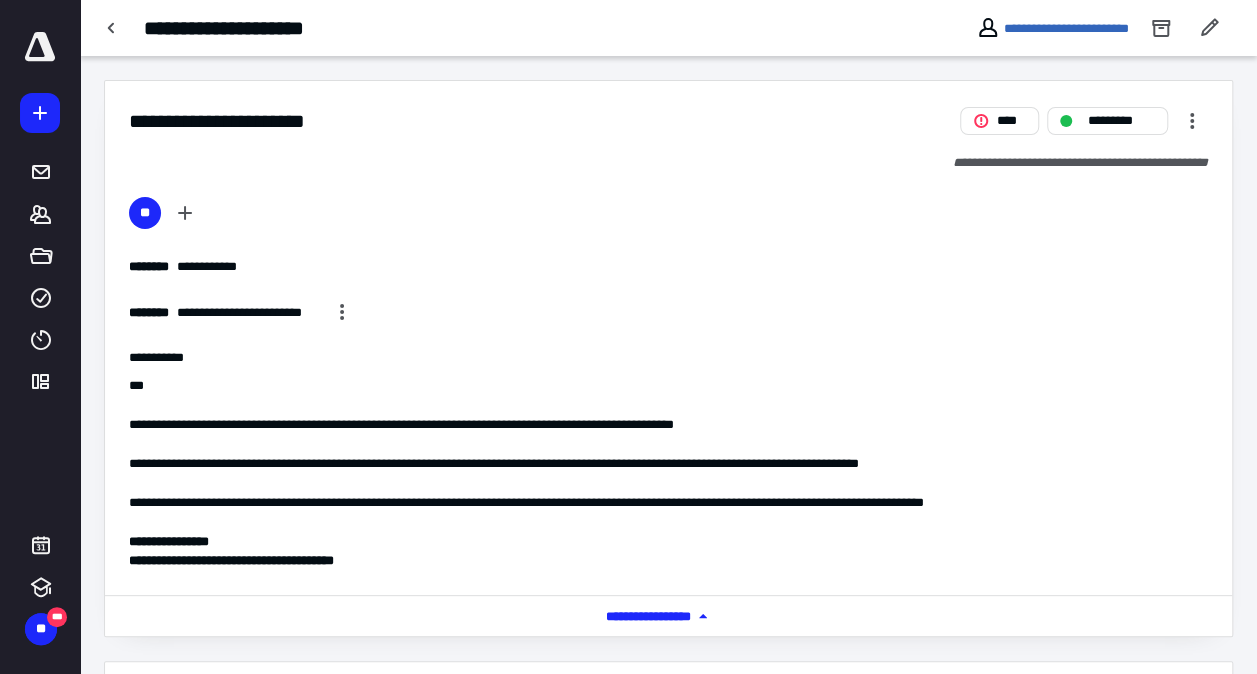 drag, startPoint x: 982, startPoint y: 162, endPoint x: 848, endPoint y: 270, distance: 172.10461 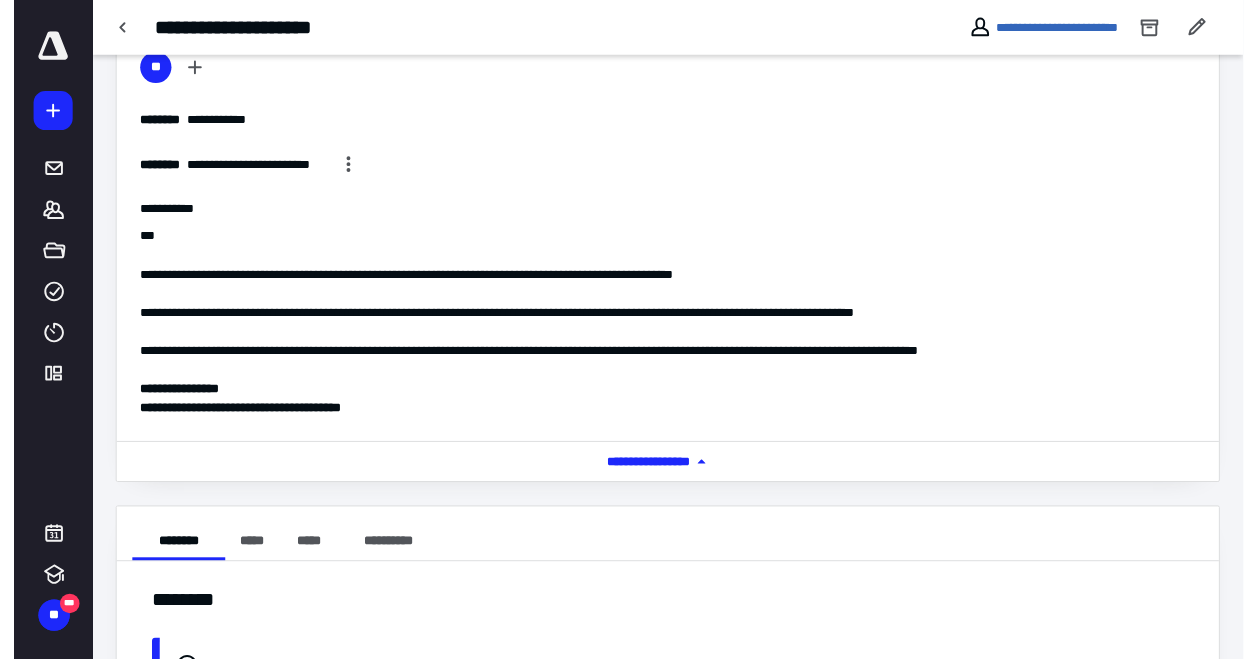 scroll, scrollTop: 0, scrollLeft: 0, axis: both 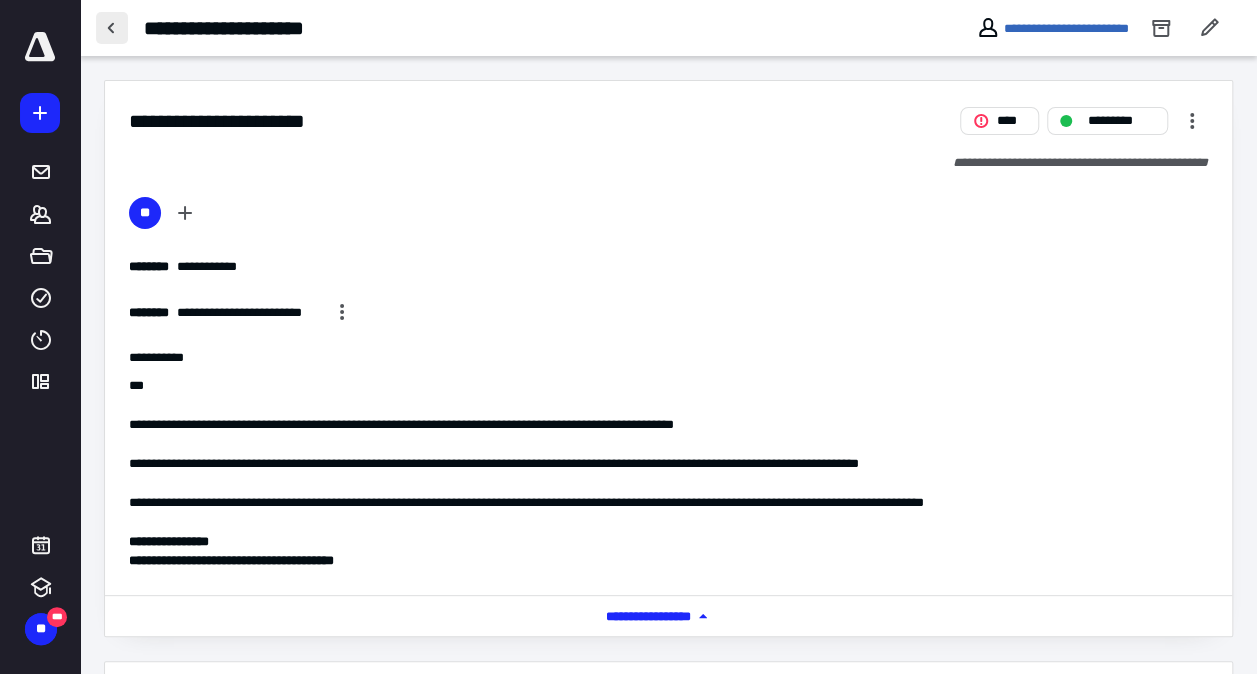 click at bounding box center (112, 28) 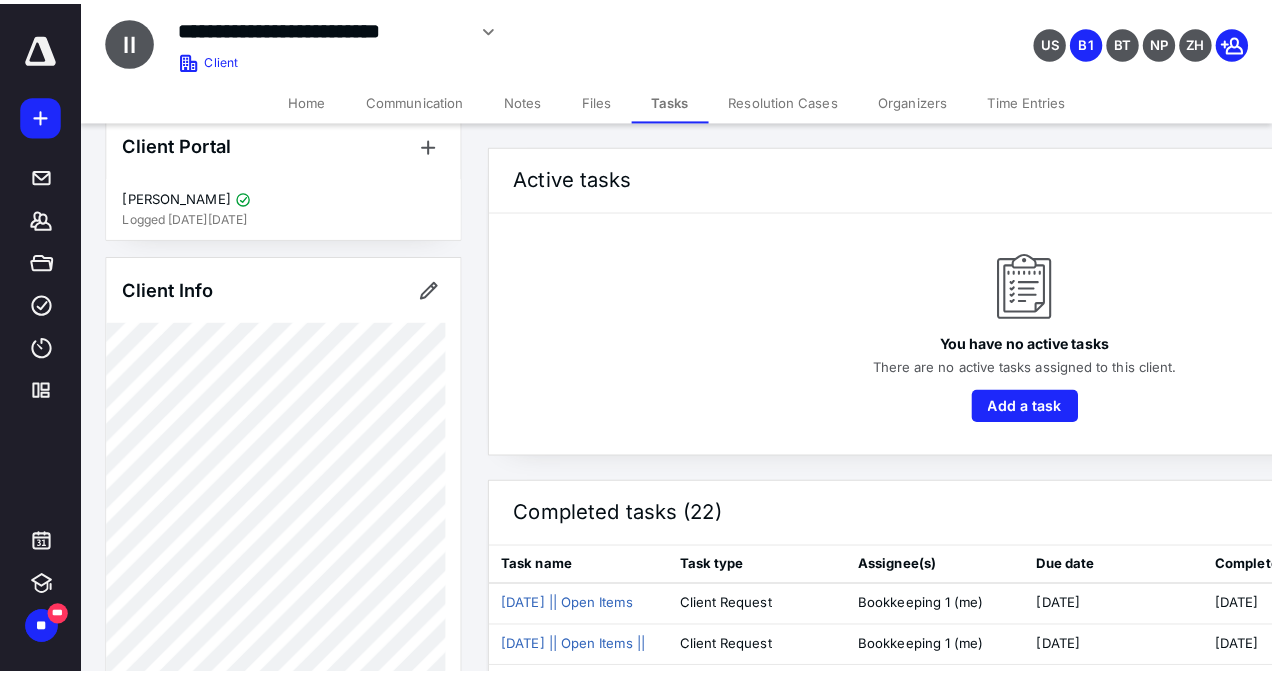 scroll, scrollTop: 0, scrollLeft: 0, axis: both 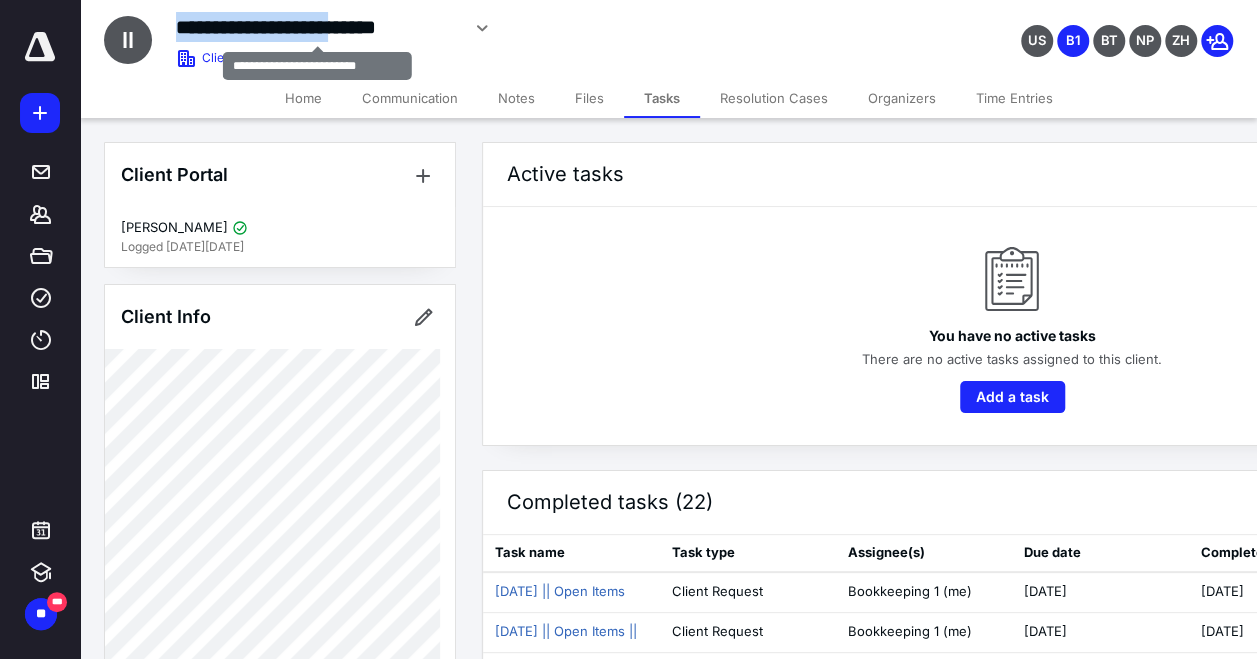 drag, startPoint x: 172, startPoint y: 24, endPoint x: 403, endPoint y: 34, distance: 231.21635 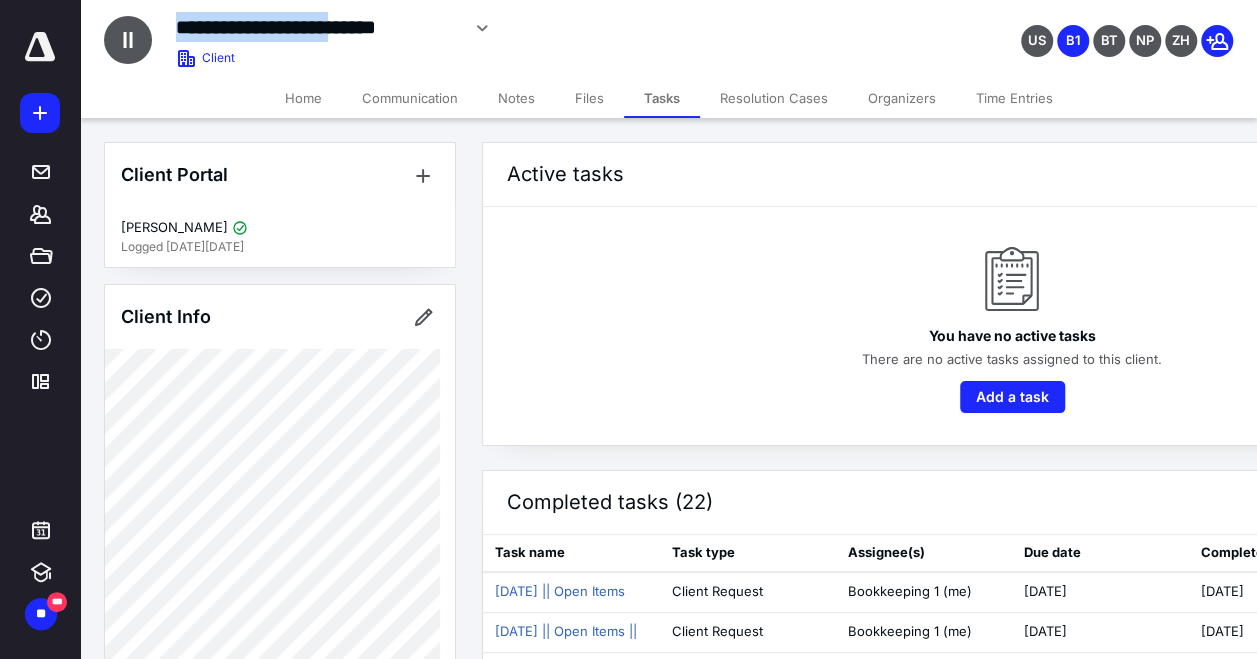 click on "Files" at bounding box center [589, 98] 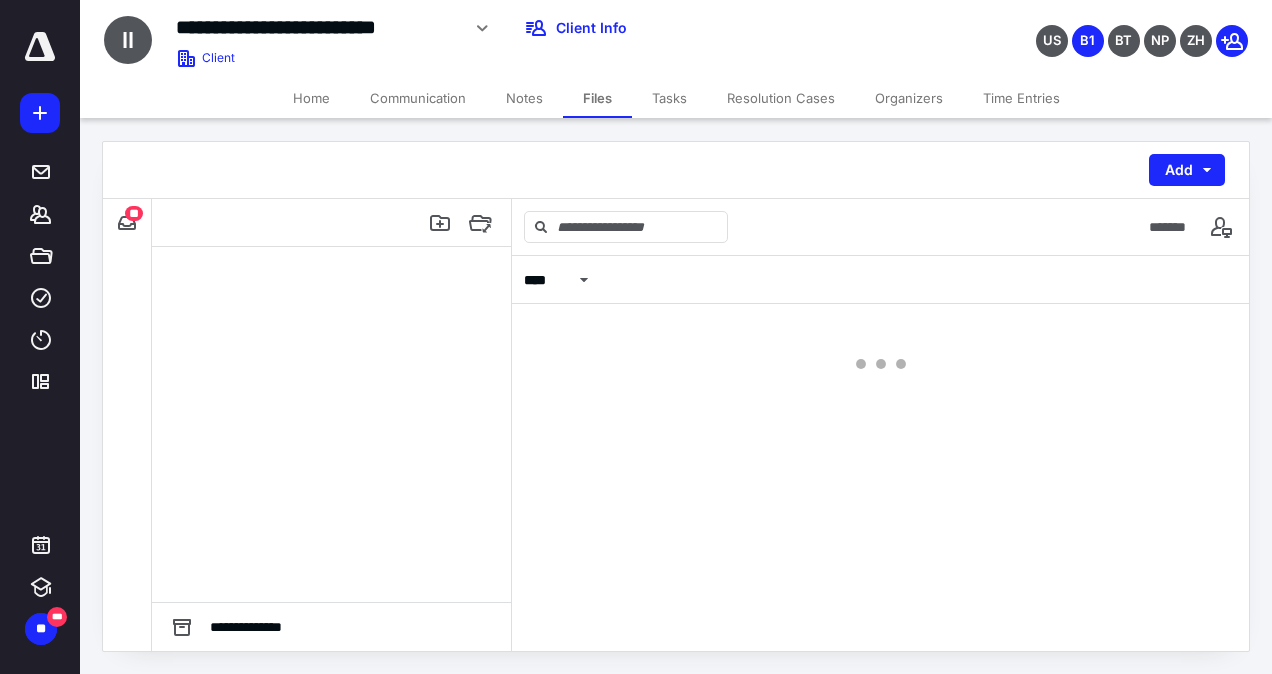 click on "**********" at bounding box center (676, 396) 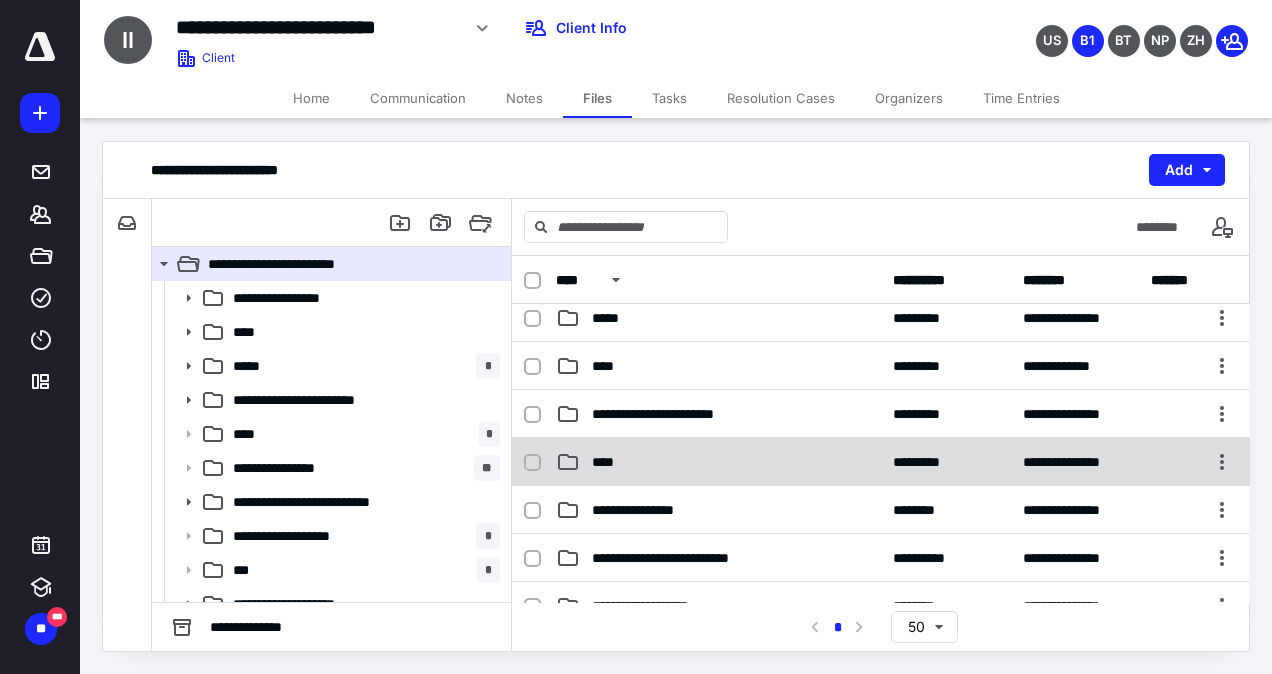 scroll, scrollTop: 100, scrollLeft: 0, axis: vertical 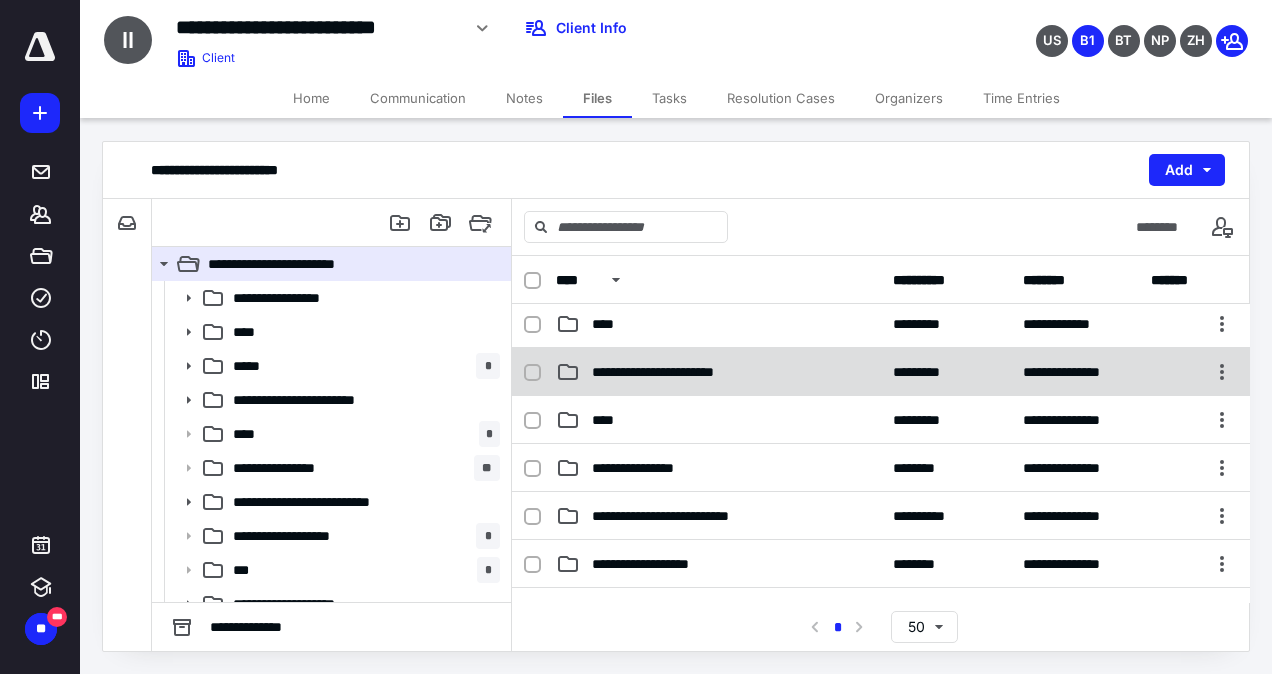 click on "**********" at bounding box center [696, 372] 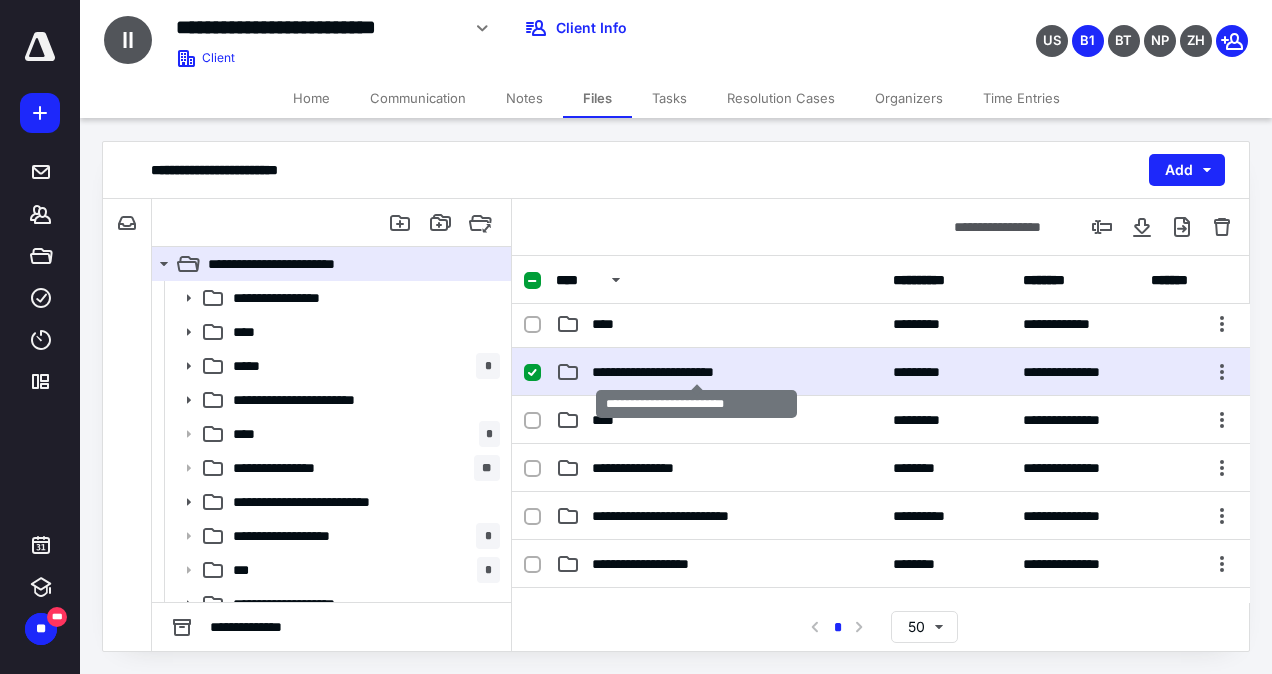 click on "**********" at bounding box center (696, 372) 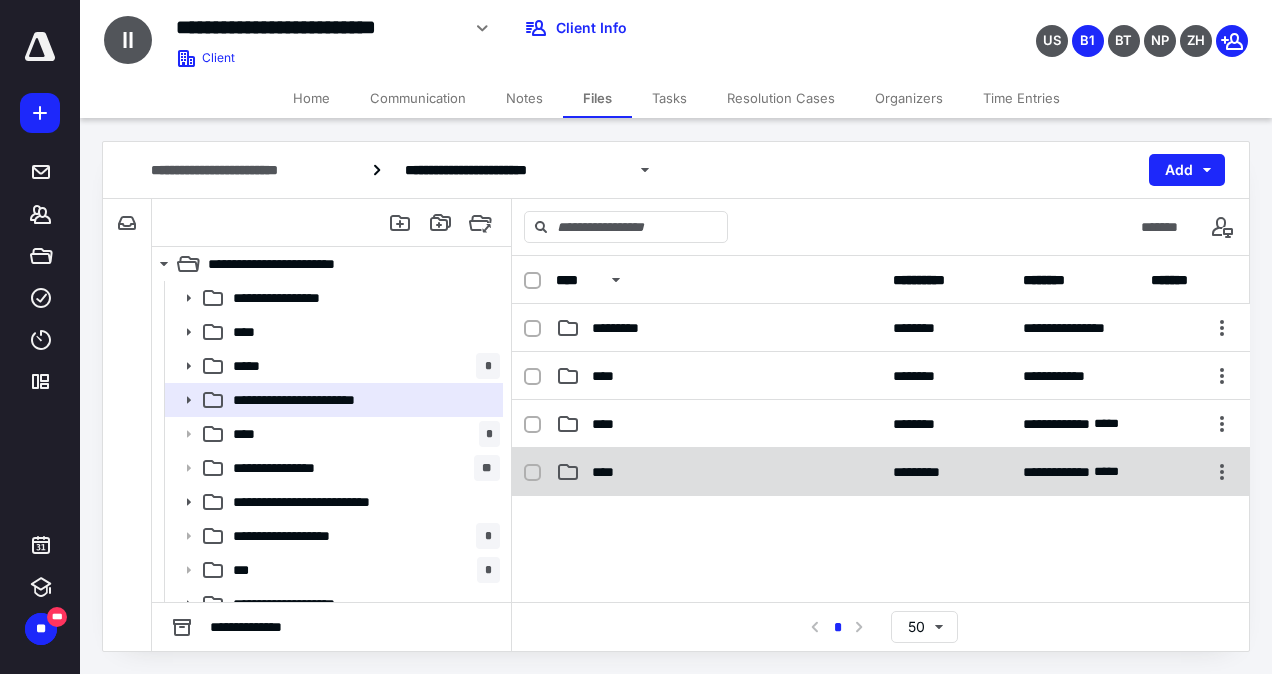click on "****" at bounding box center [718, 472] 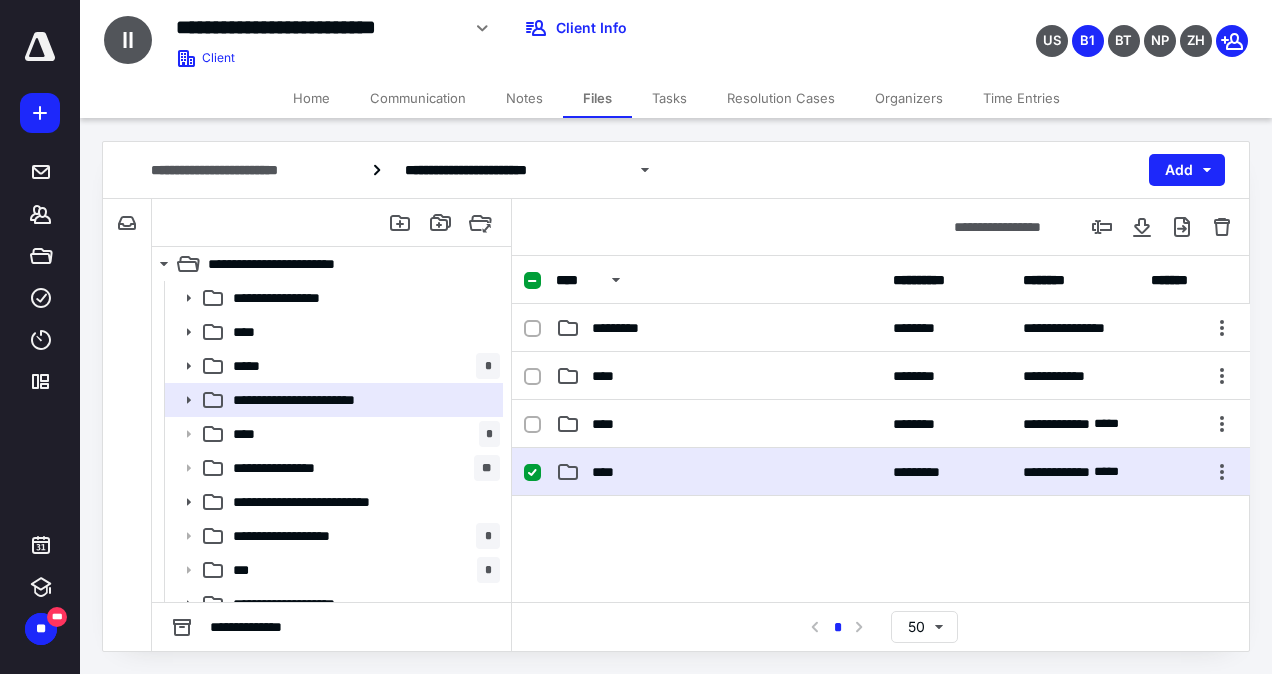click on "****" at bounding box center [718, 472] 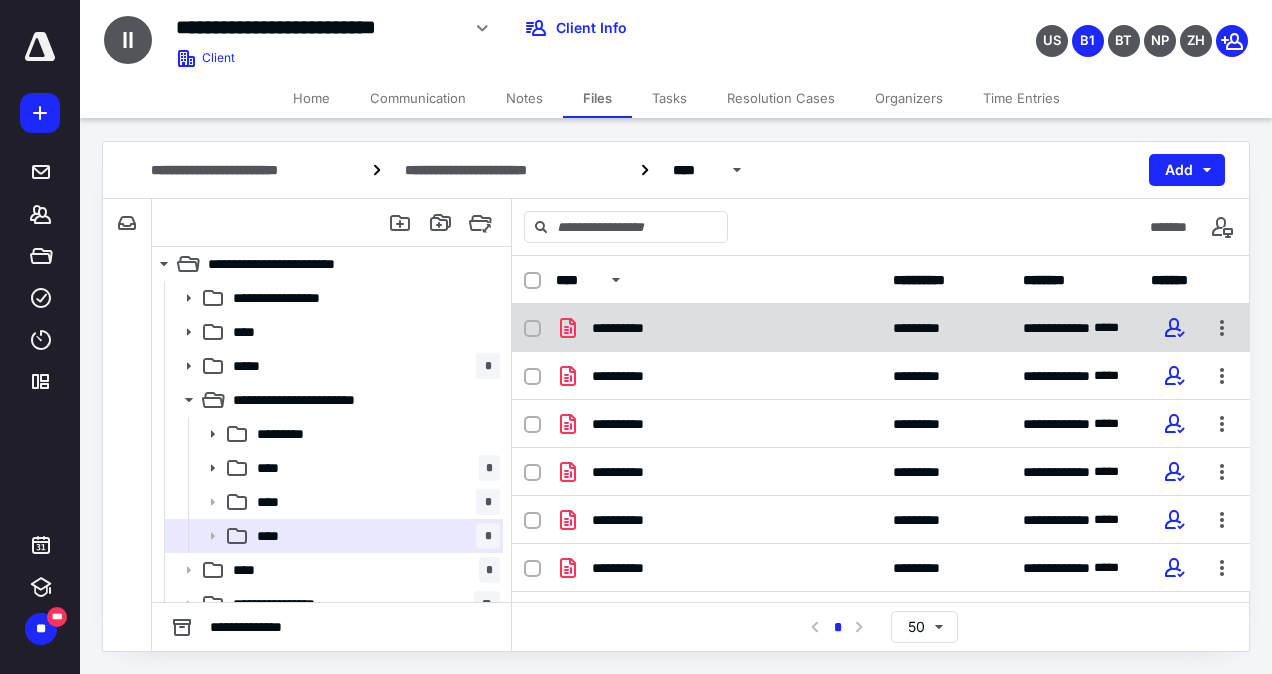 scroll, scrollTop: 0, scrollLeft: 0, axis: both 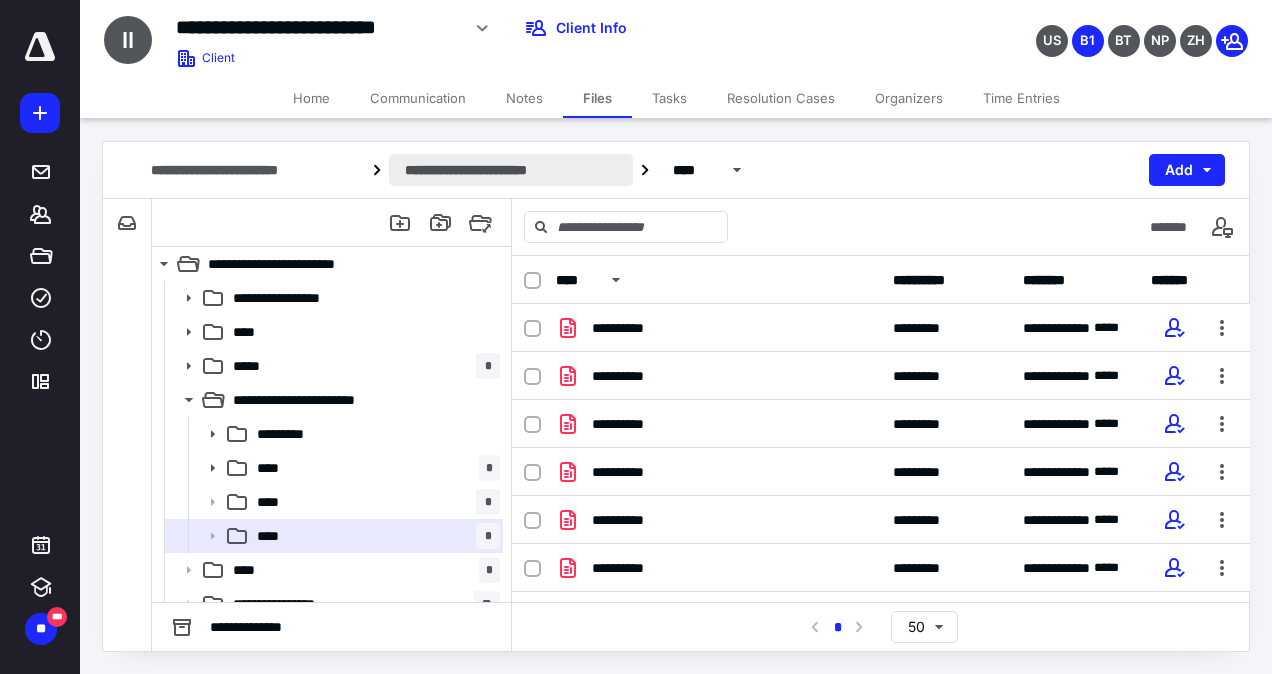 click on "**********" at bounding box center [511, 170] 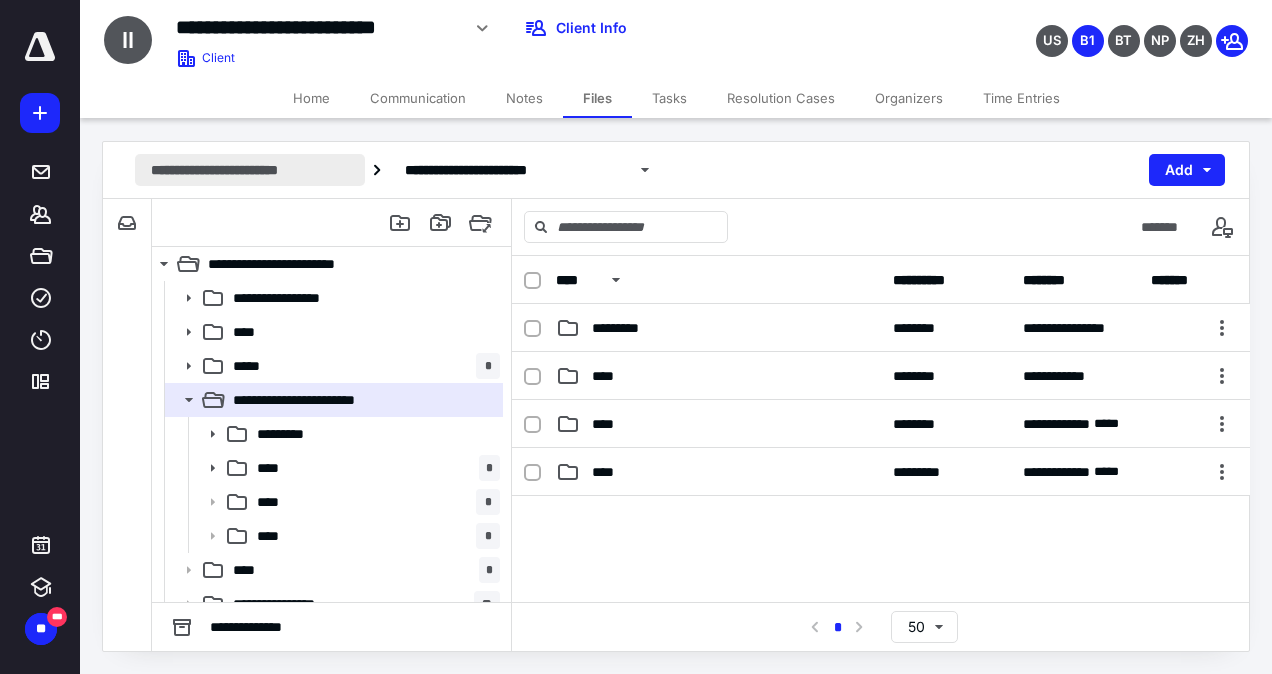 click on "**********" at bounding box center (250, 170) 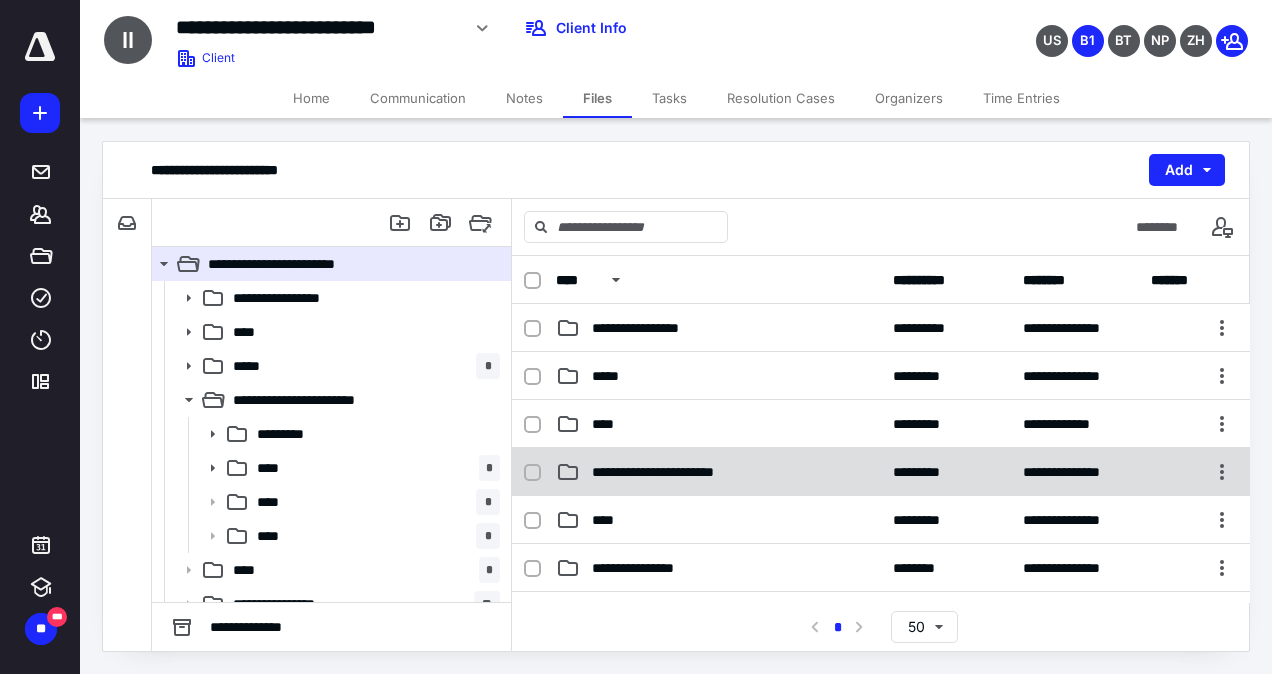 click on "**********" at bounding box center (881, 472) 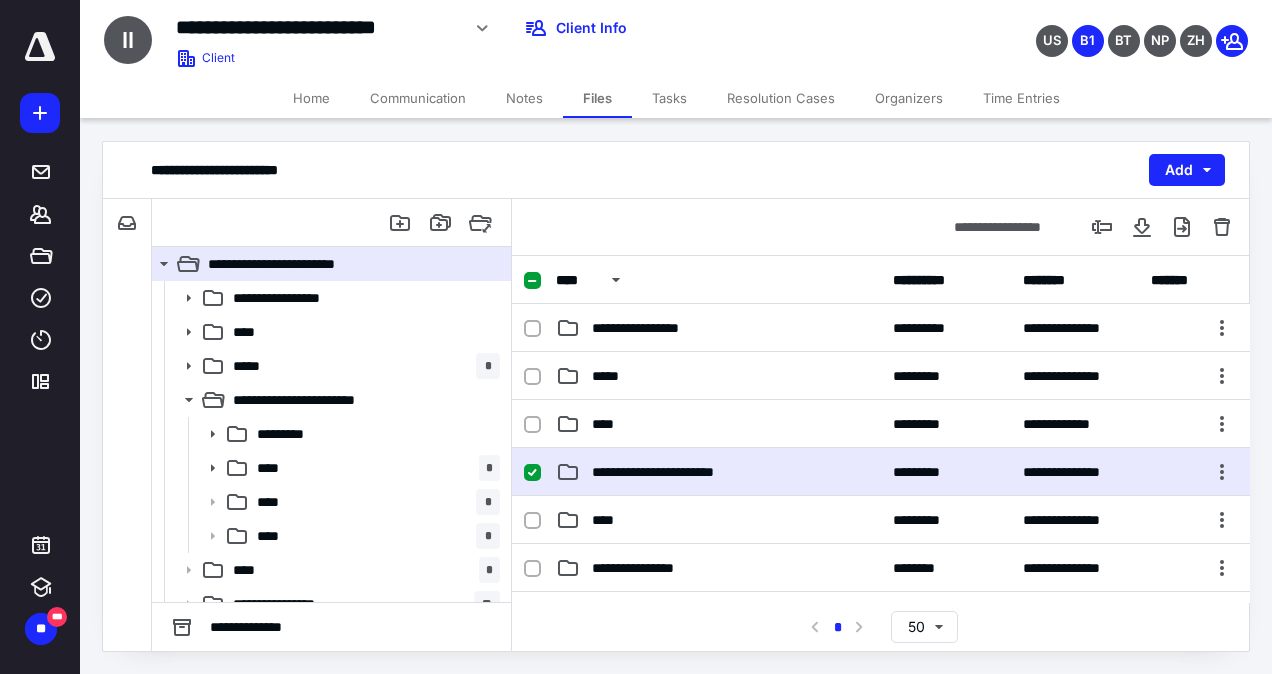 click on "**********" at bounding box center [881, 472] 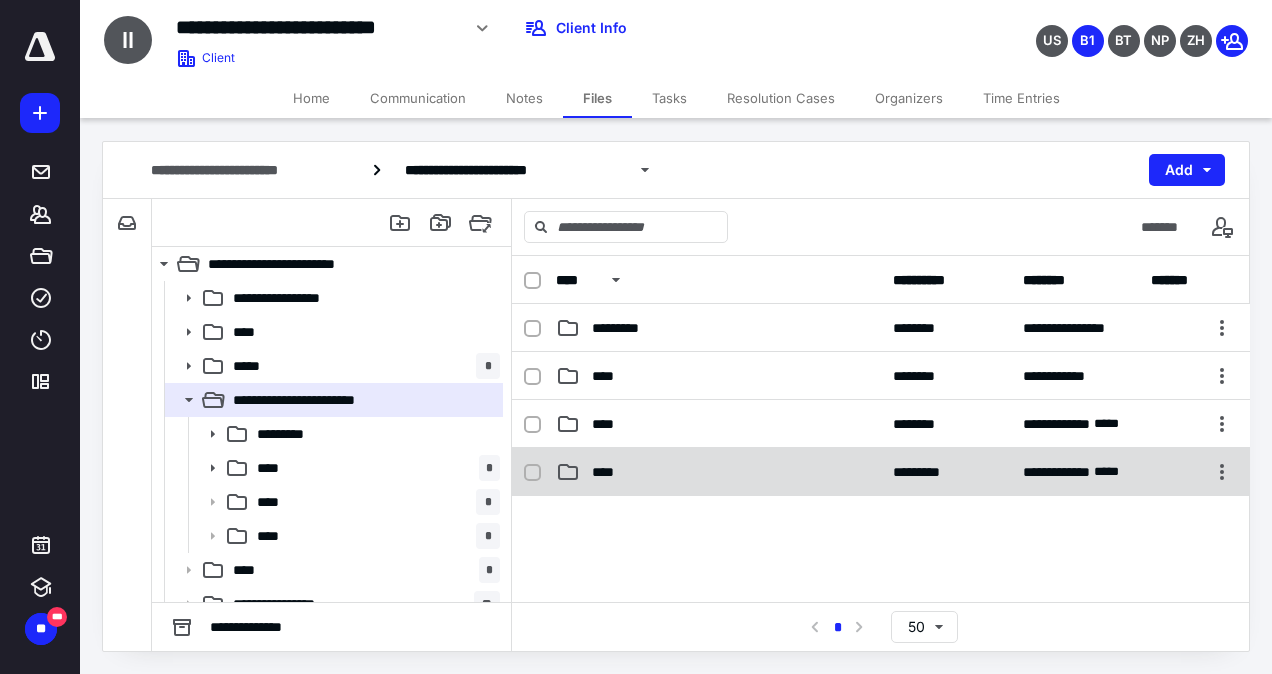 click on "****" at bounding box center (718, 472) 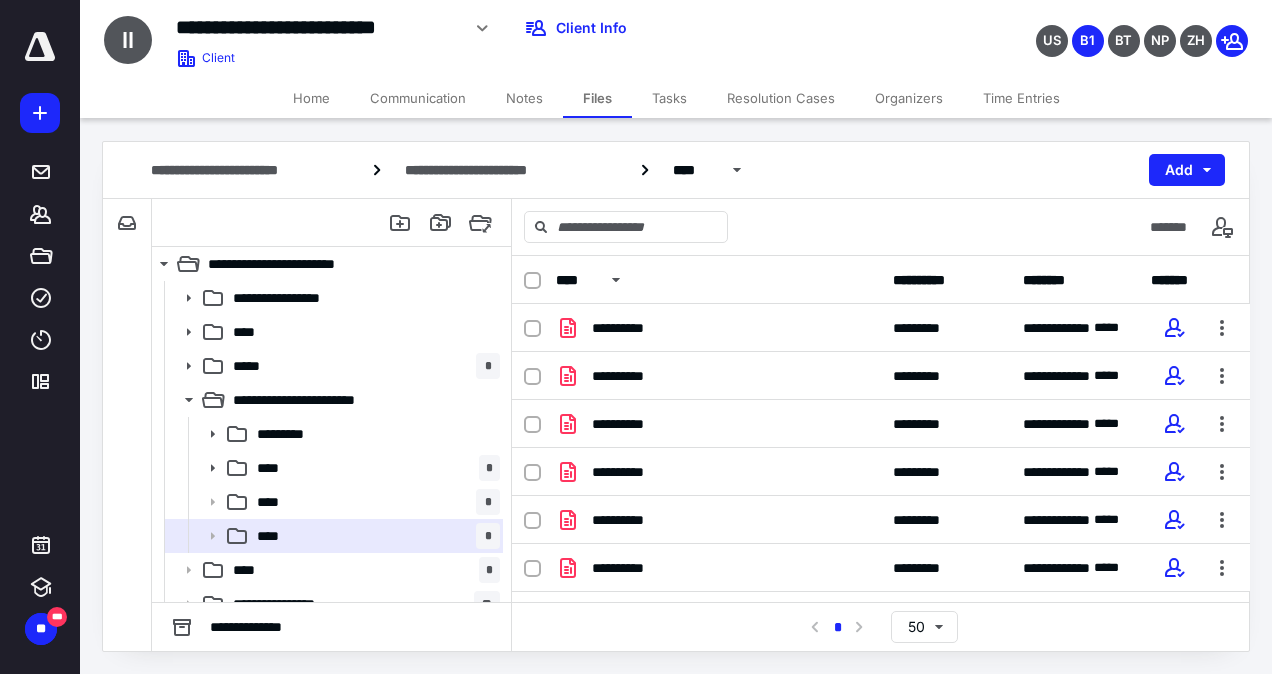 scroll, scrollTop: 0, scrollLeft: 0, axis: both 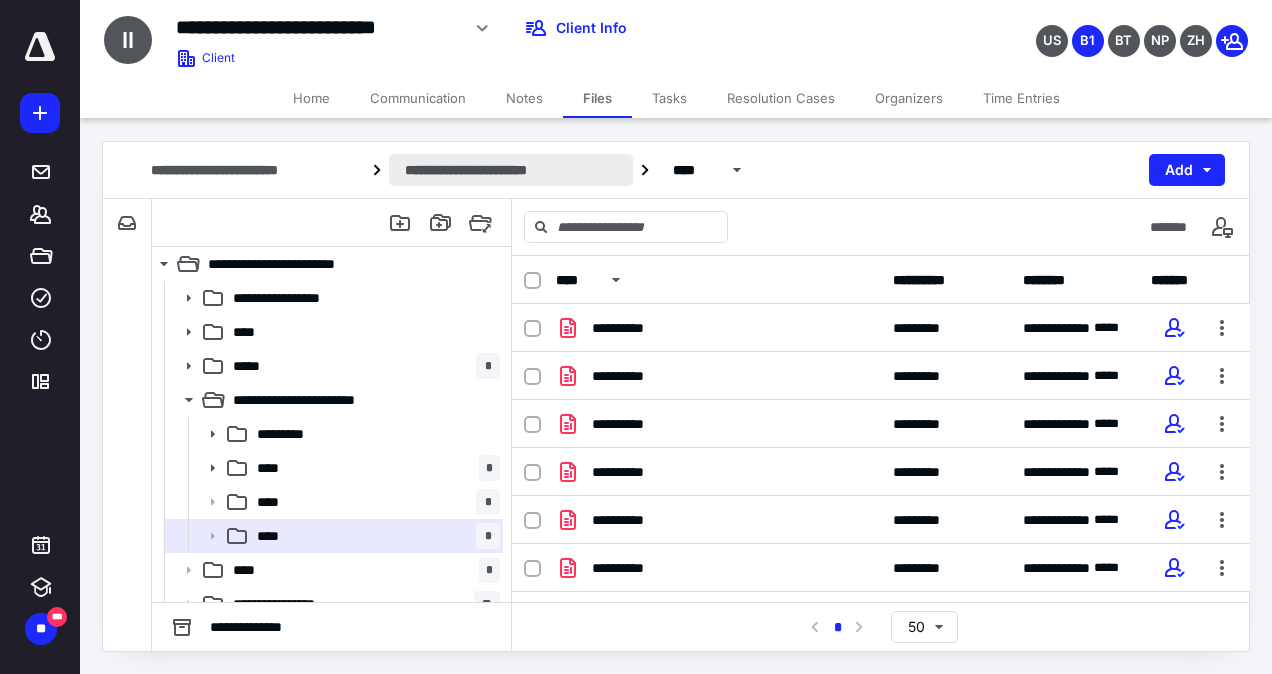 click on "**********" at bounding box center [511, 170] 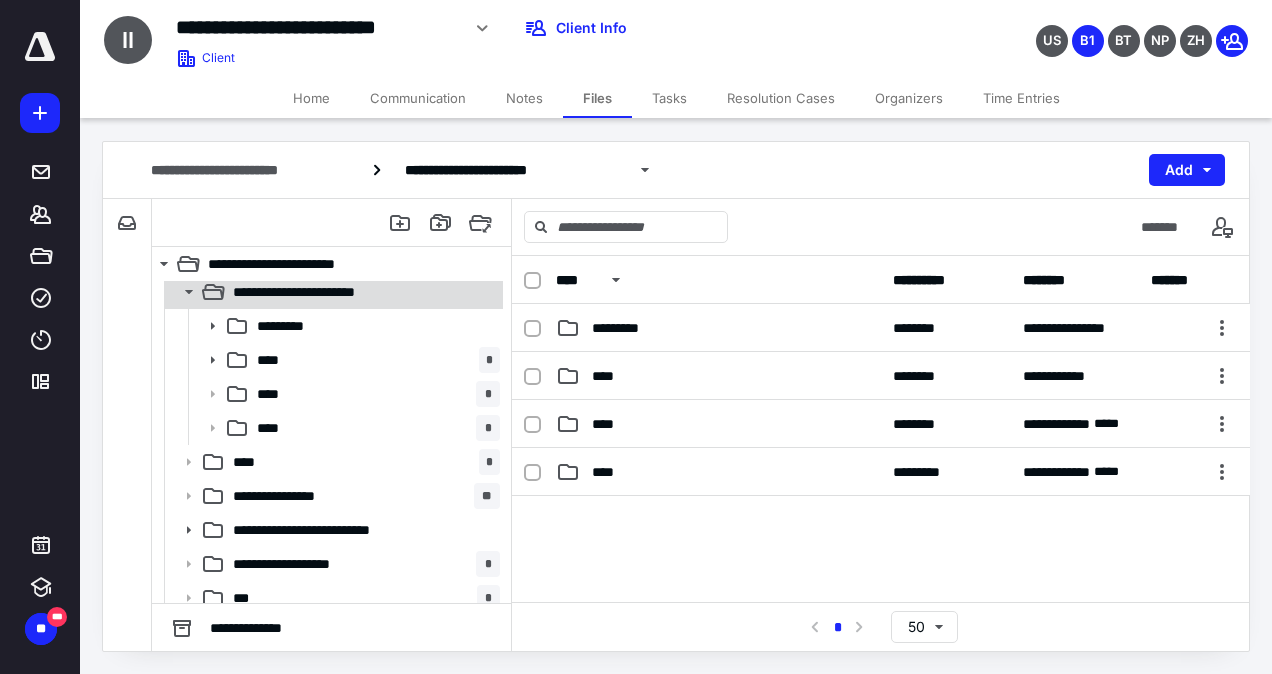 scroll, scrollTop: 200, scrollLeft: 0, axis: vertical 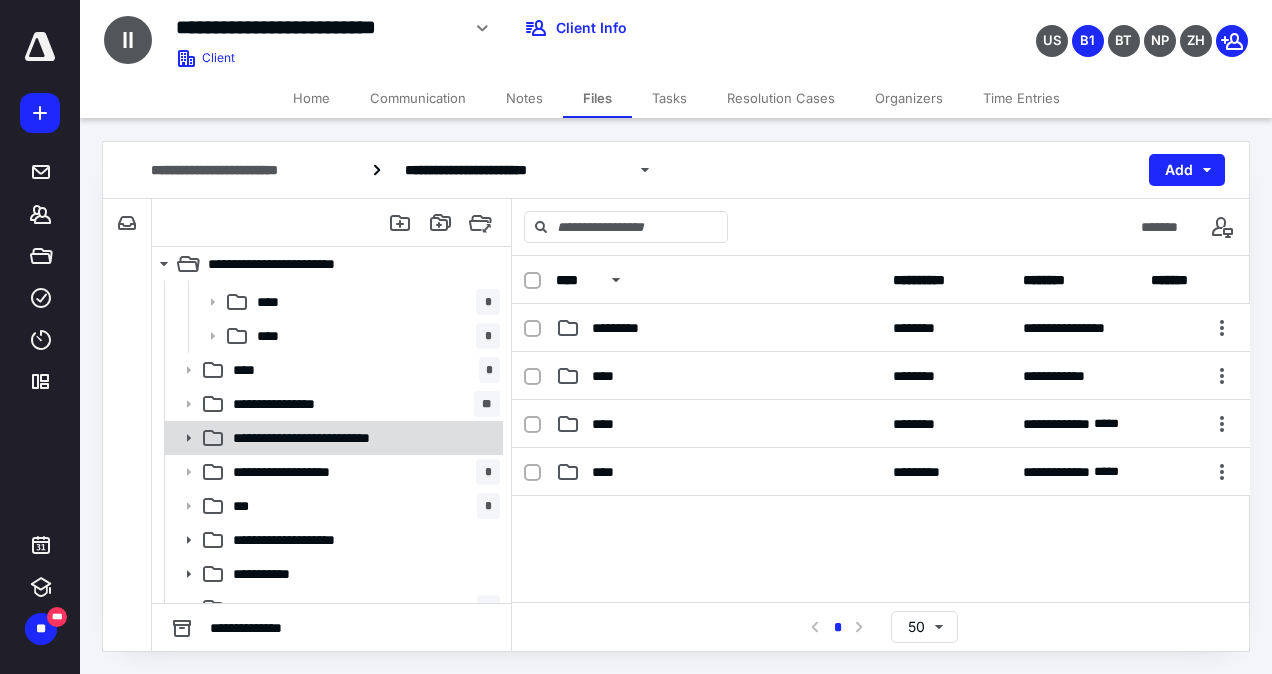click on "**********" at bounding box center [345, 438] 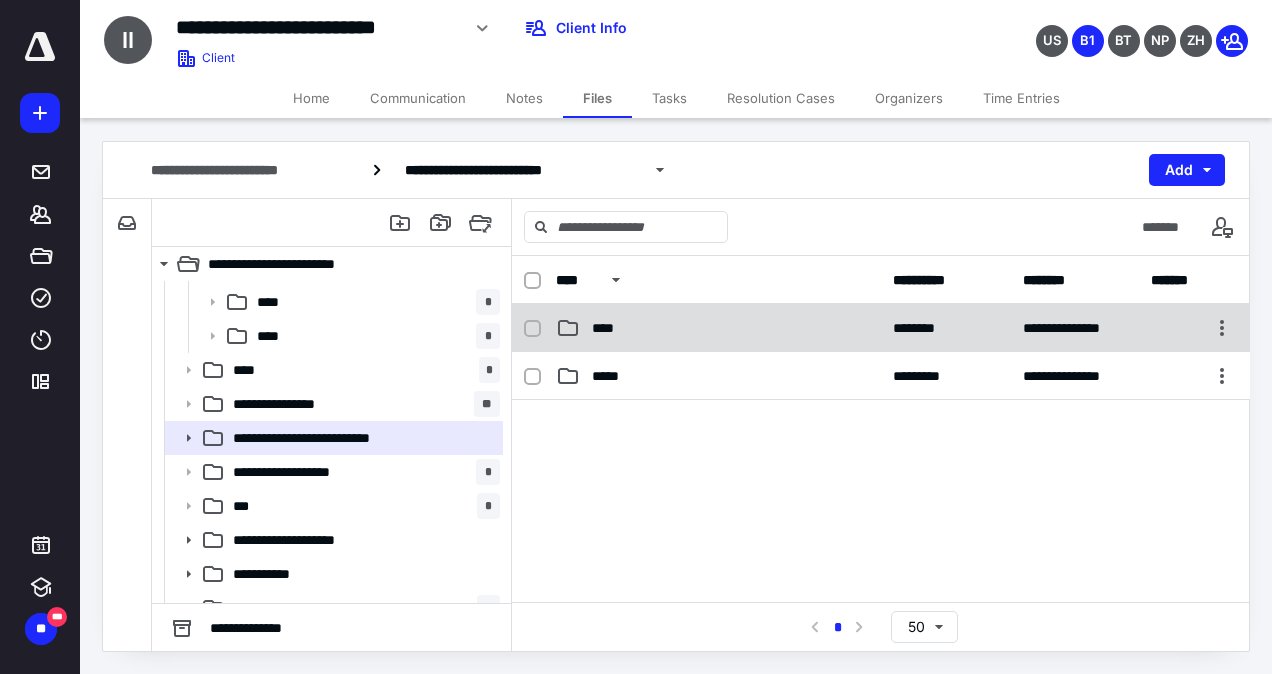 click on "****" at bounding box center [609, 328] 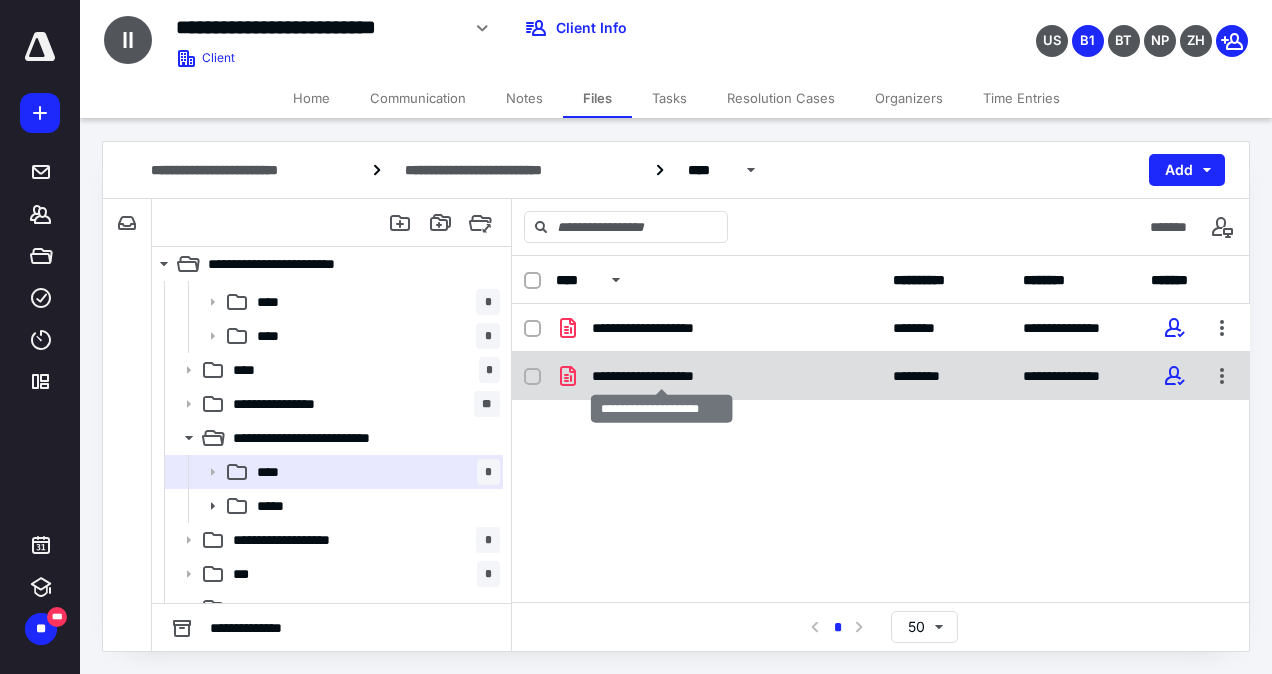 click on "**********" at bounding box center [662, 376] 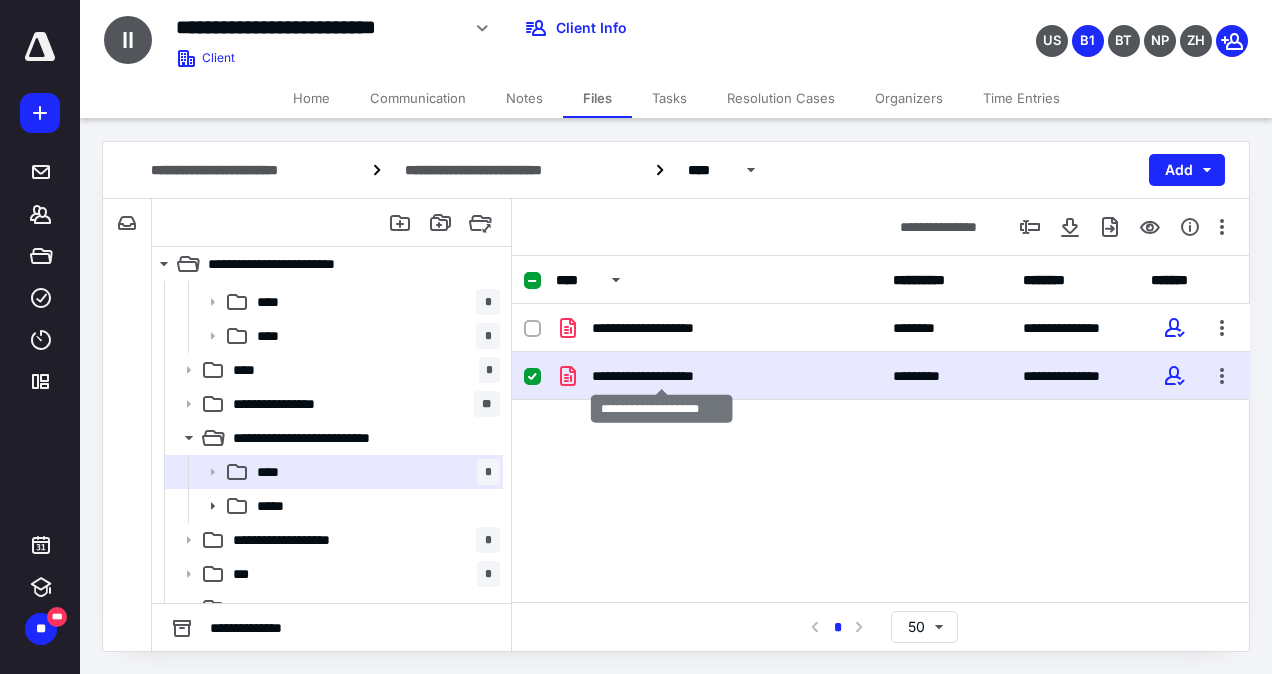click on "**********" at bounding box center (662, 376) 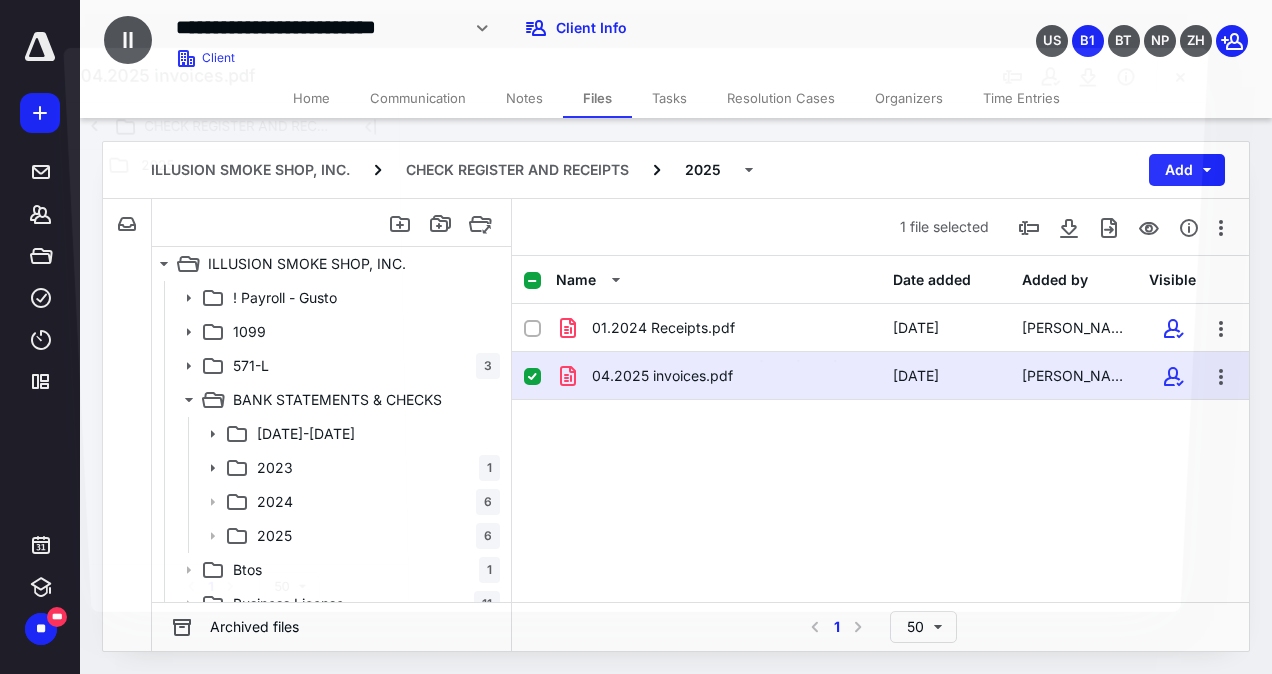 scroll, scrollTop: 200, scrollLeft: 0, axis: vertical 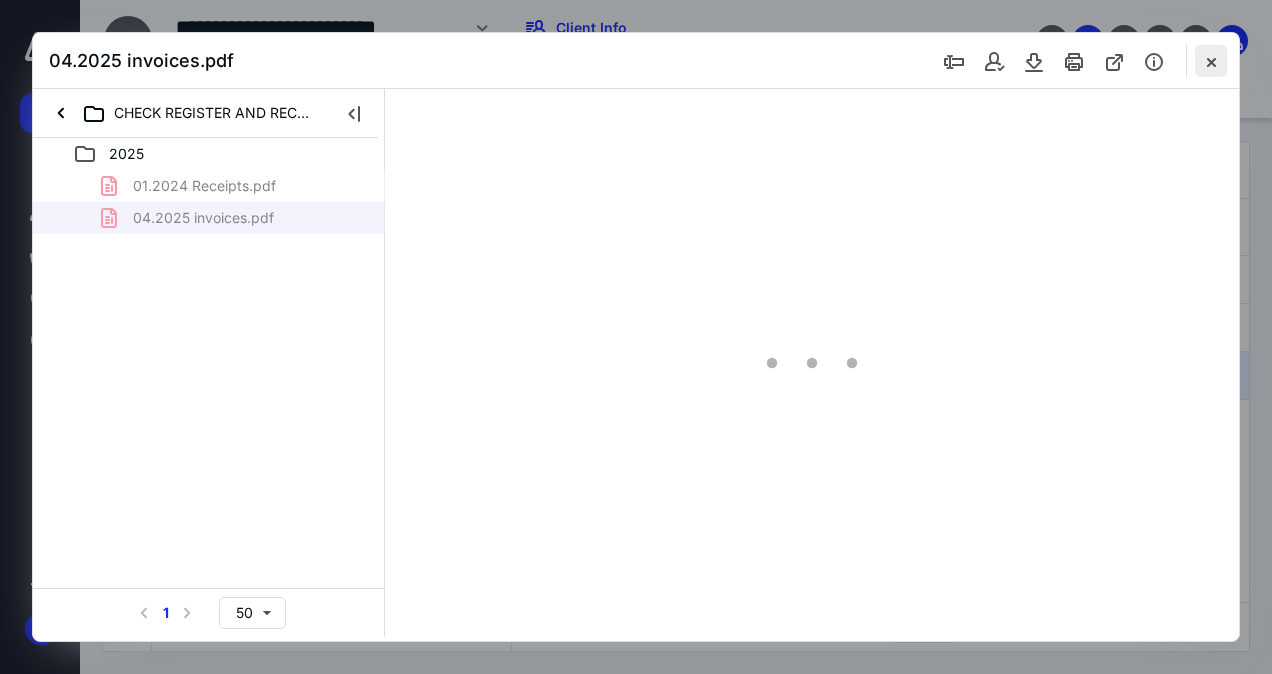 click at bounding box center [1211, 61] 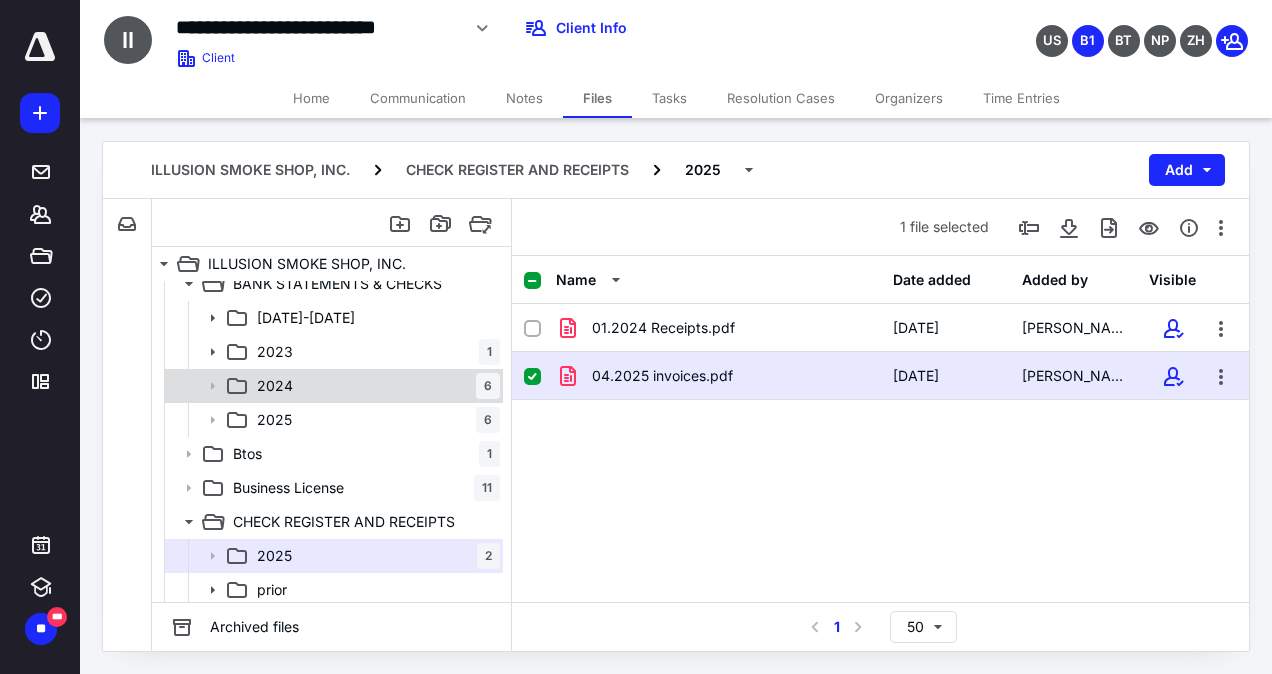 scroll, scrollTop: 0, scrollLeft: 0, axis: both 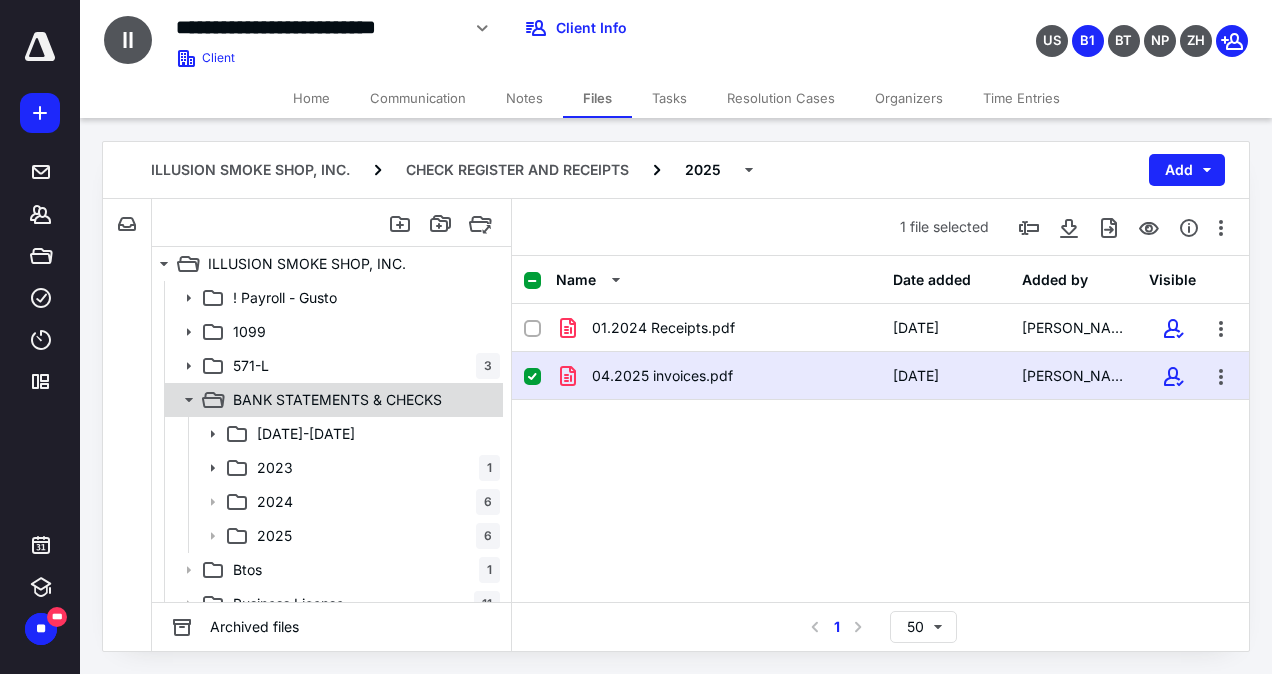 click on "BANK STATEMENTS & CHECKS" at bounding box center [332, 400] 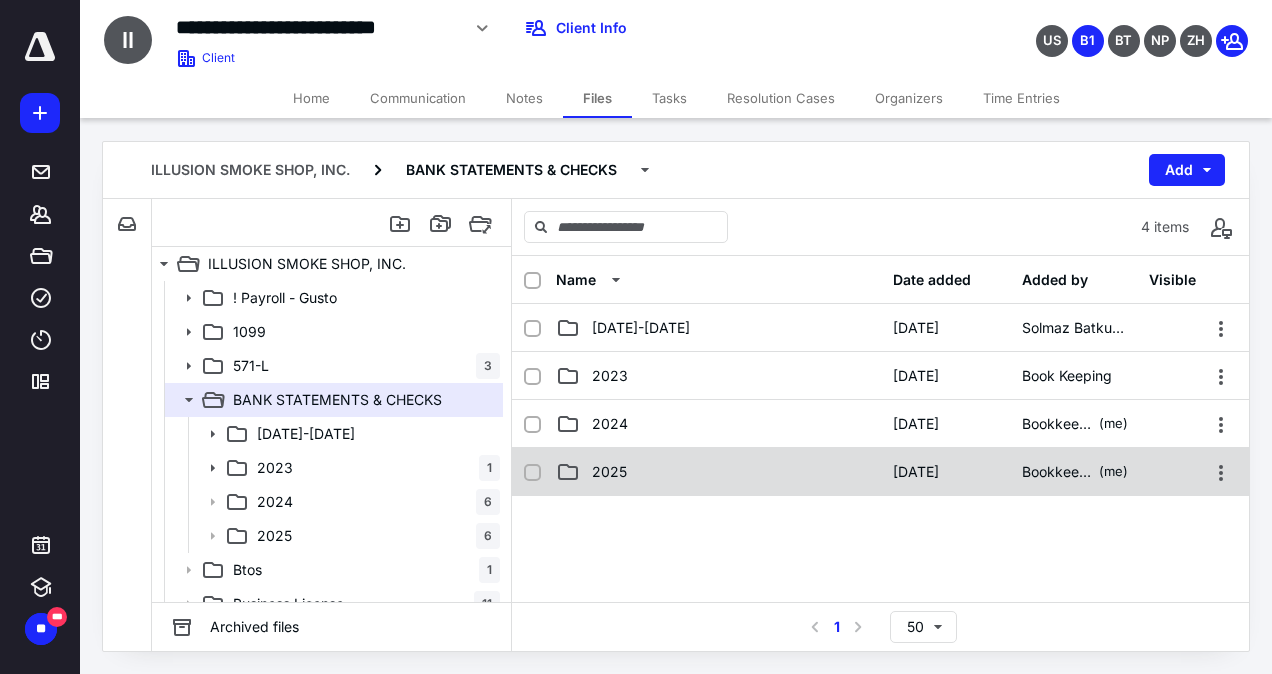 click on "2025" at bounding box center (718, 472) 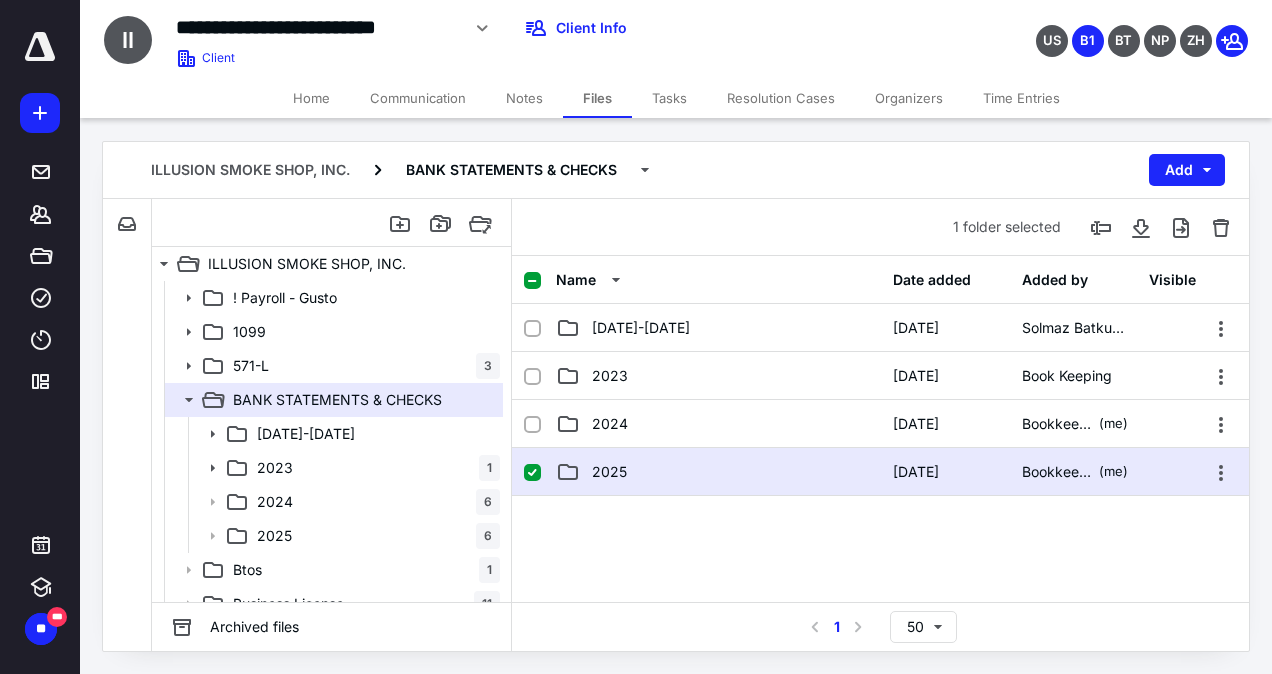 click on "2025" at bounding box center [718, 472] 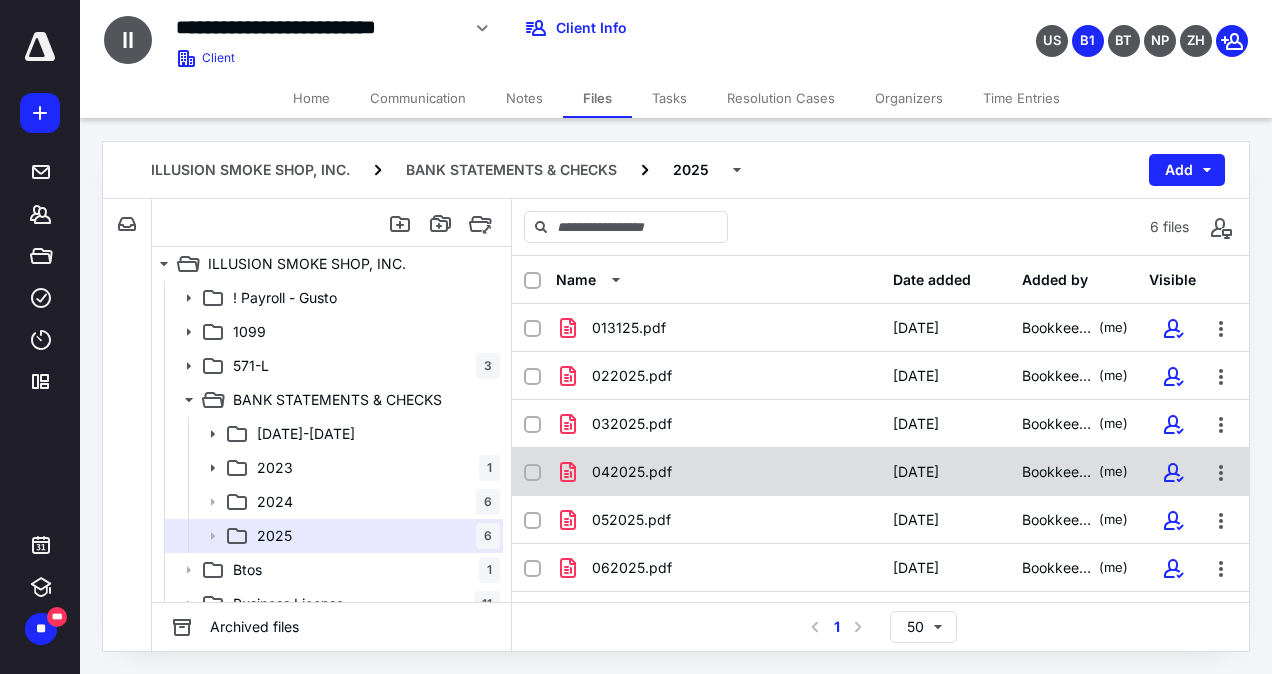scroll, scrollTop: 0, scrollLeft: 0, axis: both 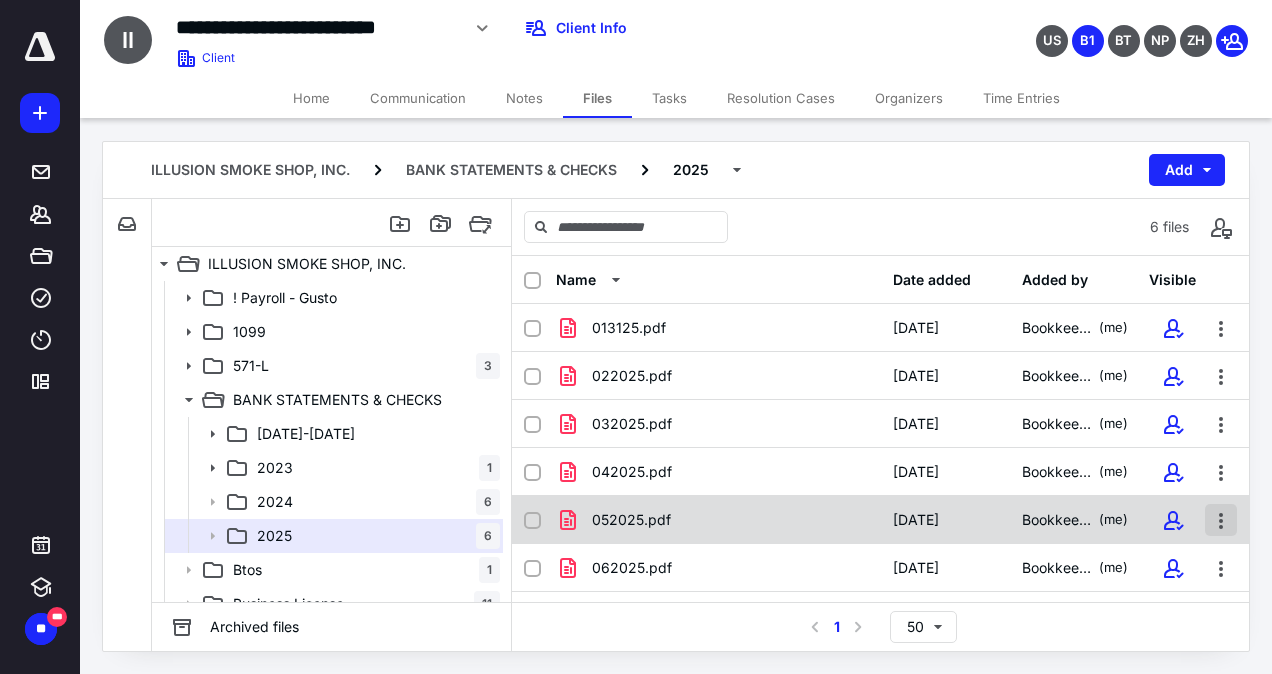 click at bounding box center (1221, 520) 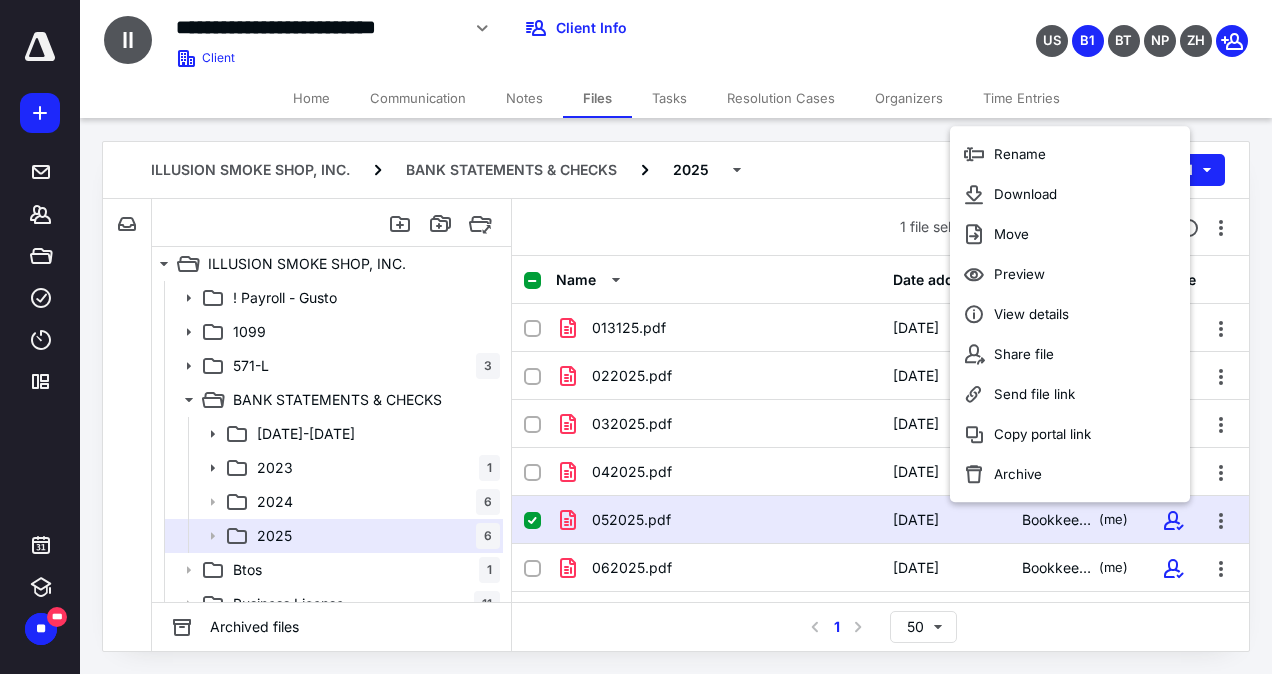 click 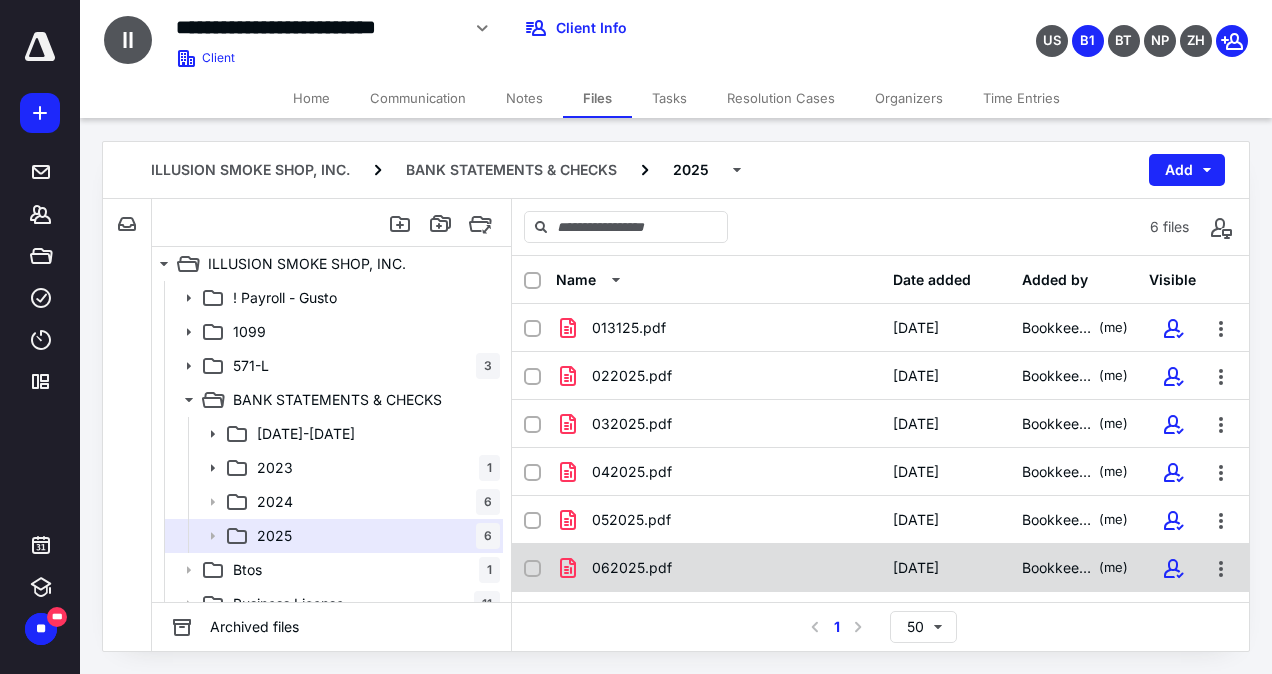 click on "062025.pdf [DATE] Bookkeeping 1  (me)" at bounding box center [880, 568] 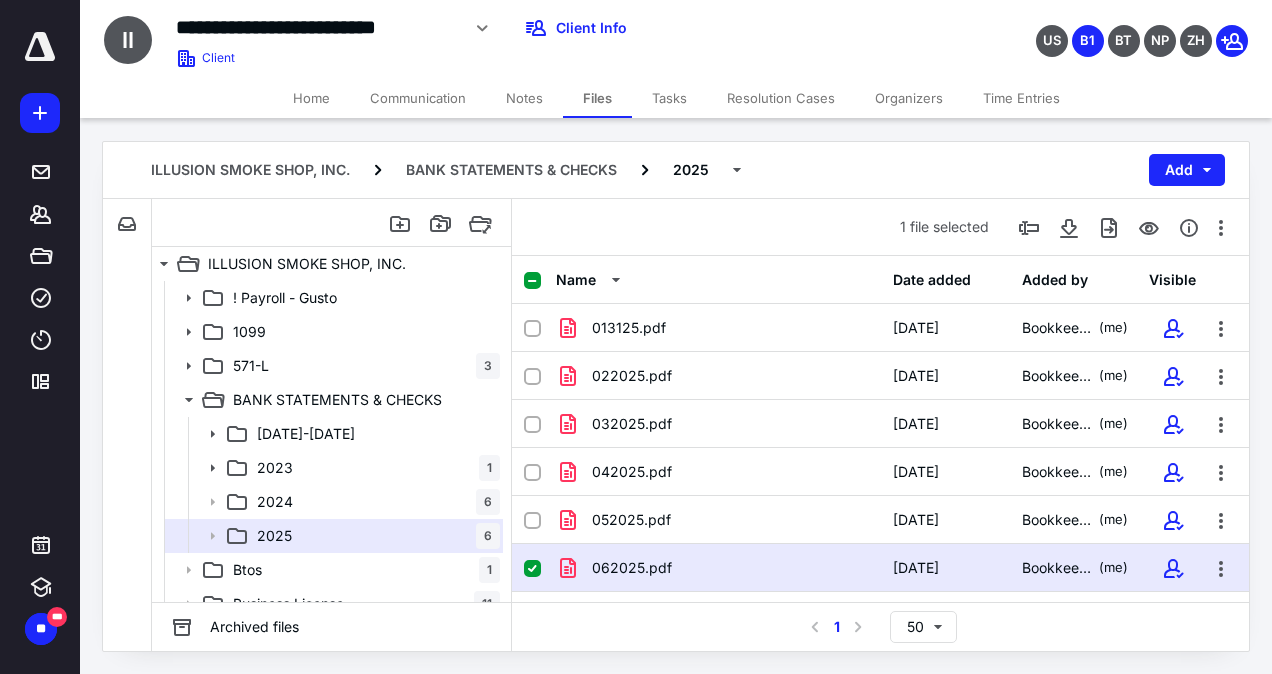 click on "062025.pdf [DATE] Bookkeeping 1  (me)" at bounding box center [880, 568] 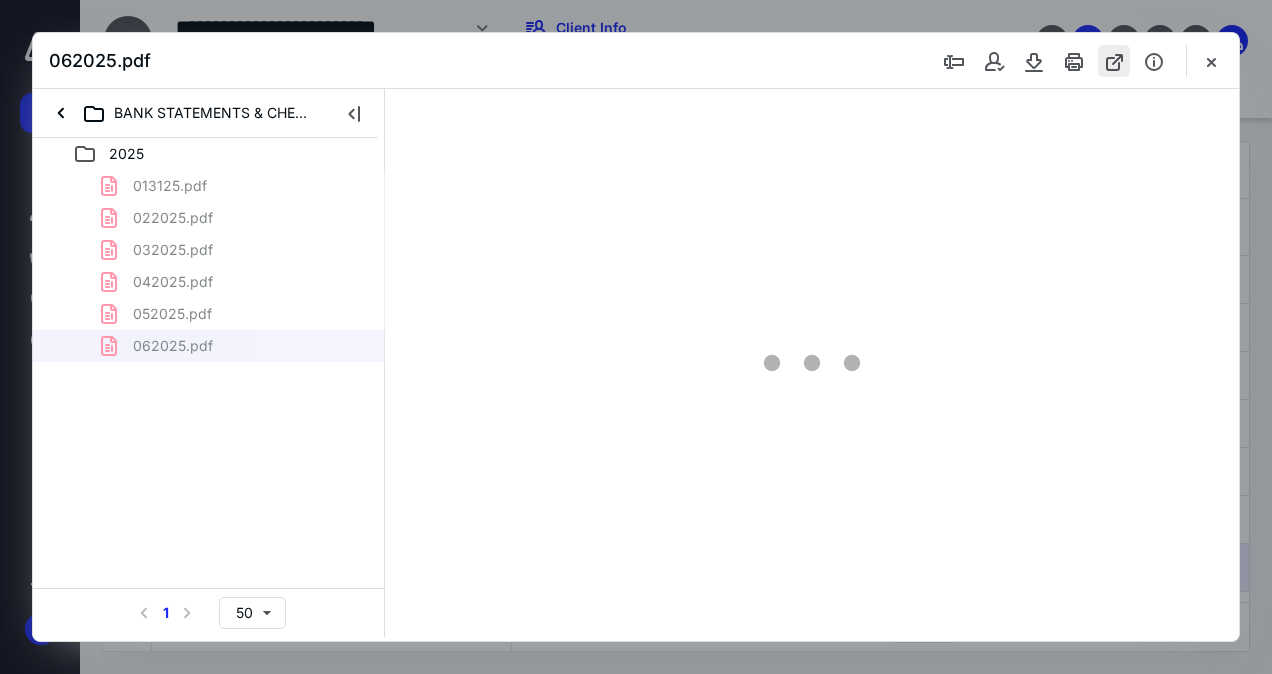 click at bounding box center [1114, 61] 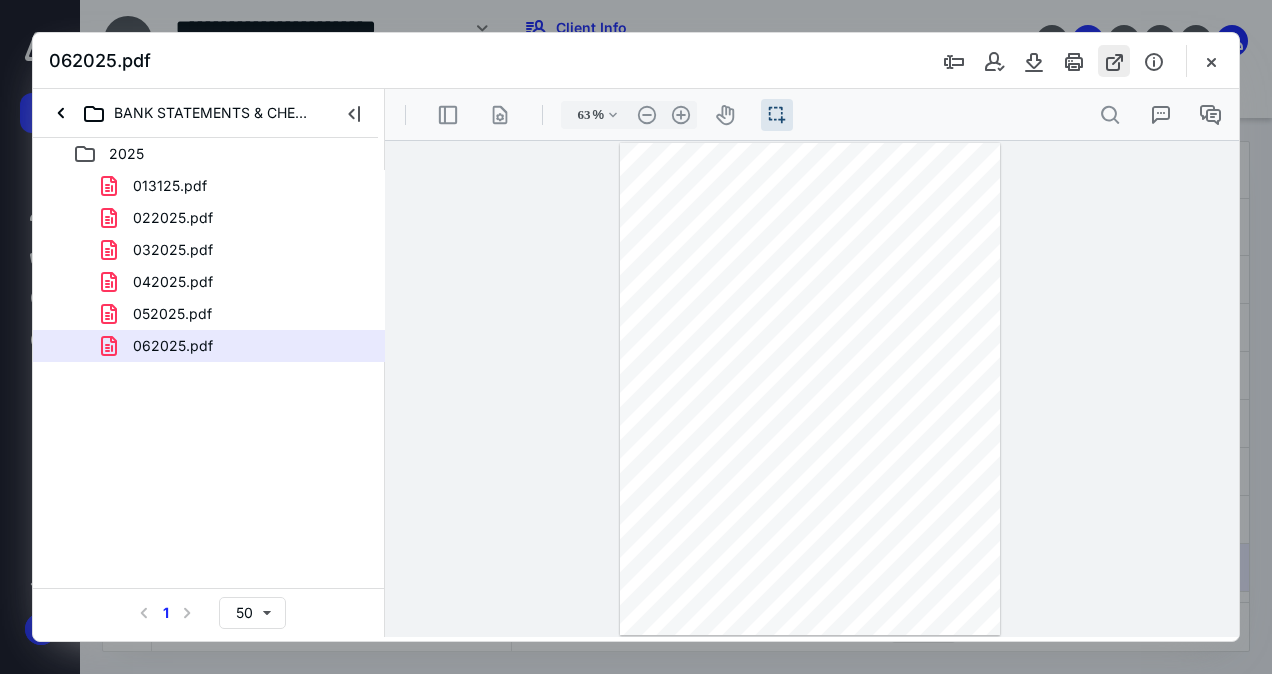 scroll, scrollTop: 0, scrollLeft: 0, axis: both 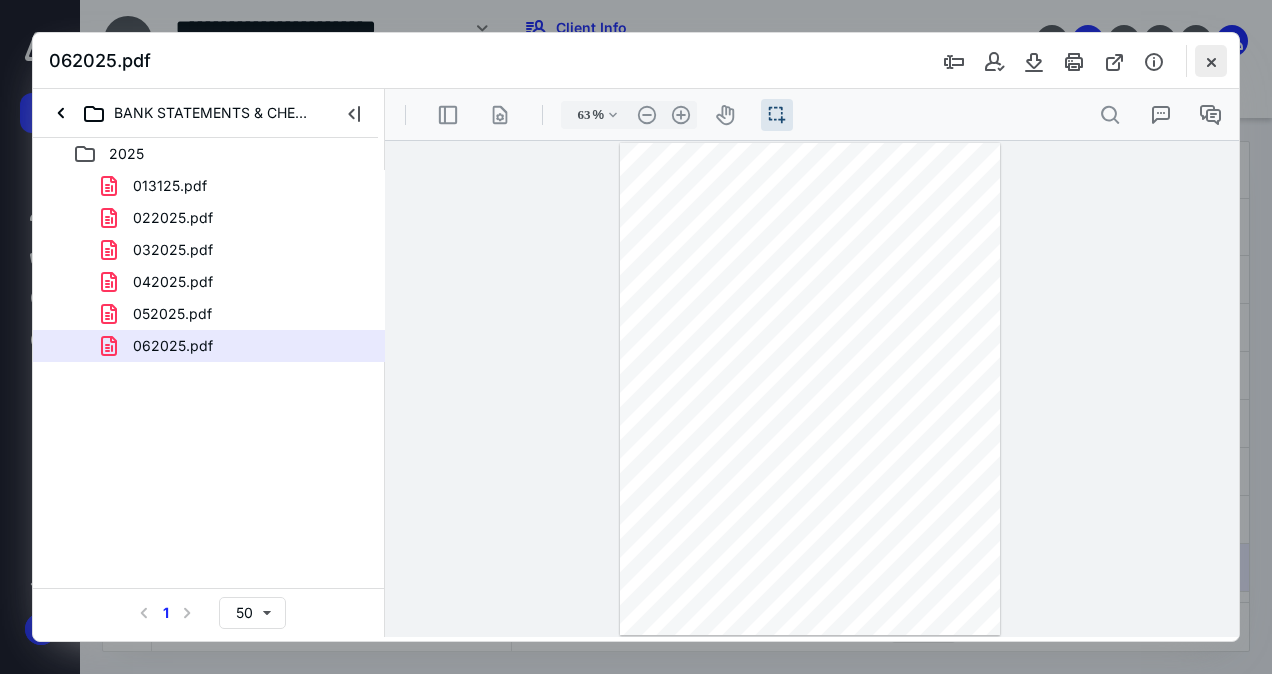 click at bounding box center (1211, 61) 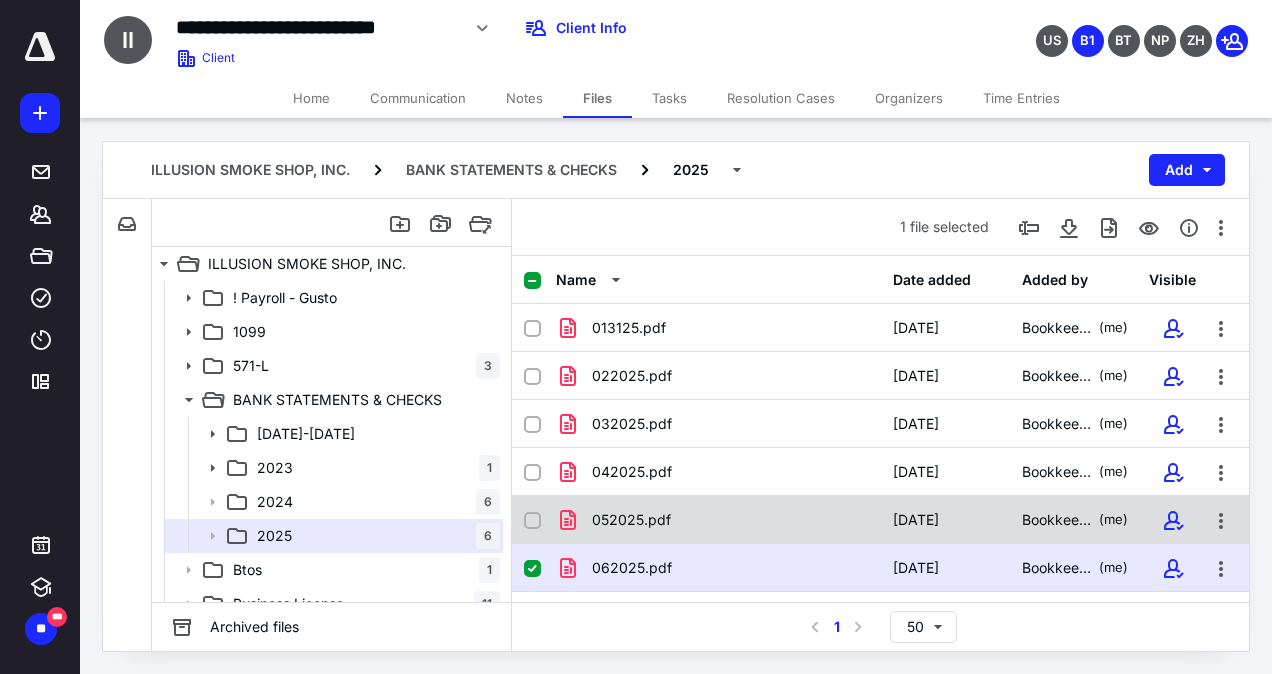 click on "052025.pdf" at bounding box center [718, 520] 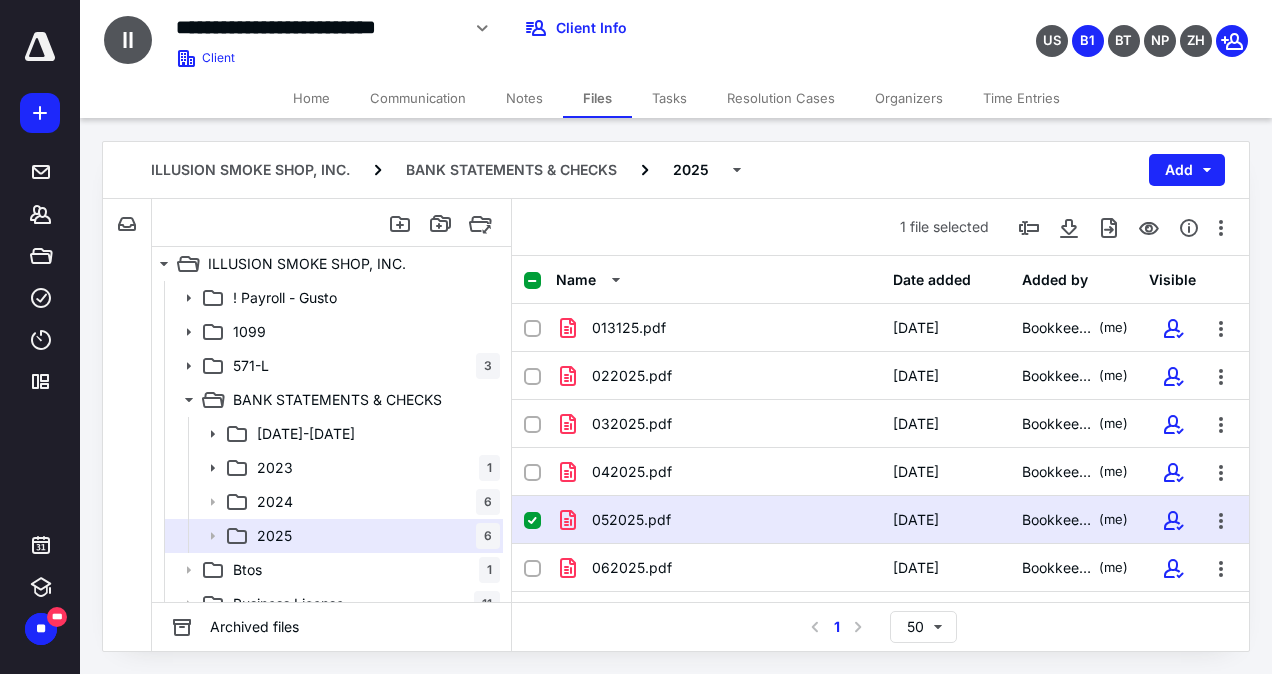 click on "052025.pdf" at bounding box center (718, 520) 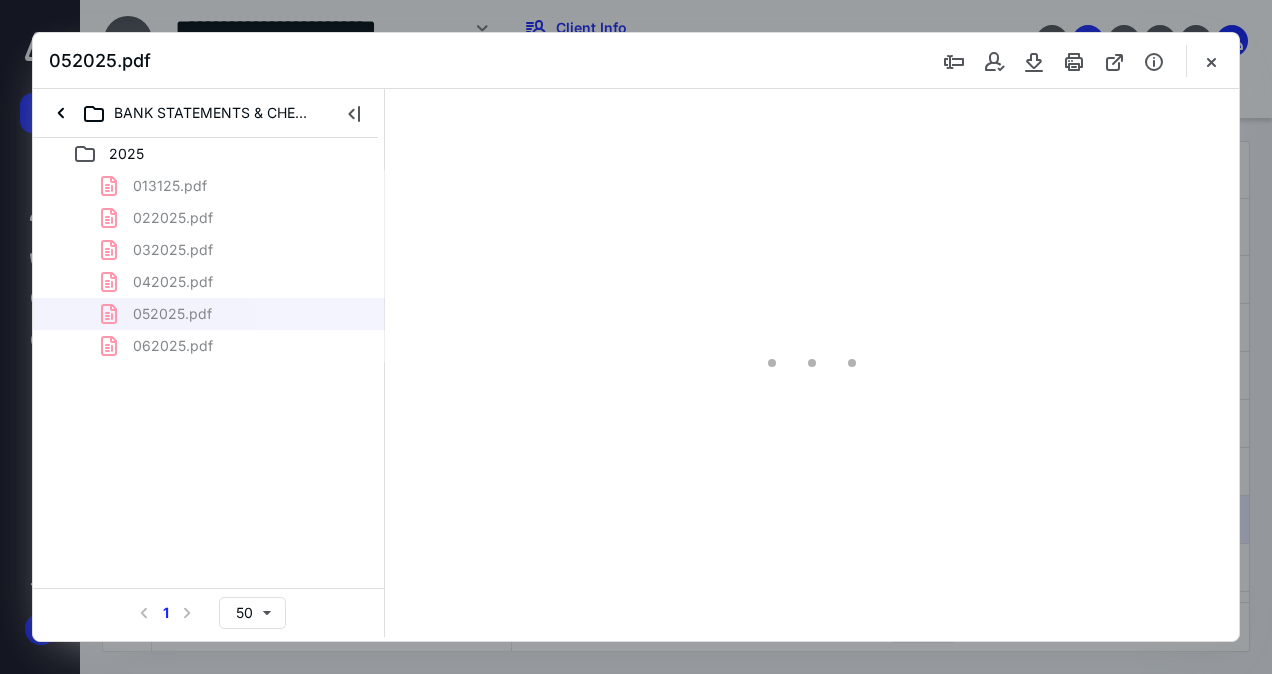 scroll, scrollTop: 0, scrollLeft: 0, axis: both 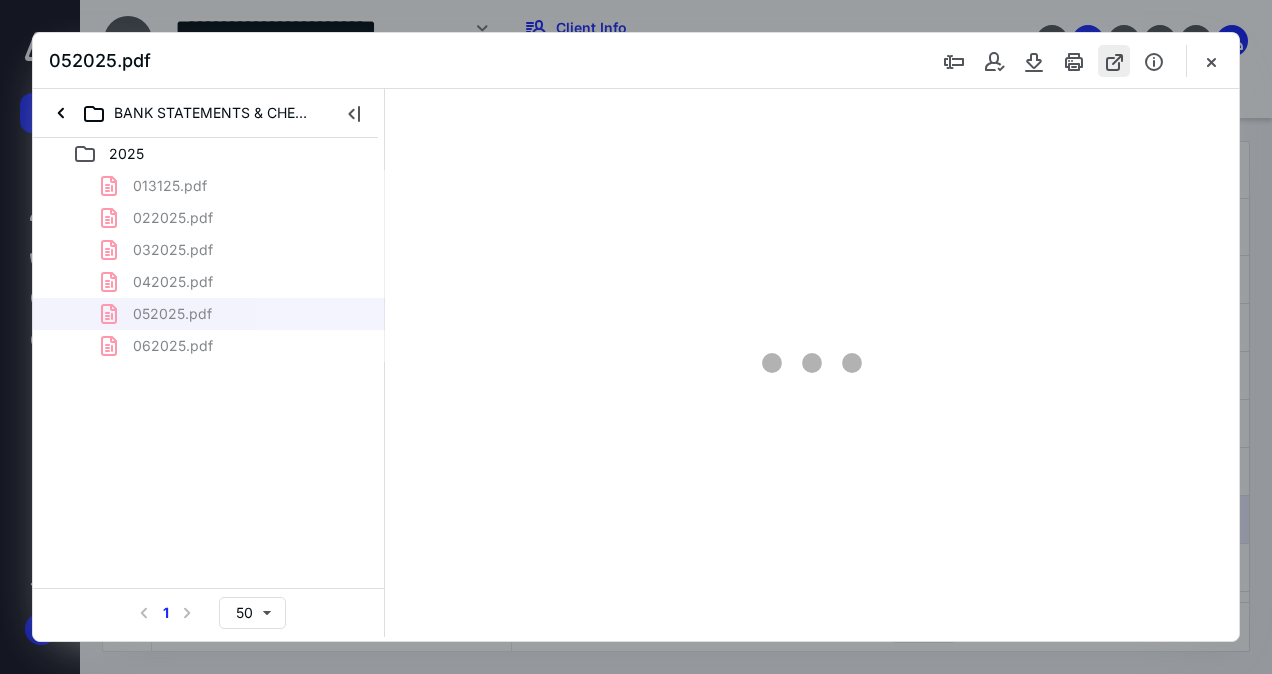 click at bounding box center [1114, 61] 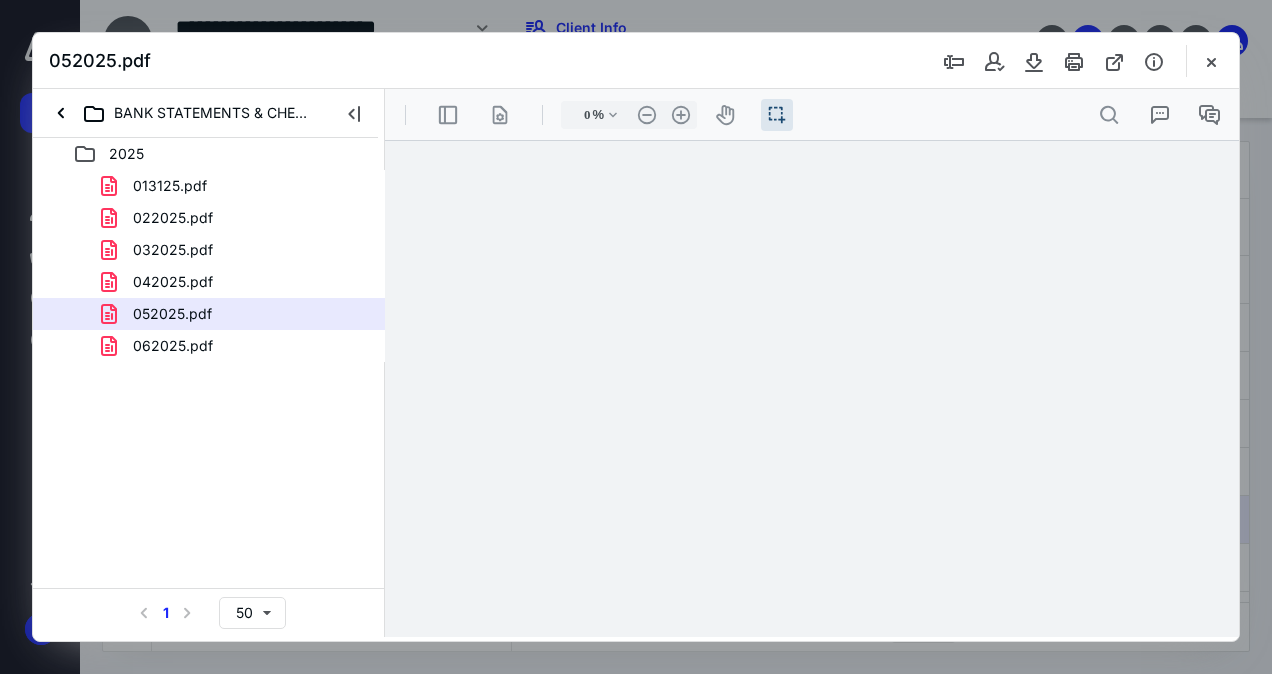 type on "63" 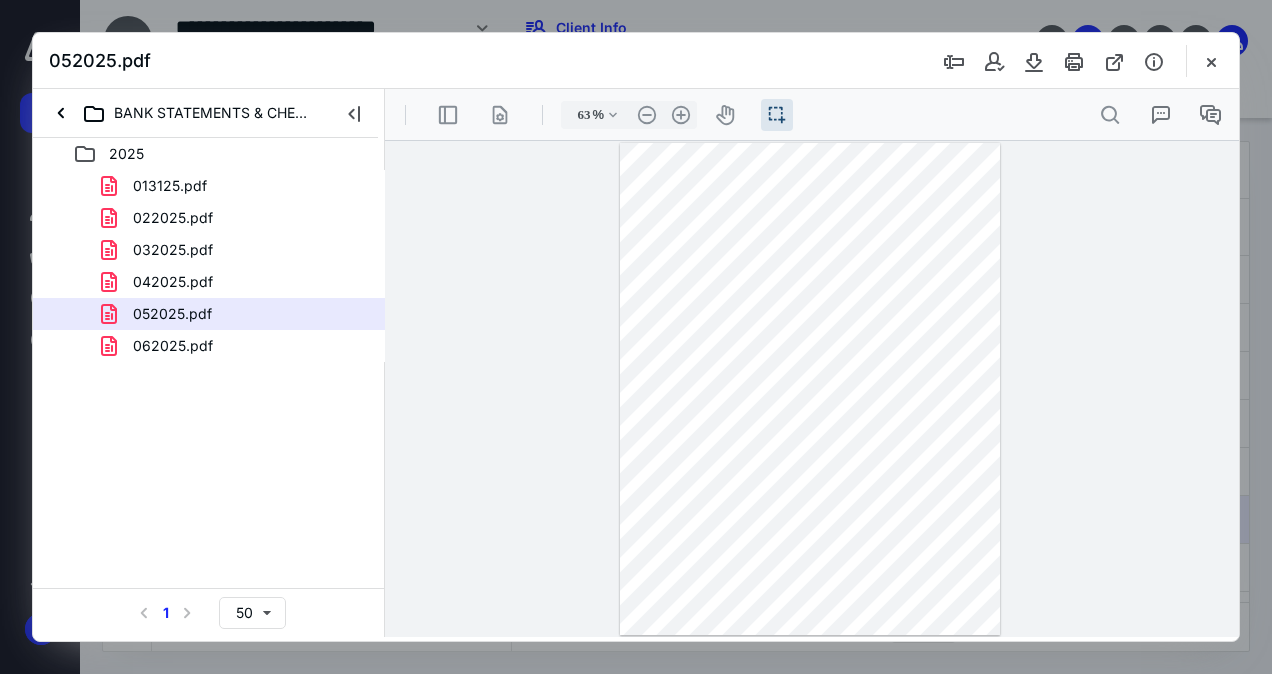 click at bounding box center (1211, 61) 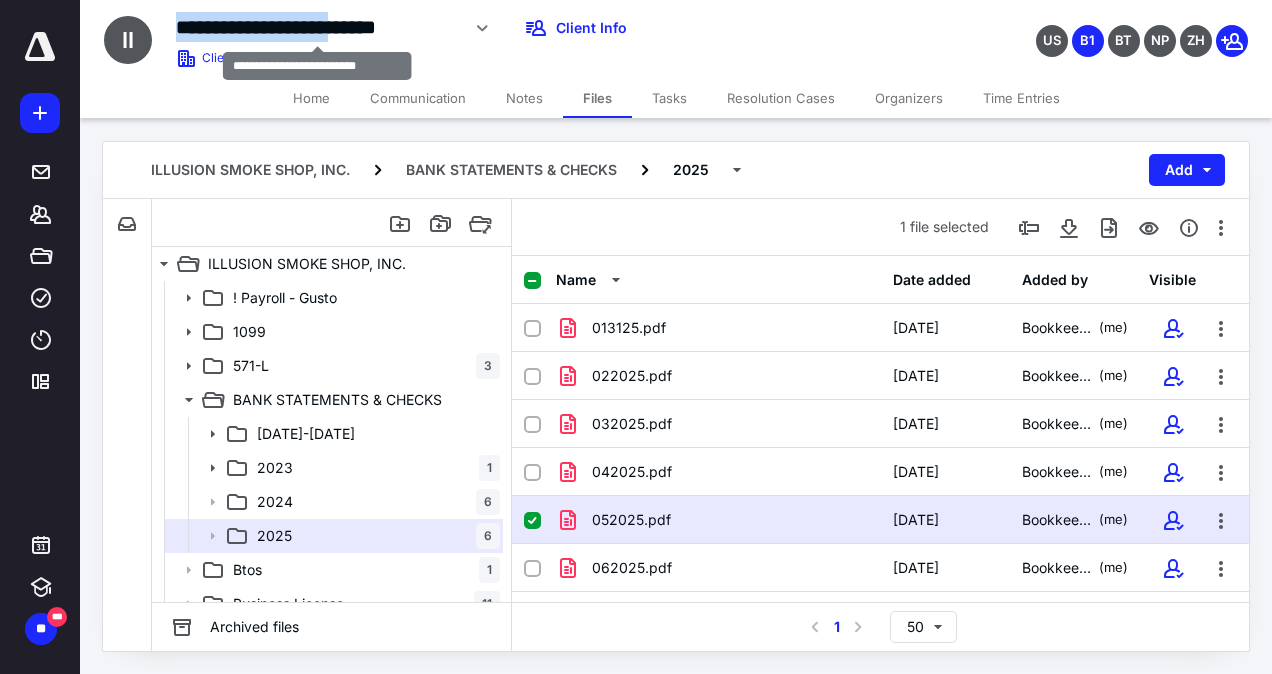 drag, startPoint x: 176, startPoint y: 23, endPoint x: 409, endPoint y: 22, distance: 233.00215 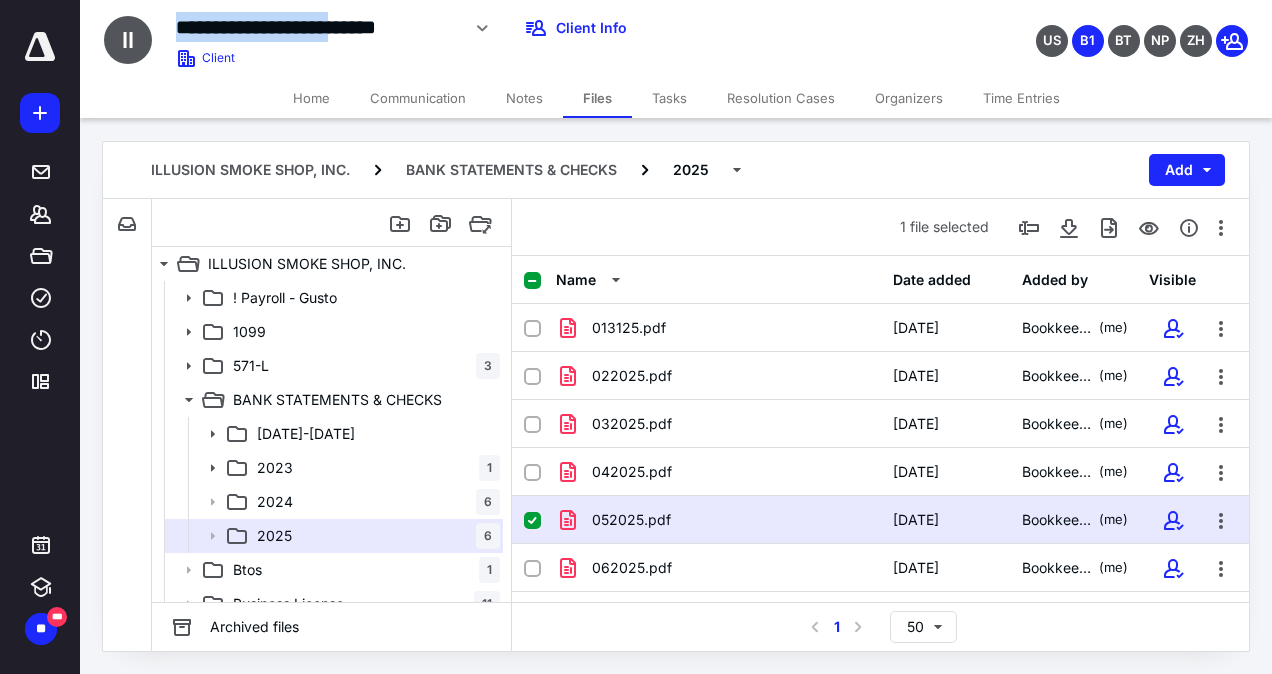 click on "**********" at bounding box center (317, 27) 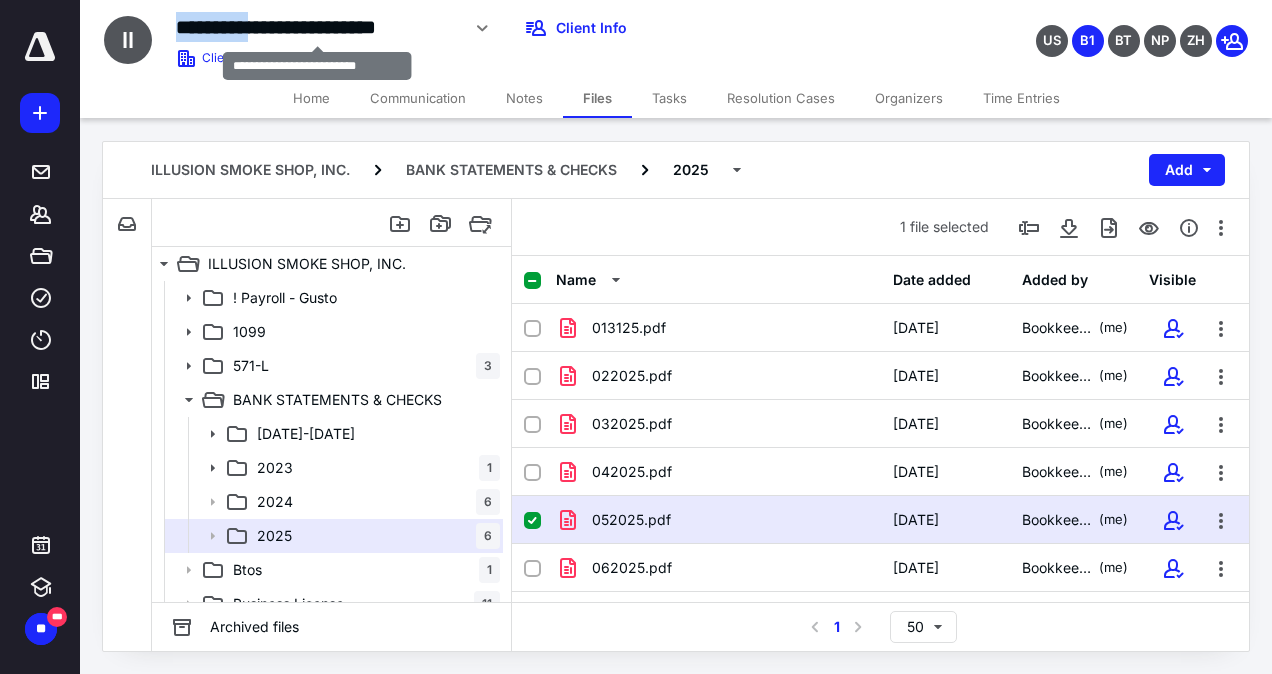 click on "**********" at bounding box center (317, 27) 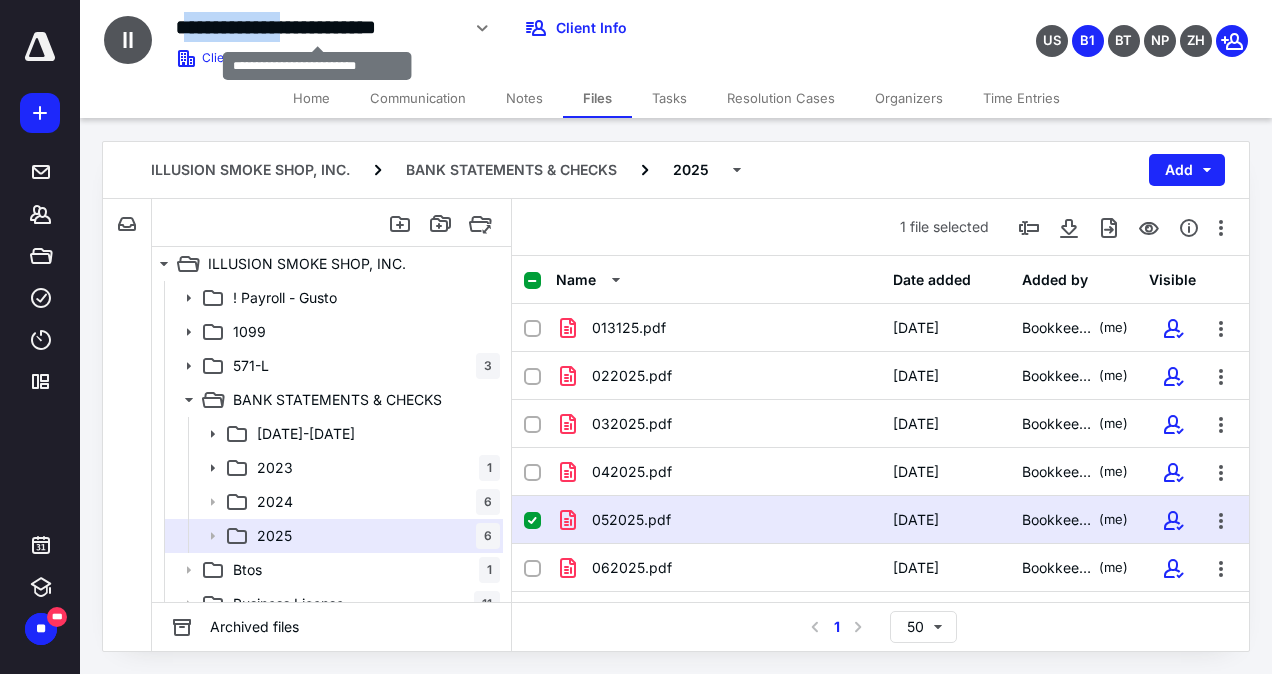 drag, startPoint x: 181, startPoint y: 22, endPoint x: 339, endPoint y: 23, distance: 158.00316 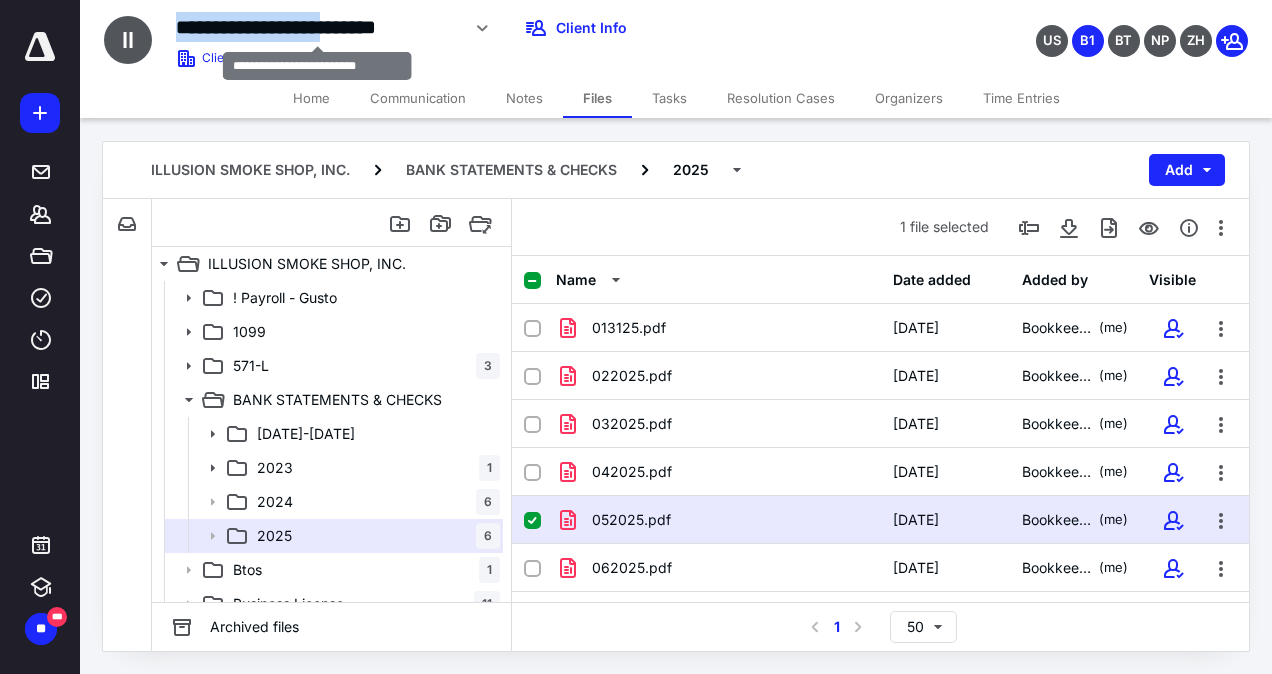 drag, startPoint x: 169, startPoint y: 26, endPoint x: 400, endPoint y: 17, distance: 231.17526 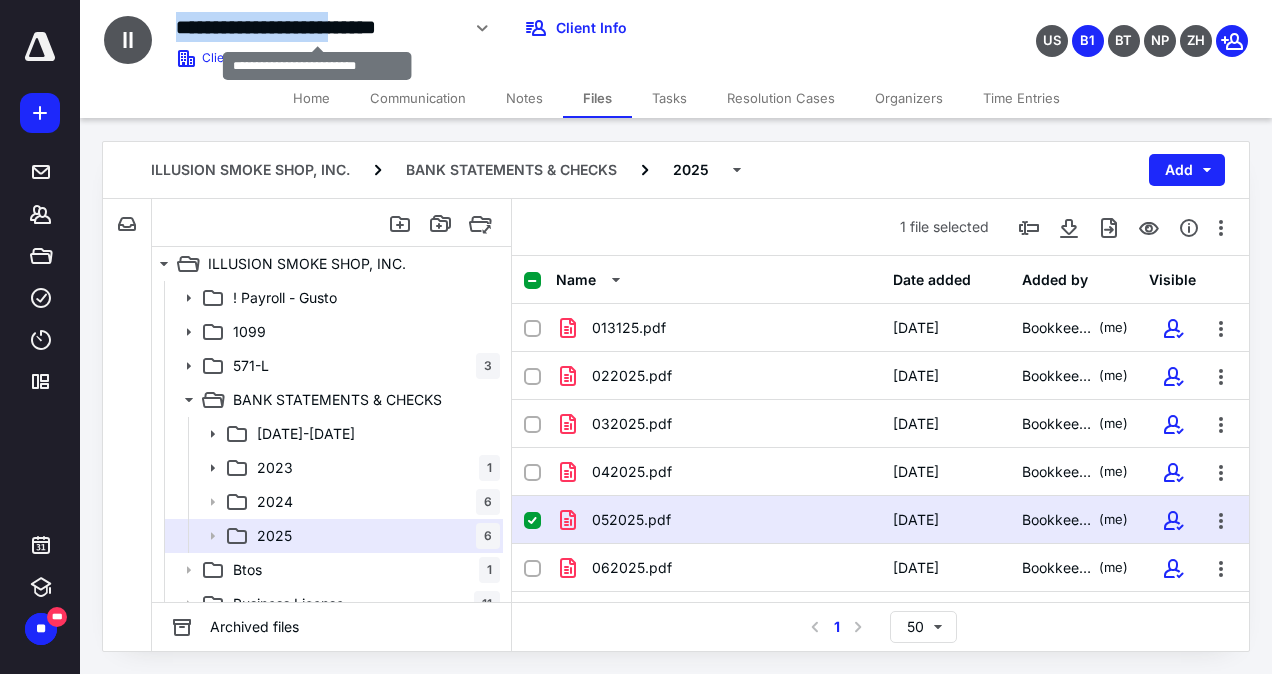 drag, startPoint x: 177, startPoint y: 13, endPoint x: 404, endPoint y: 32, distance: 227.79376 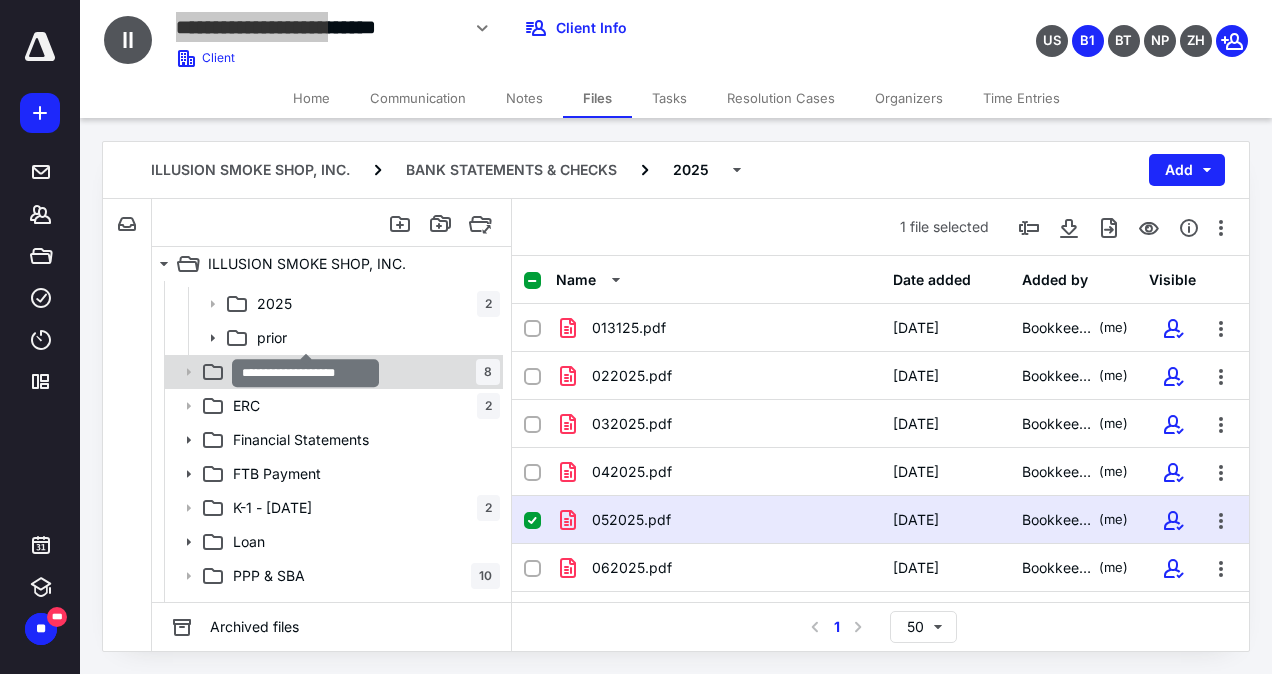 scroll, scrollTop: 400, scrollLeft: 0, axis: vertical 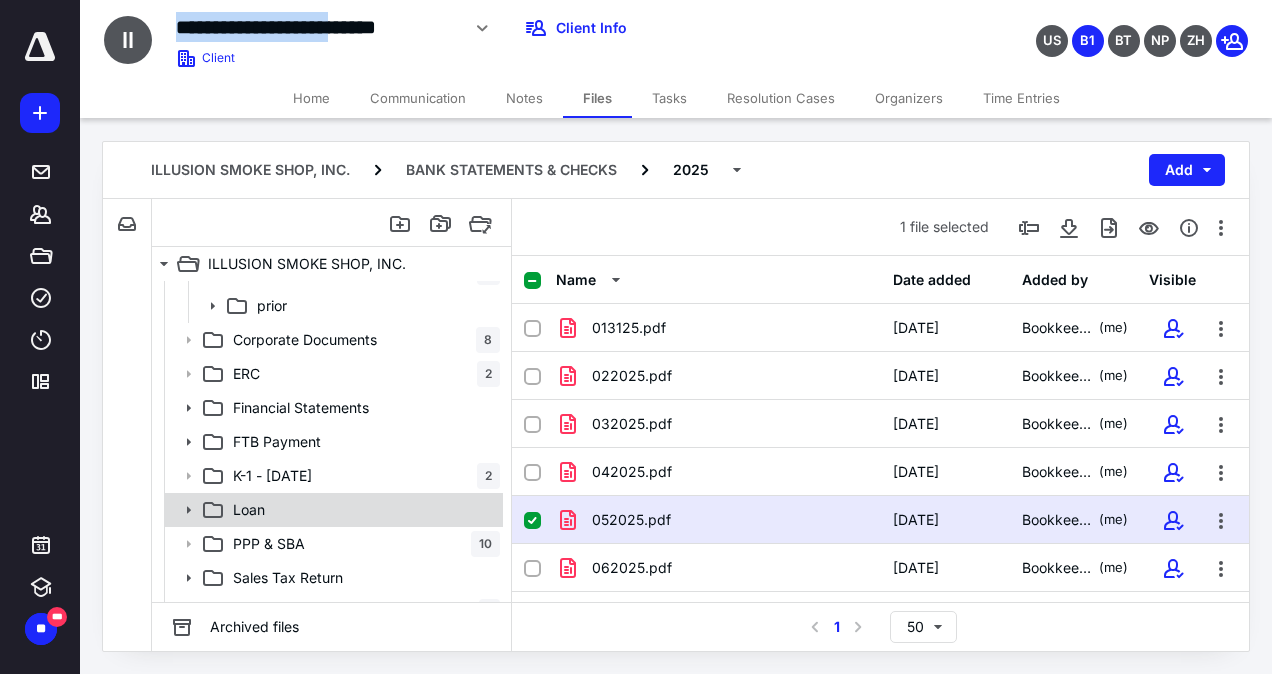 click on "Loan" at bounding box center (332, 510) 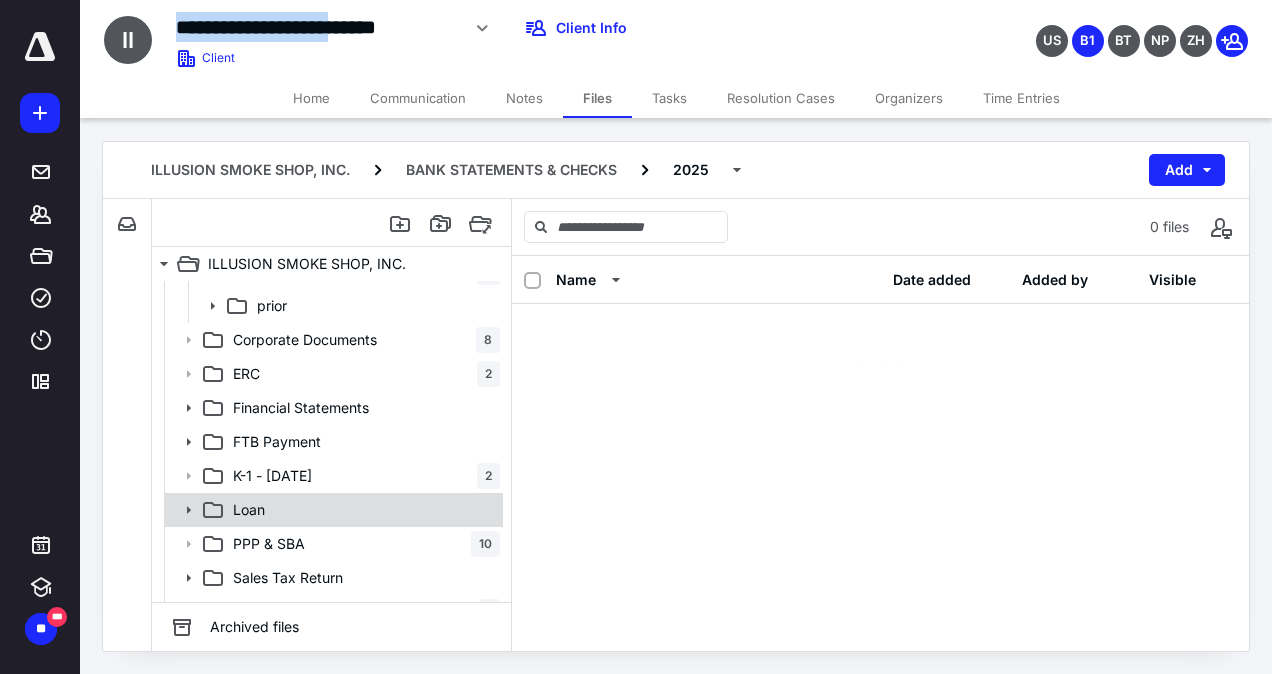 scroll, scrollTop: 0, scrollLeft: 0, axis: both 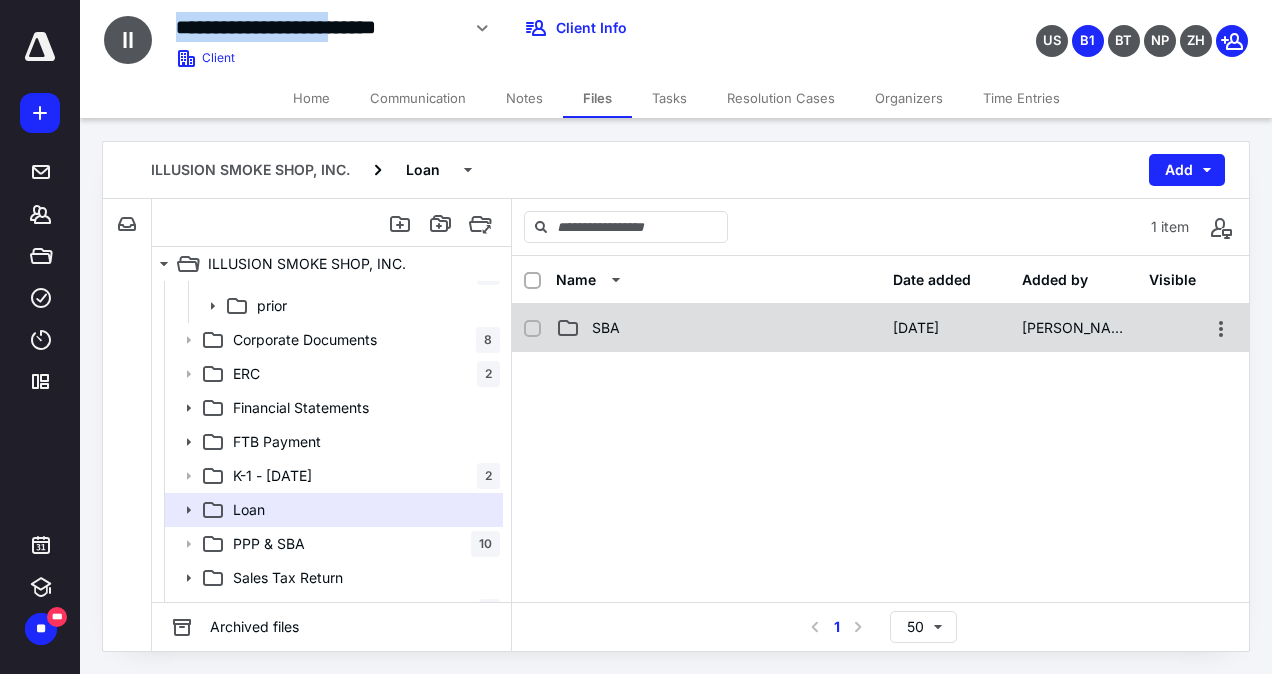 click on "SBA [DATE] [PERSON_NAME]" at bounding box center [880, 328] 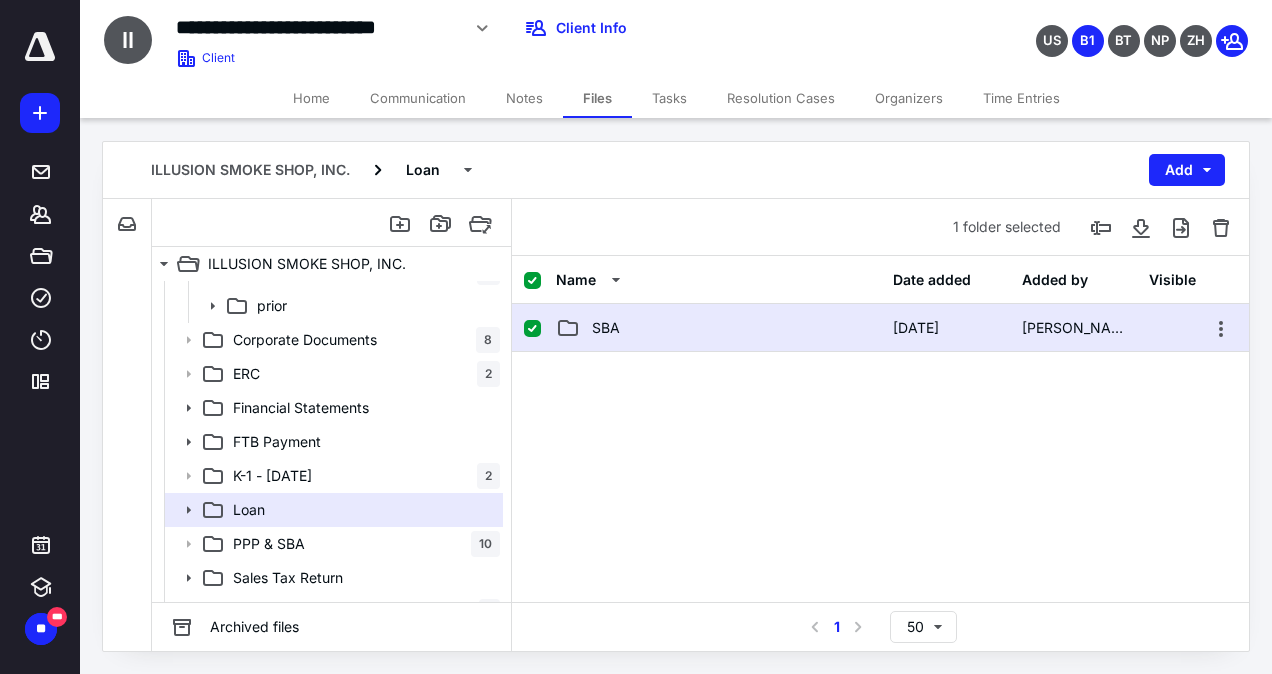 click on "SBA [DATE] [PERSON_NAME]" at bounding box center (880, 328) 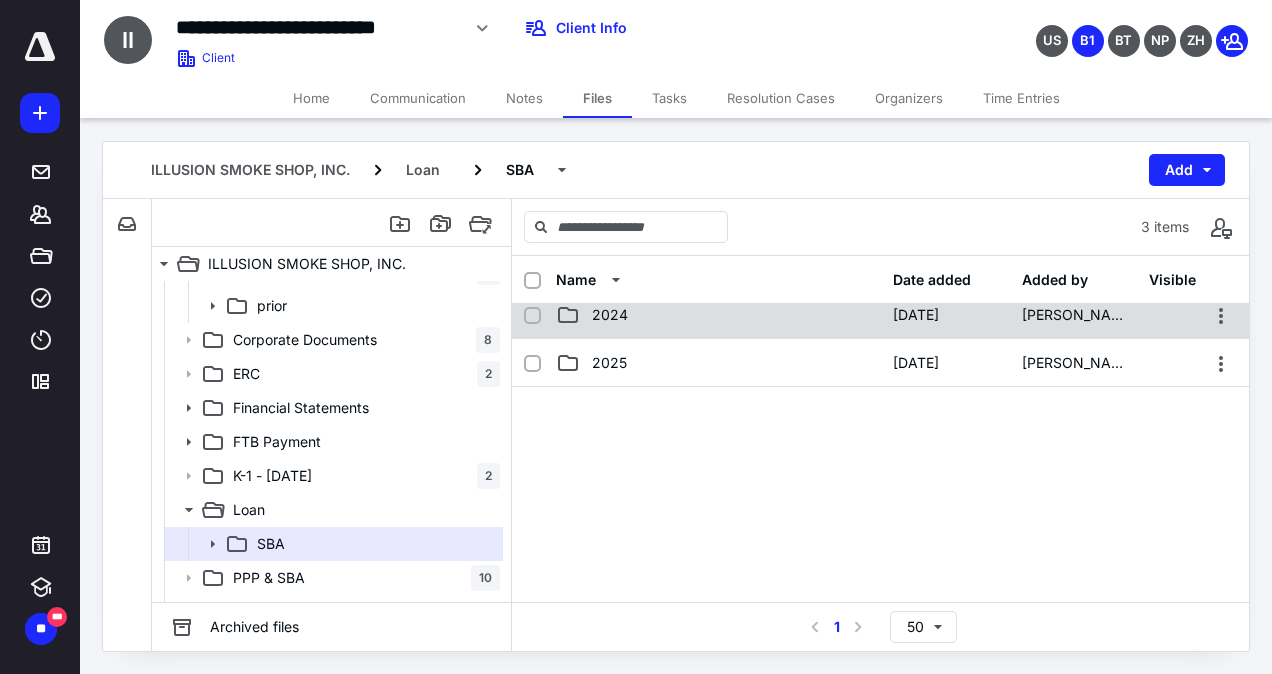scroll, scrollTop: 0, scrollLeft: 0, axis: both 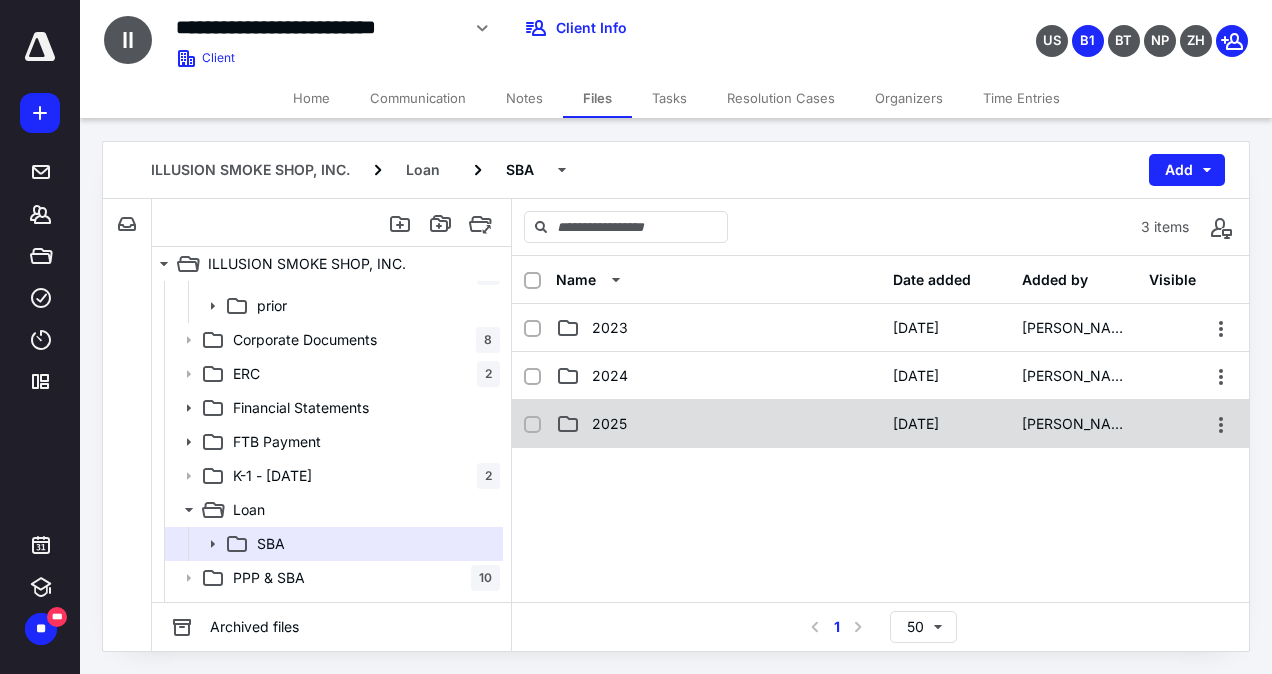 click on "2025" at bounding box center [718, 424] 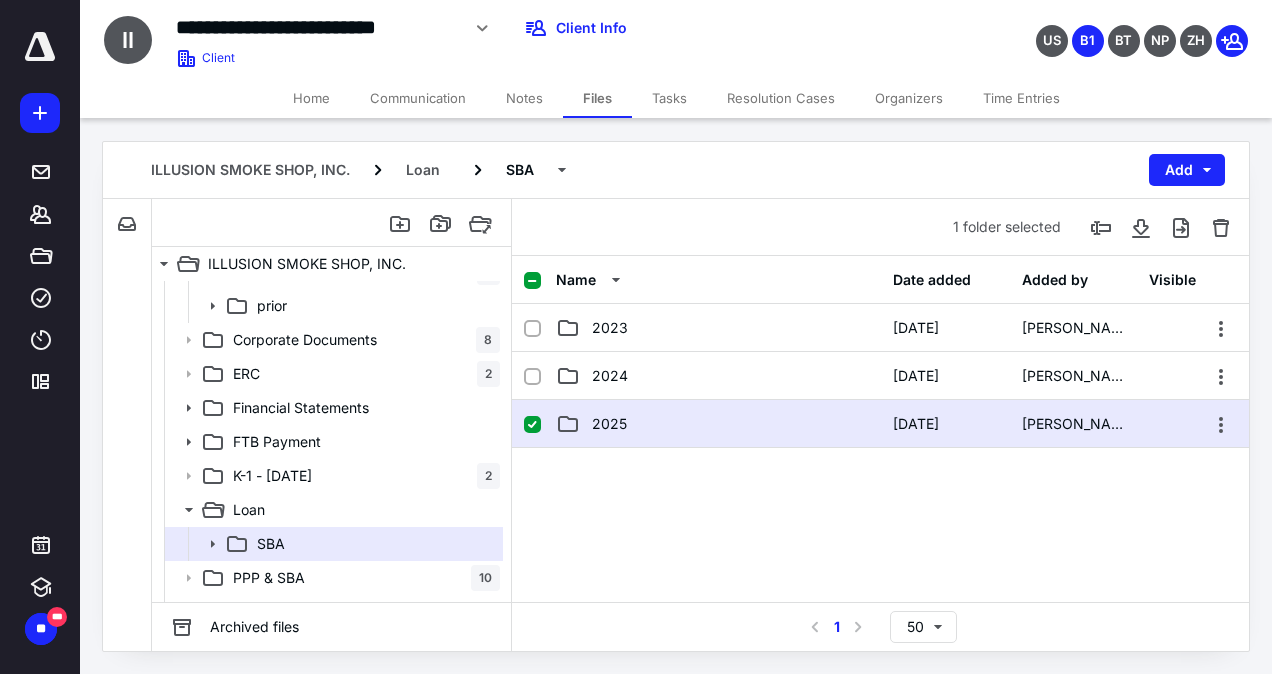 click on "2025" at bounding box center (718, 424) 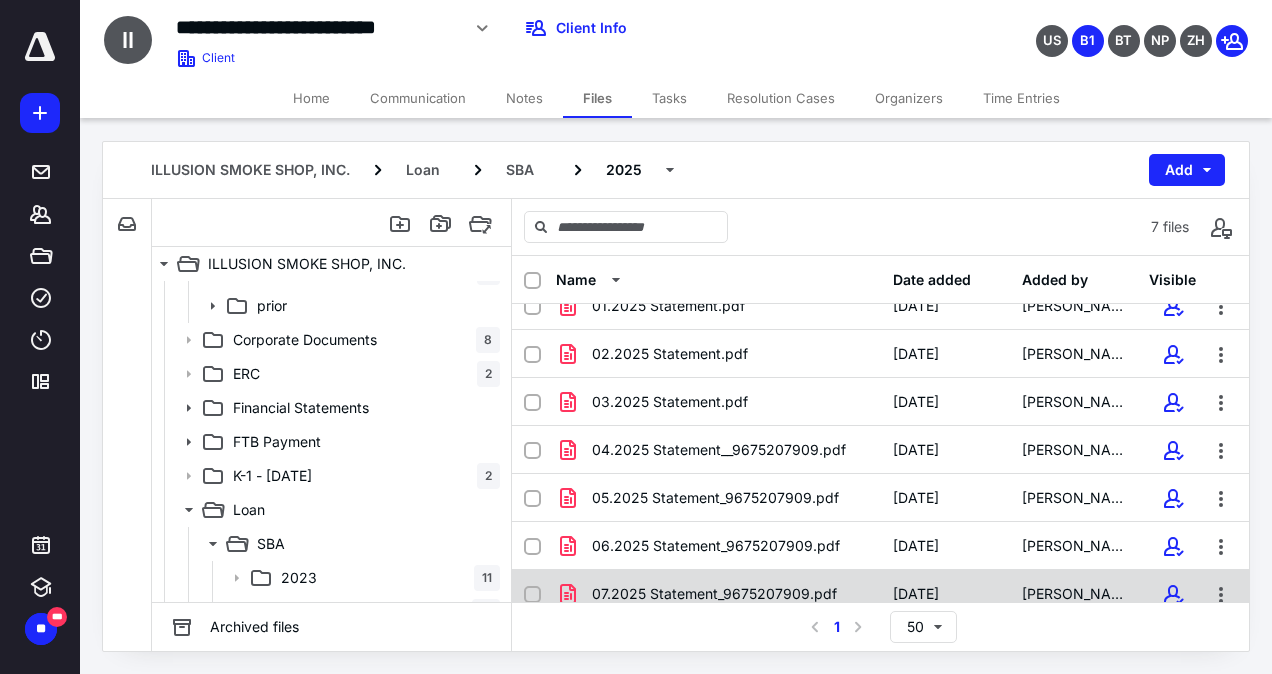 scroll, scrollTop: 34, scrollLeft: 0, axis: vertical 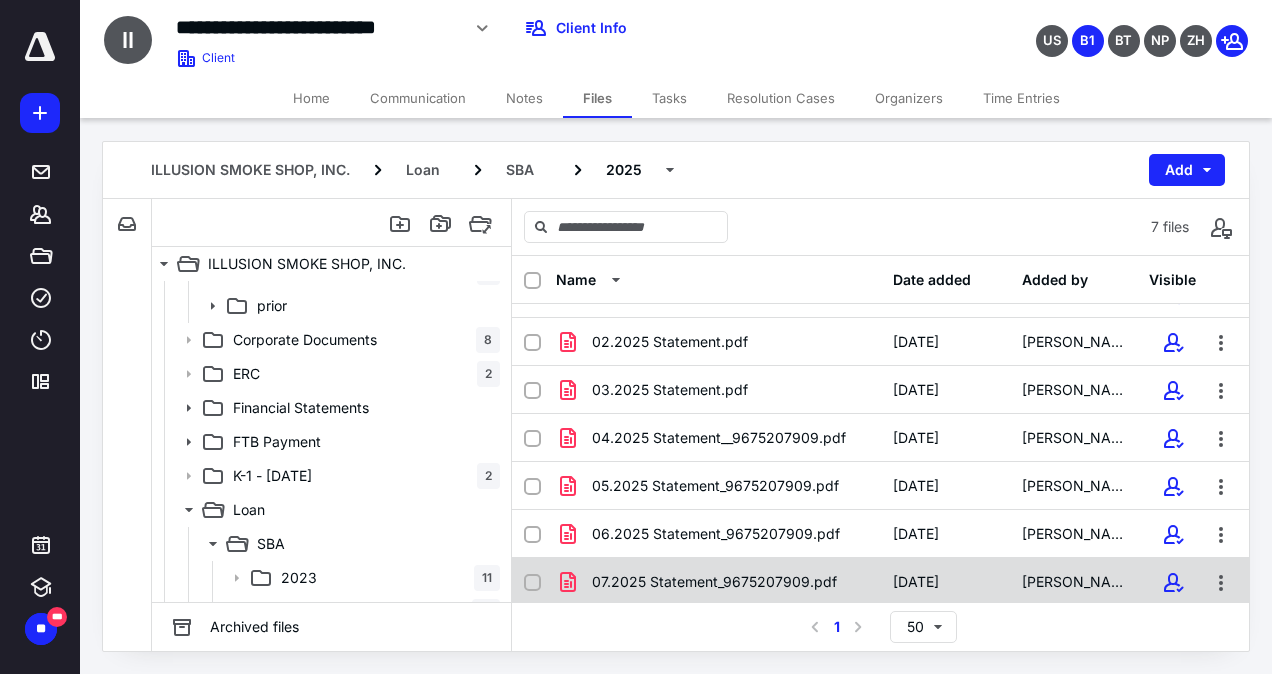click on "07.2025 Statement_9675207909.pdf" at bounding box center [714, 582] 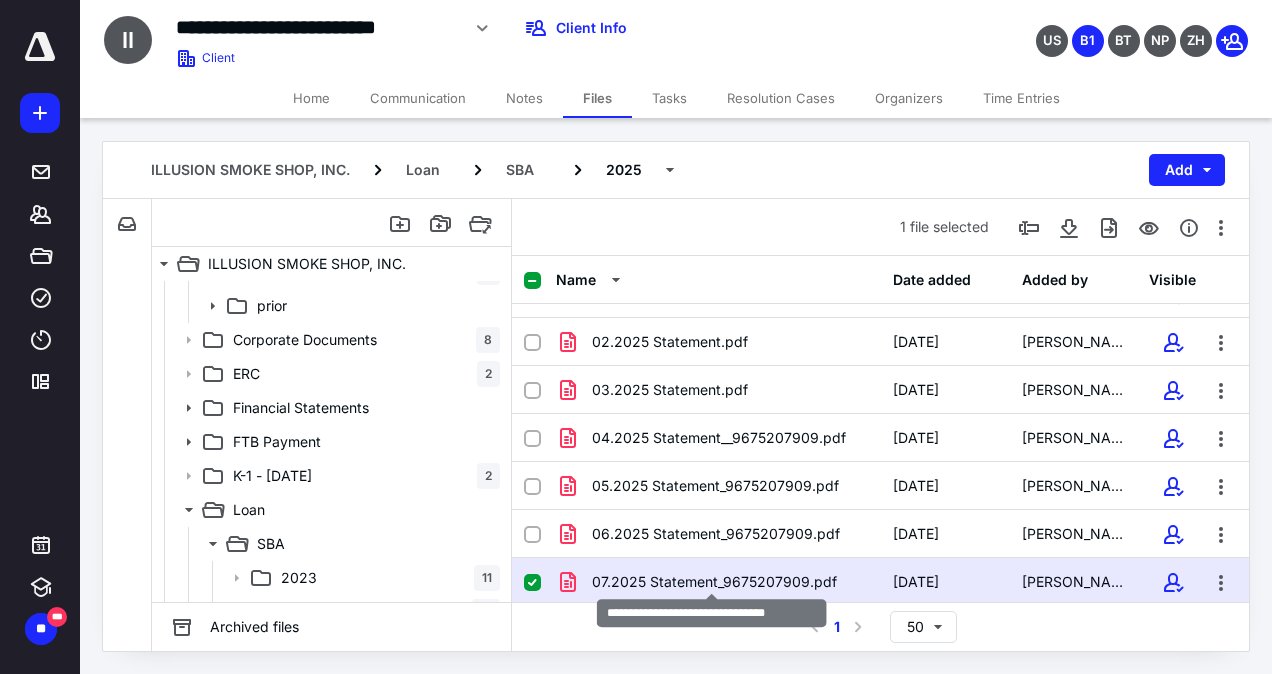 click on "07.2025 Statement_9675207909.pdf" at bounding box center (714, 582) 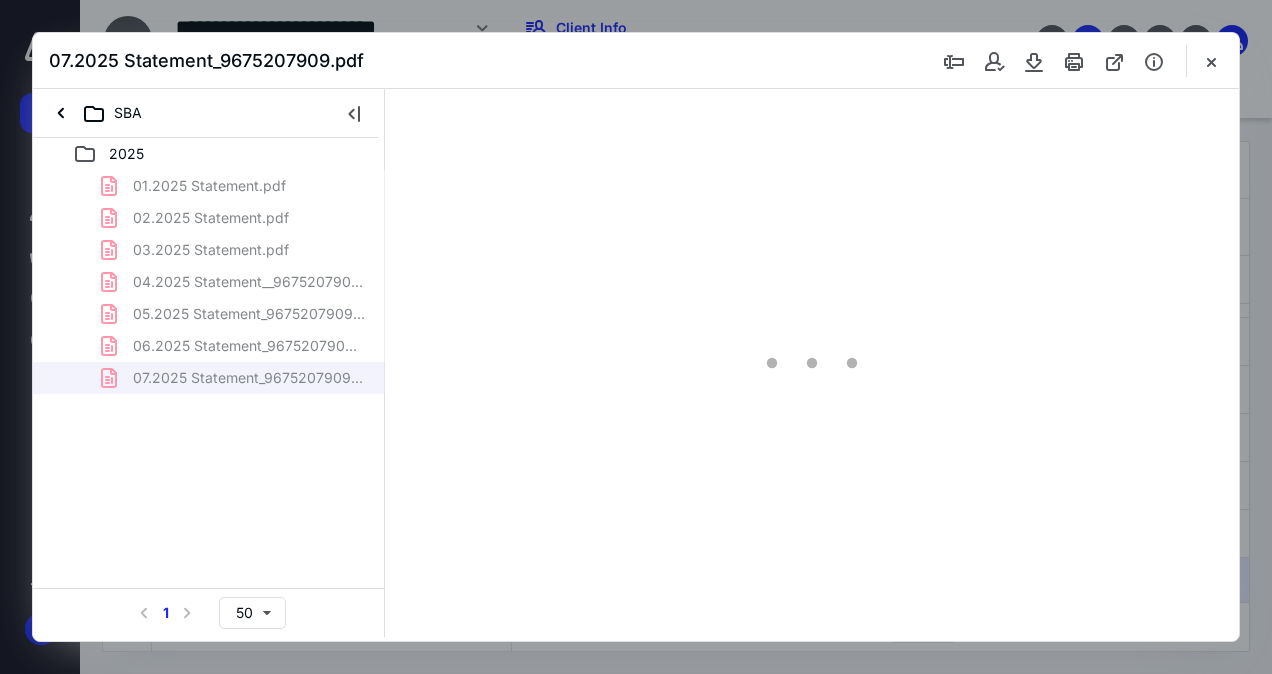 scroll, scrollTop: 0, scrollLeft: 0, axis: both 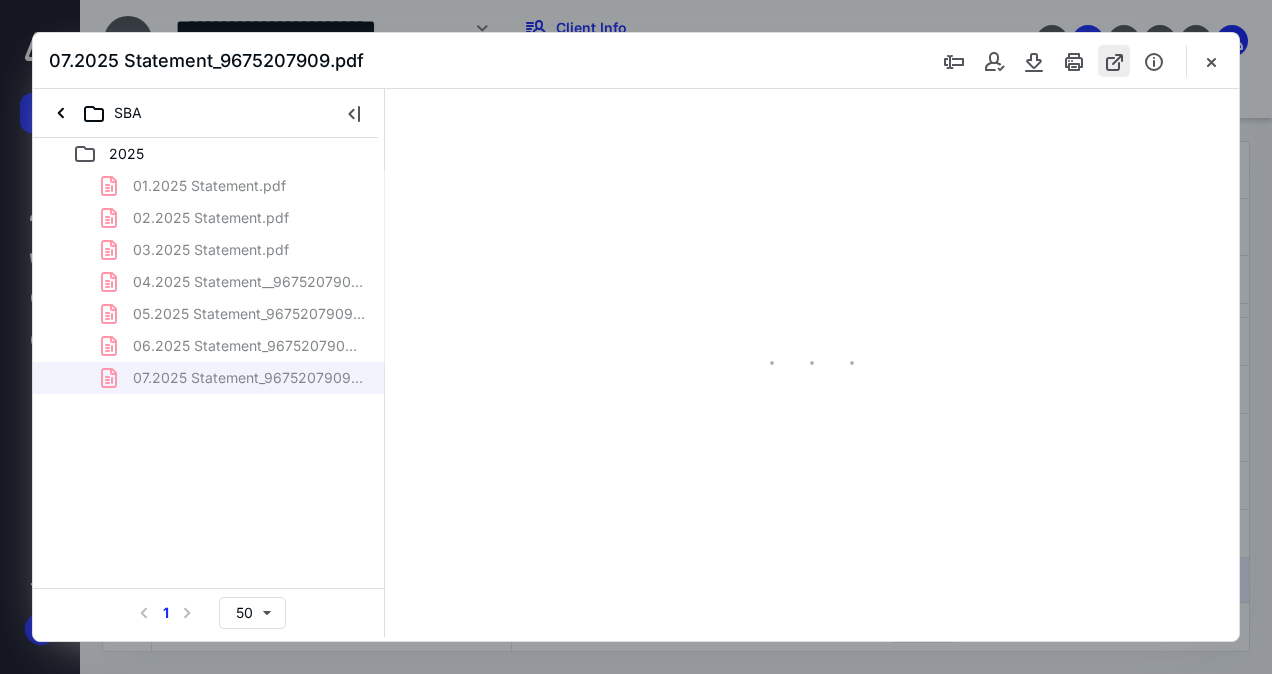 click at bounding box center [1114, 61] 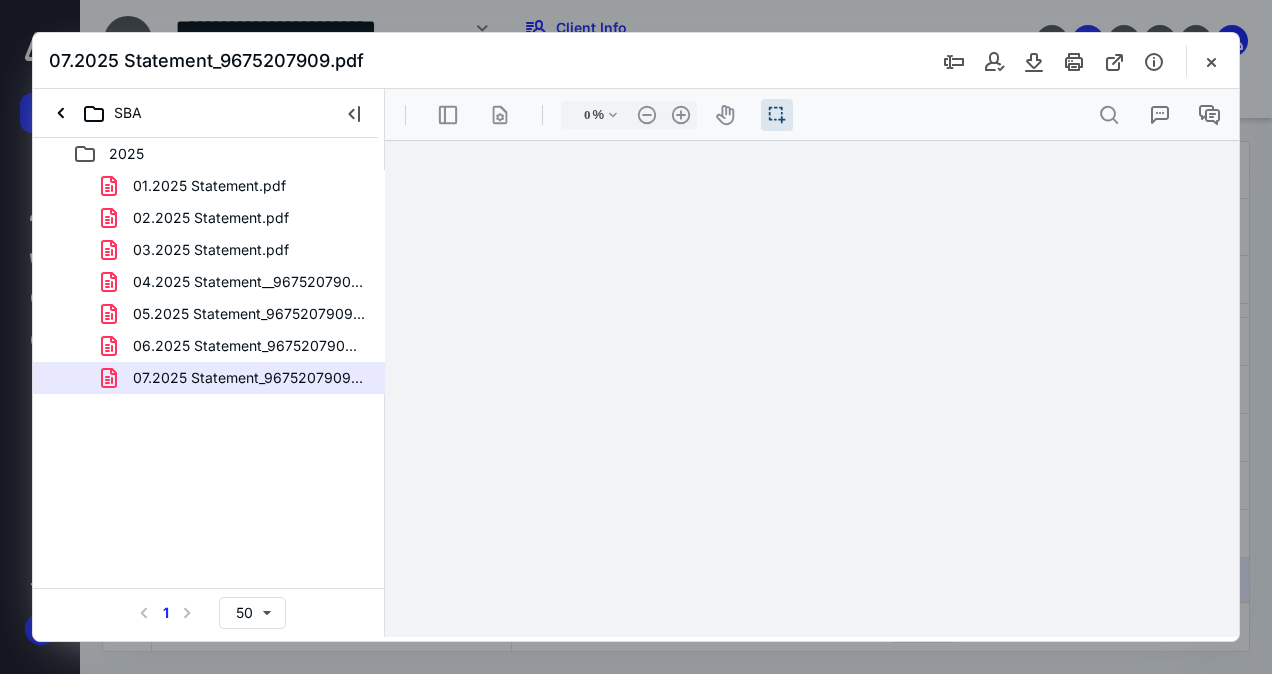 type on "63" 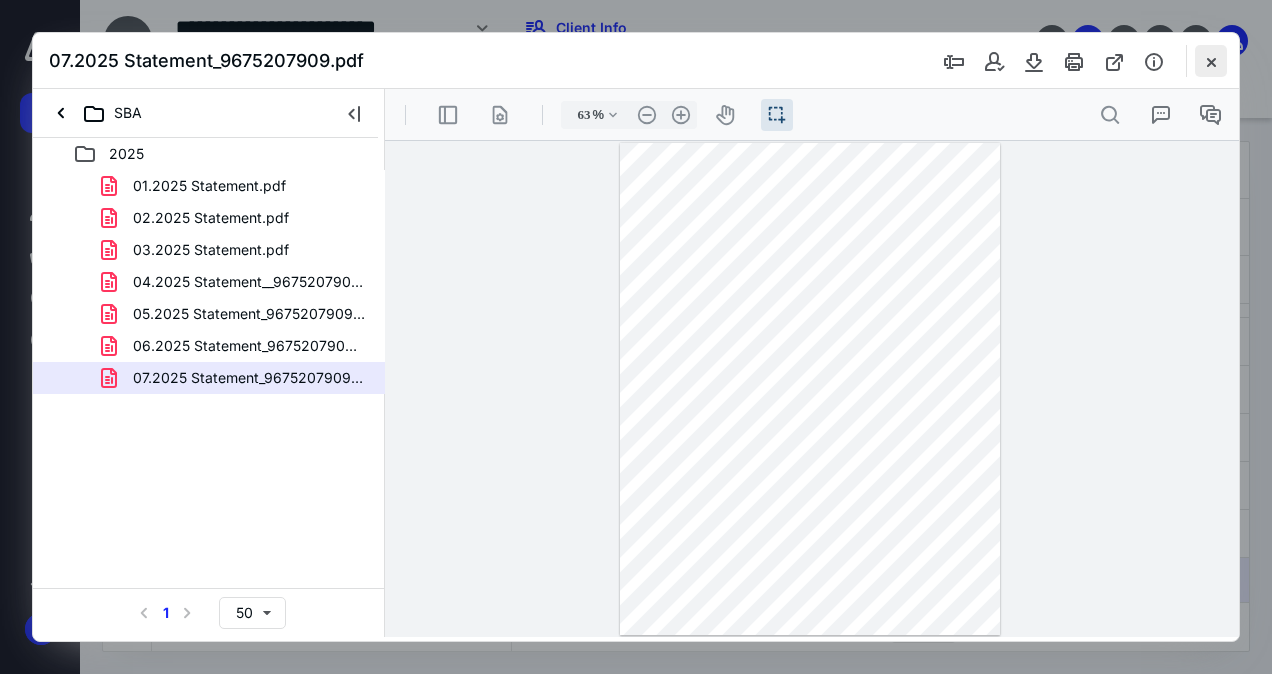 click at bounding box center (1211, 61) 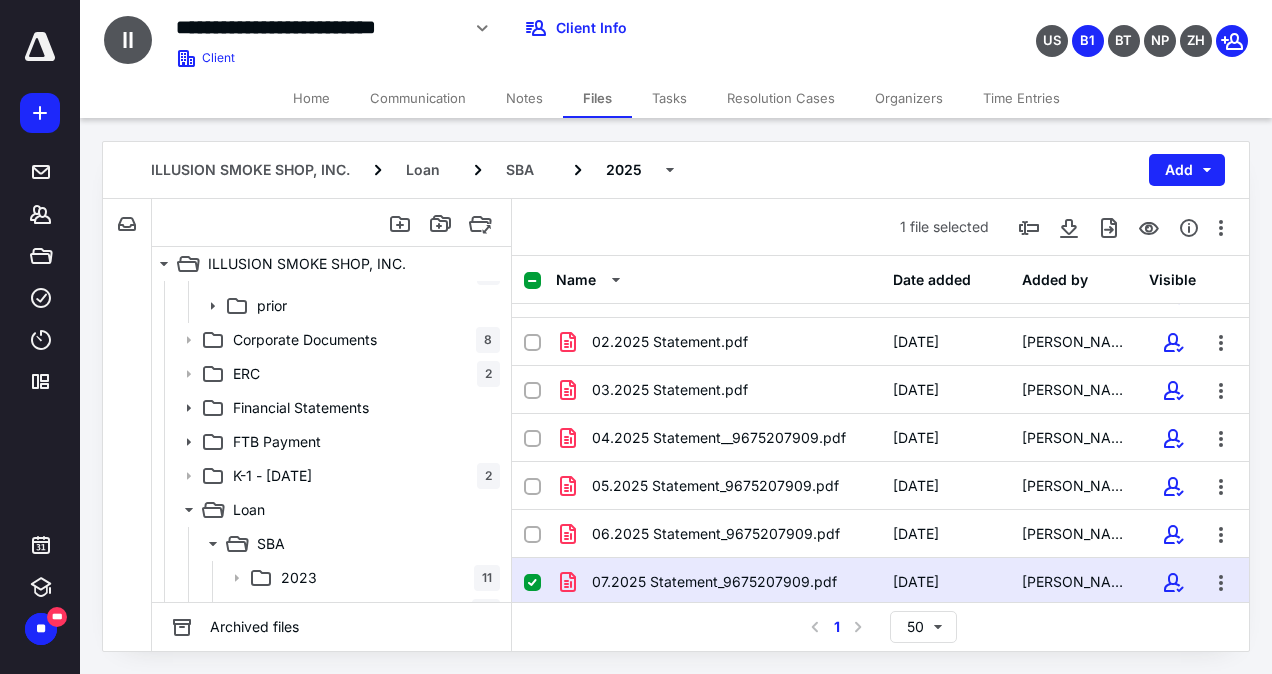 click 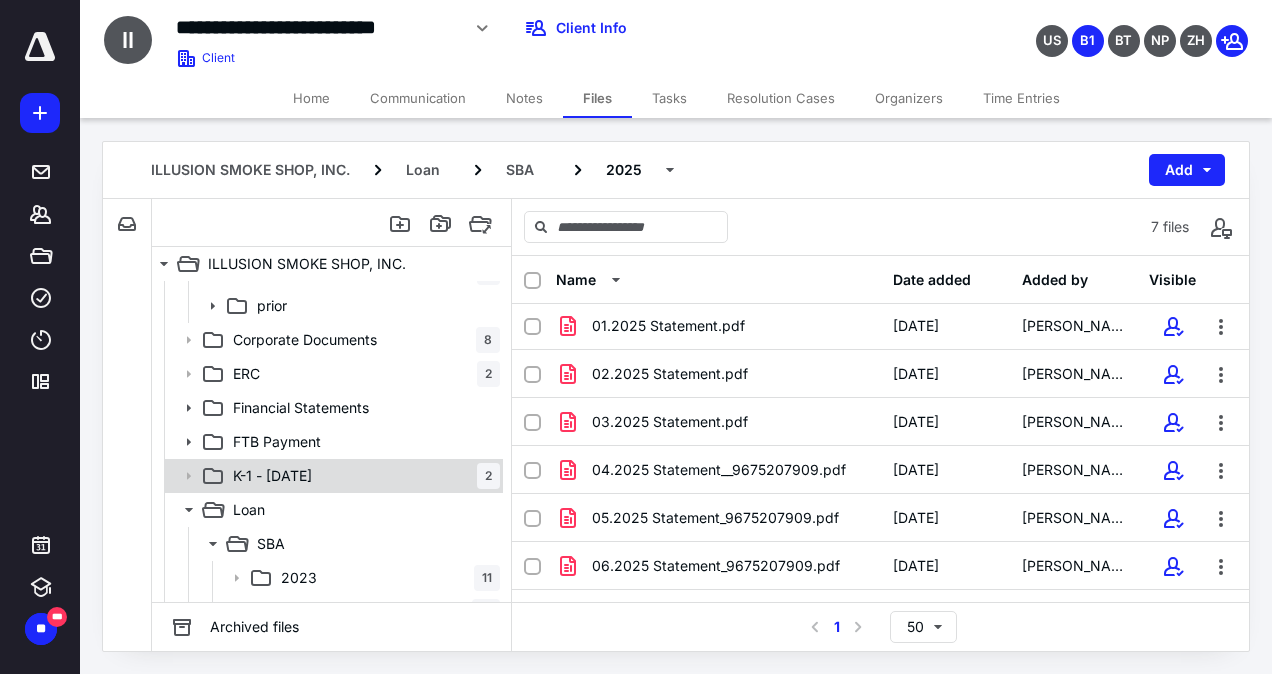 scroll, scrollTop: 0, scrollLeft: 0, axis: both 